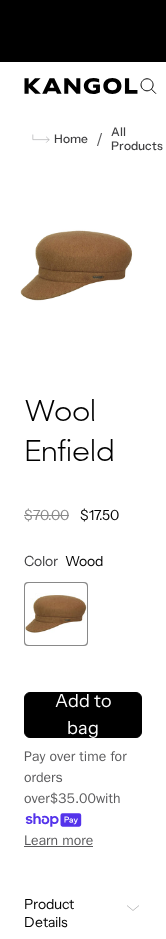 scroll, scrollTop: 0, scrollLeft: 0, axis: both 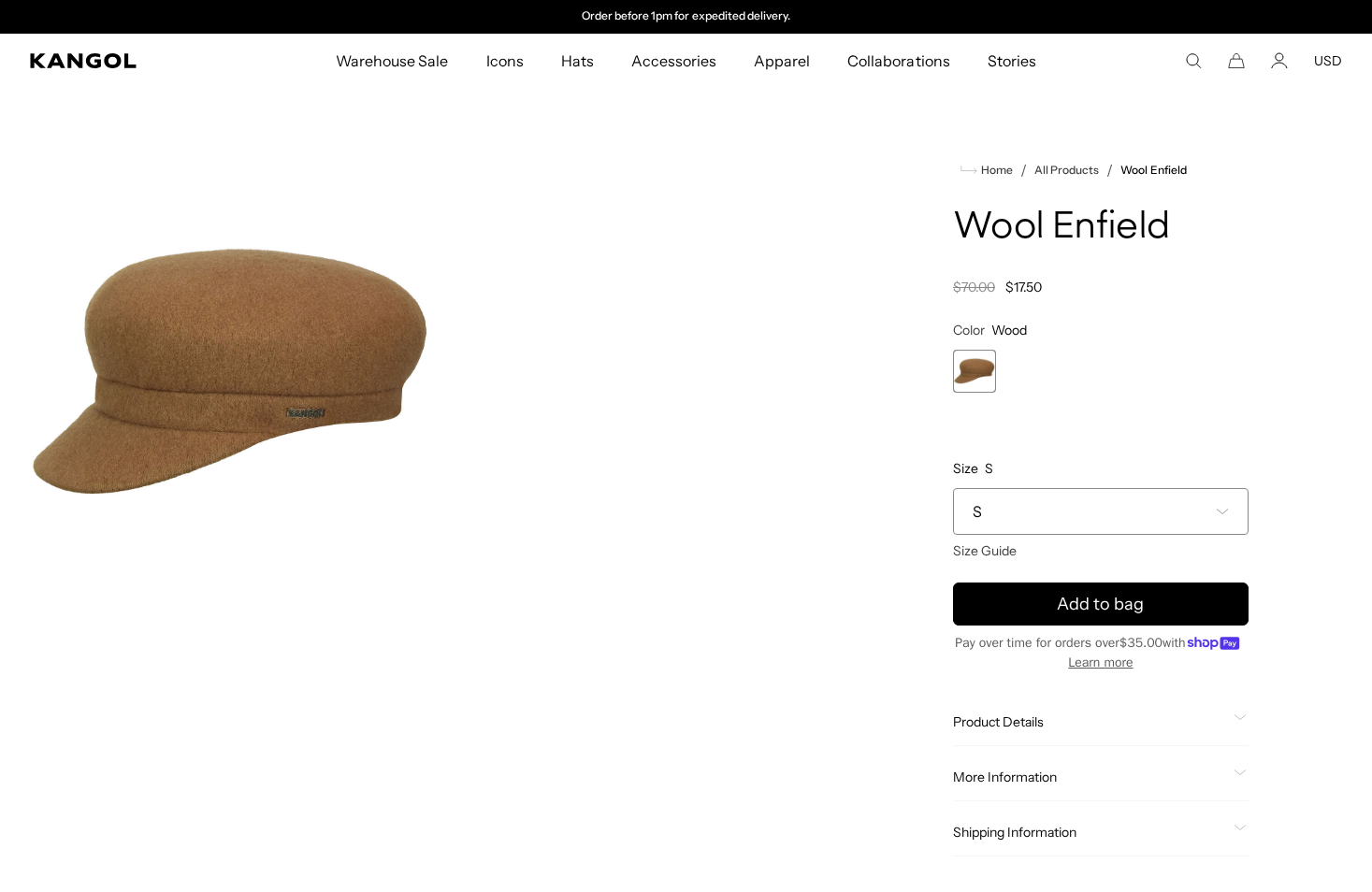 click on "S" at bounding box center [977, 511] 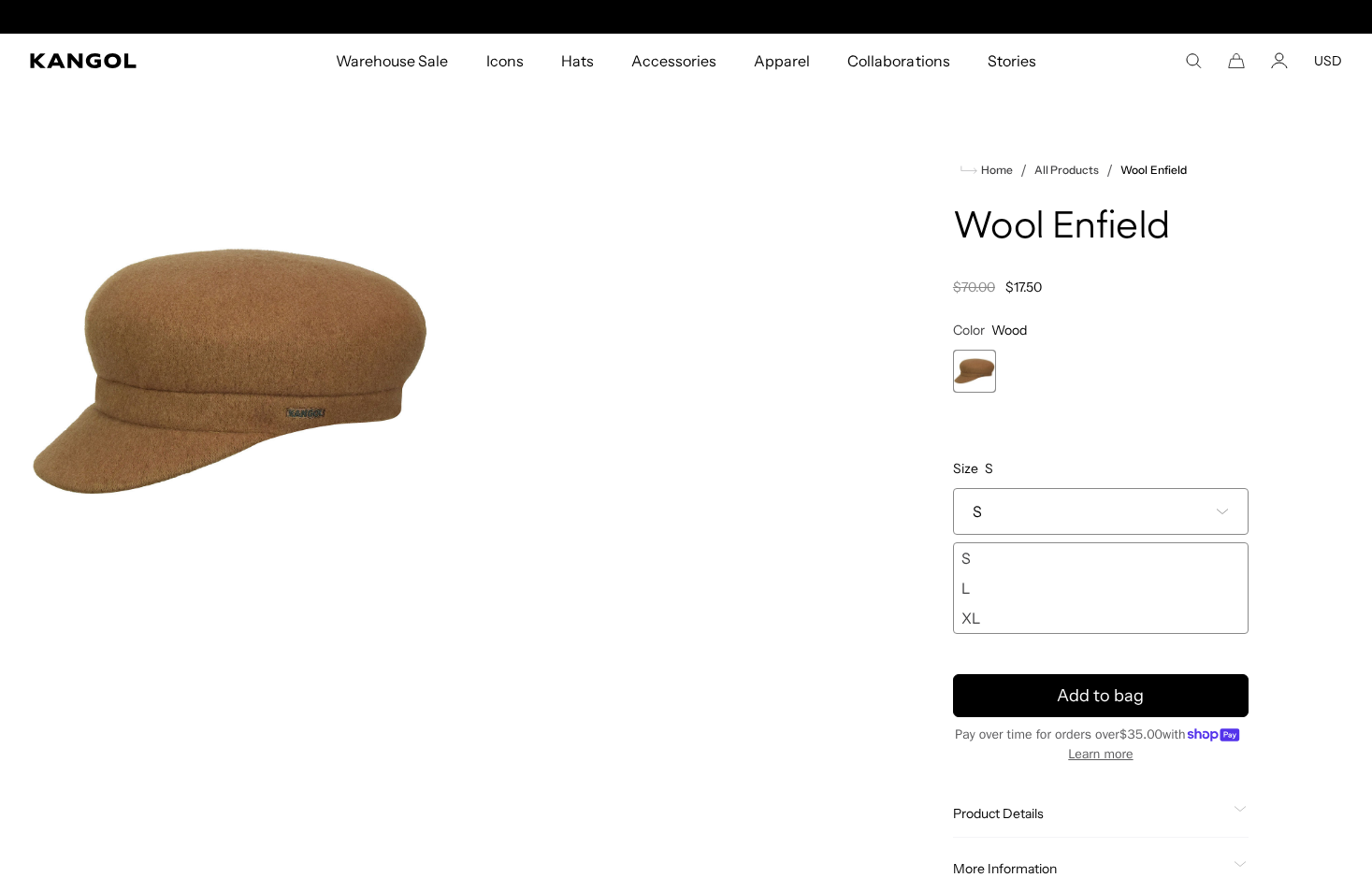 scroll, scrollTop: 0, scrollLeft: 0, axis: both 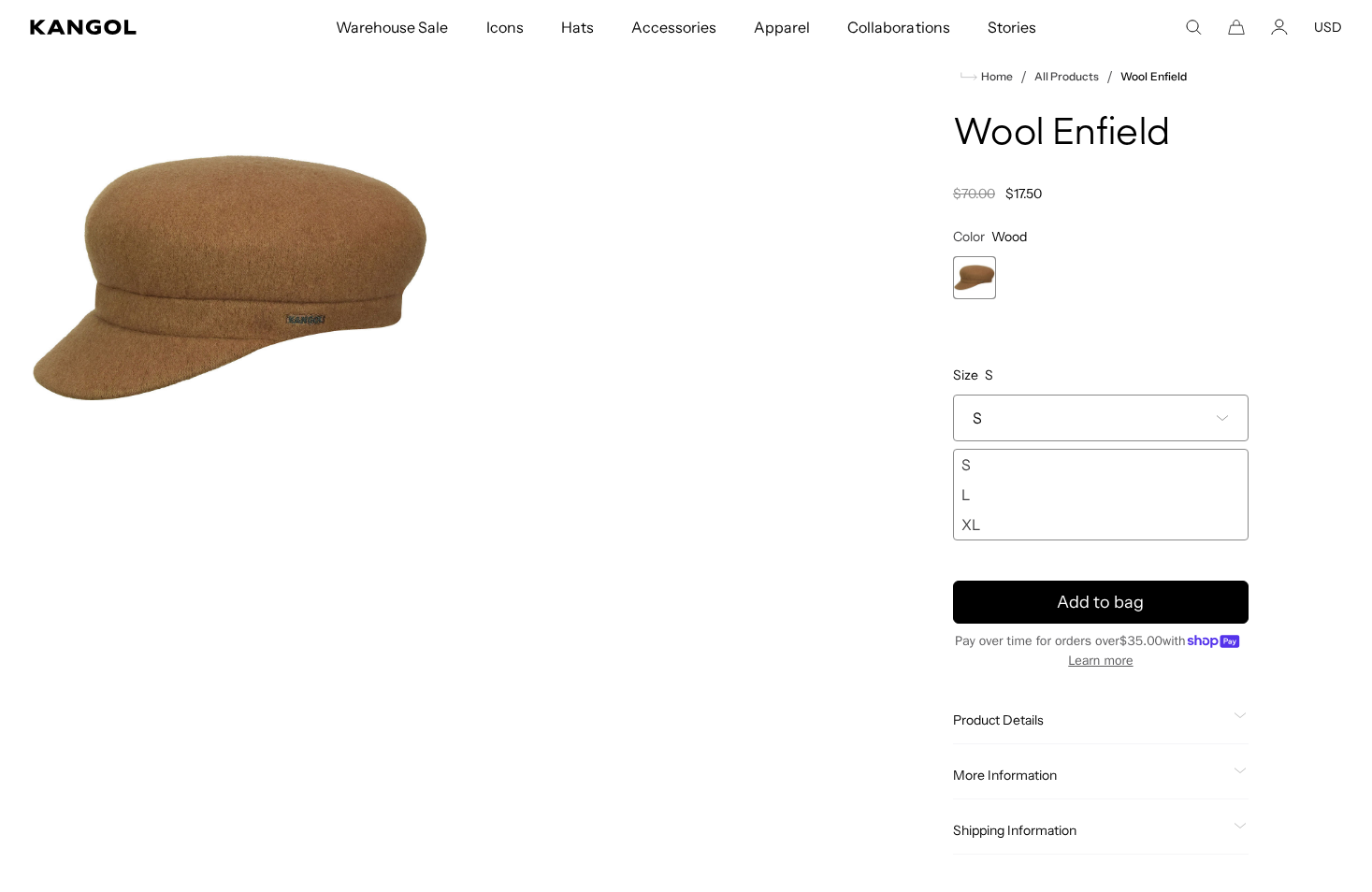 click at bounding box center [231, 280] 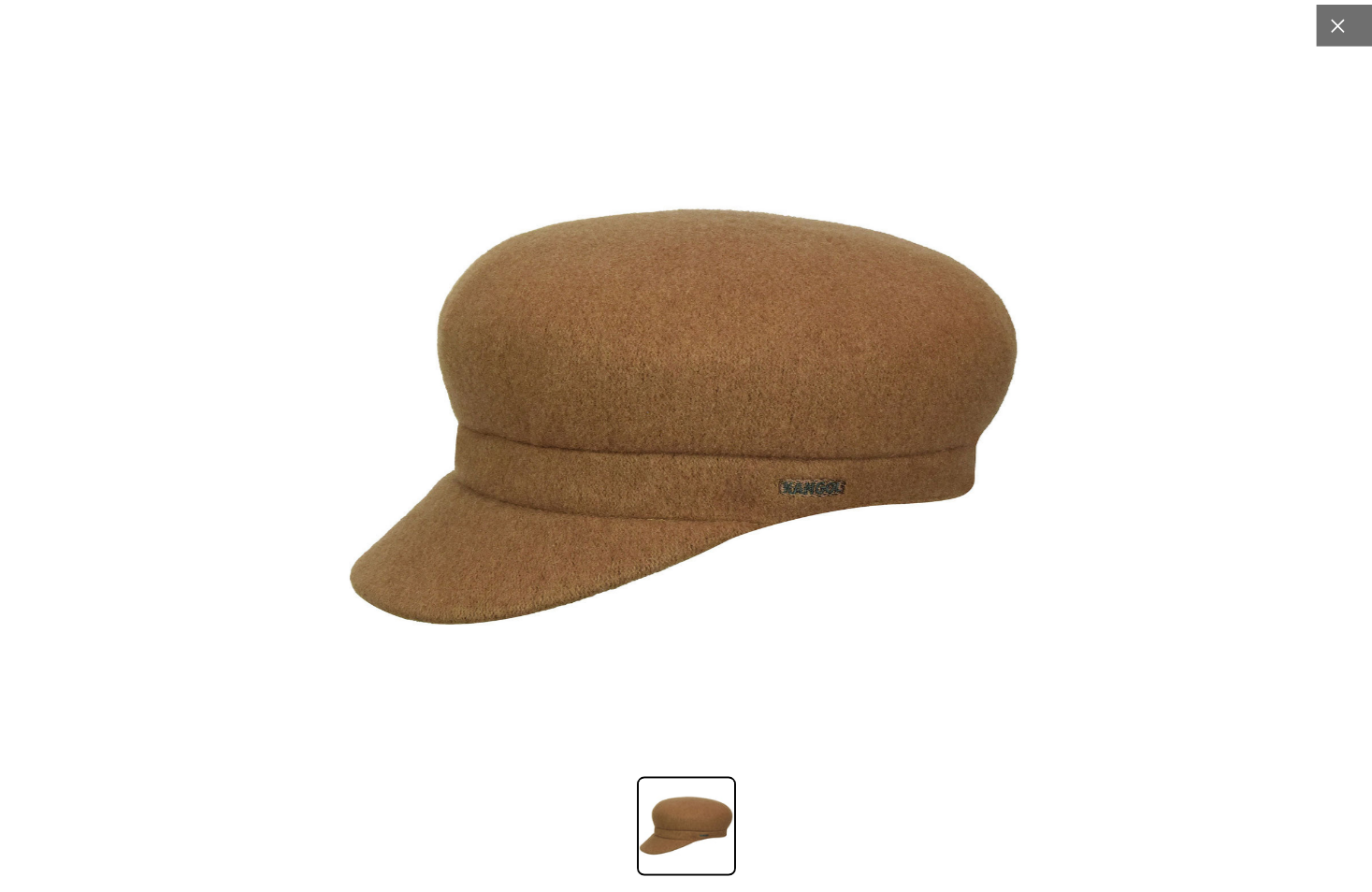 scroll, scrollTop: 0, scrollLeft: 385, axis: horizontal 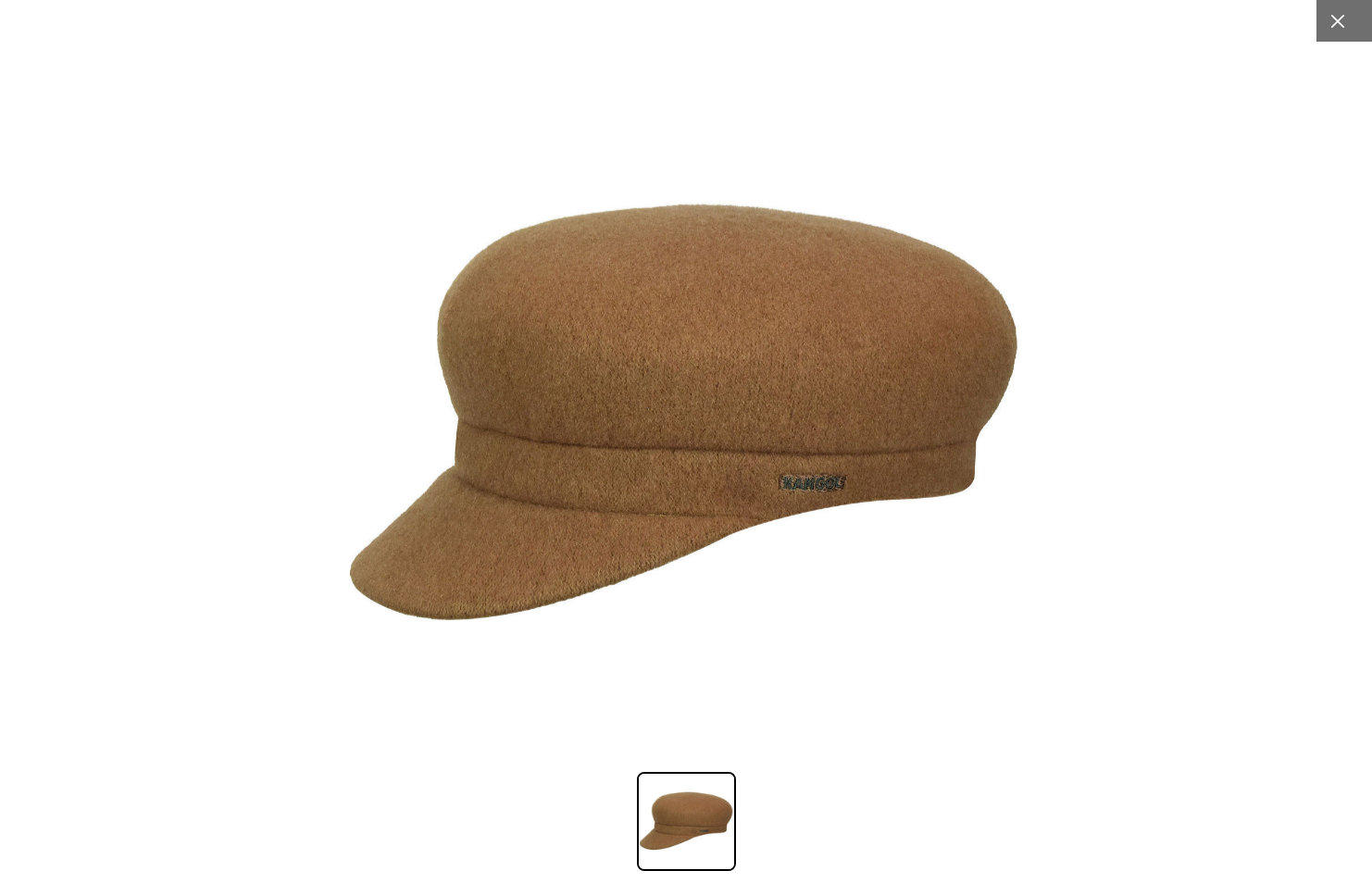 click 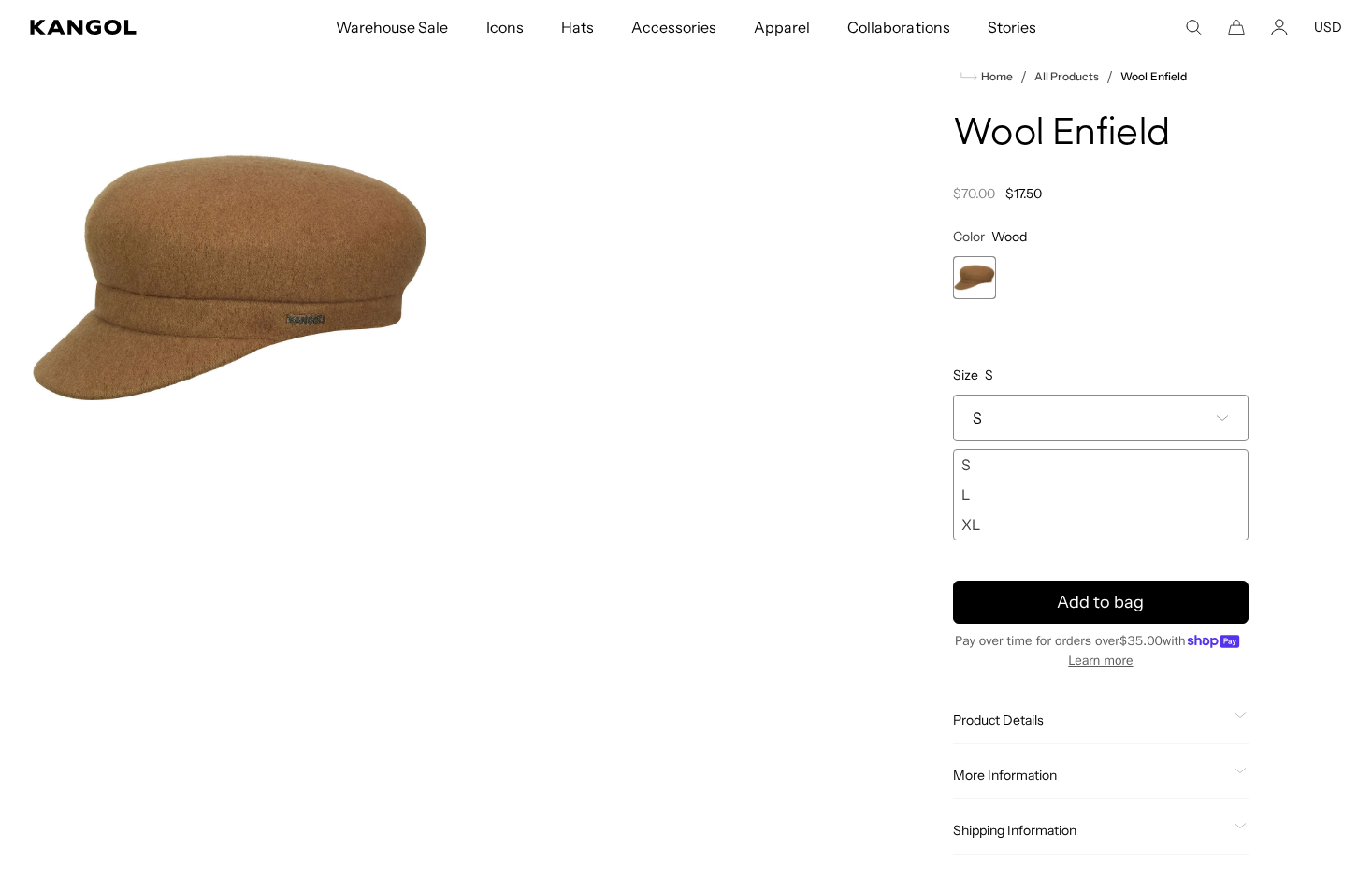 scroll, scrollTop: 0, scrollLeft: 0, axis: both 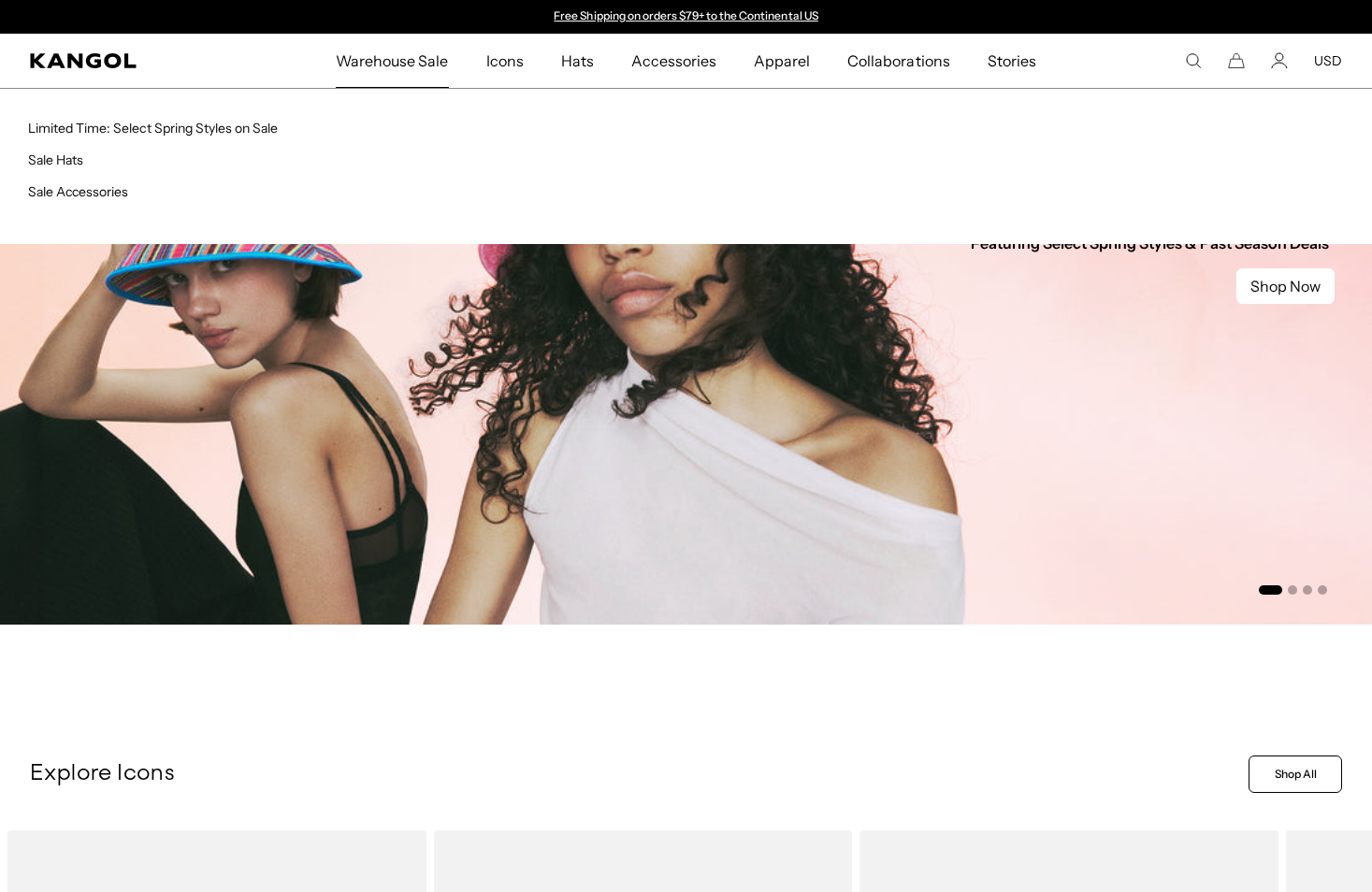 click on "Warehouse Sale" at bounding box center (392, 61) 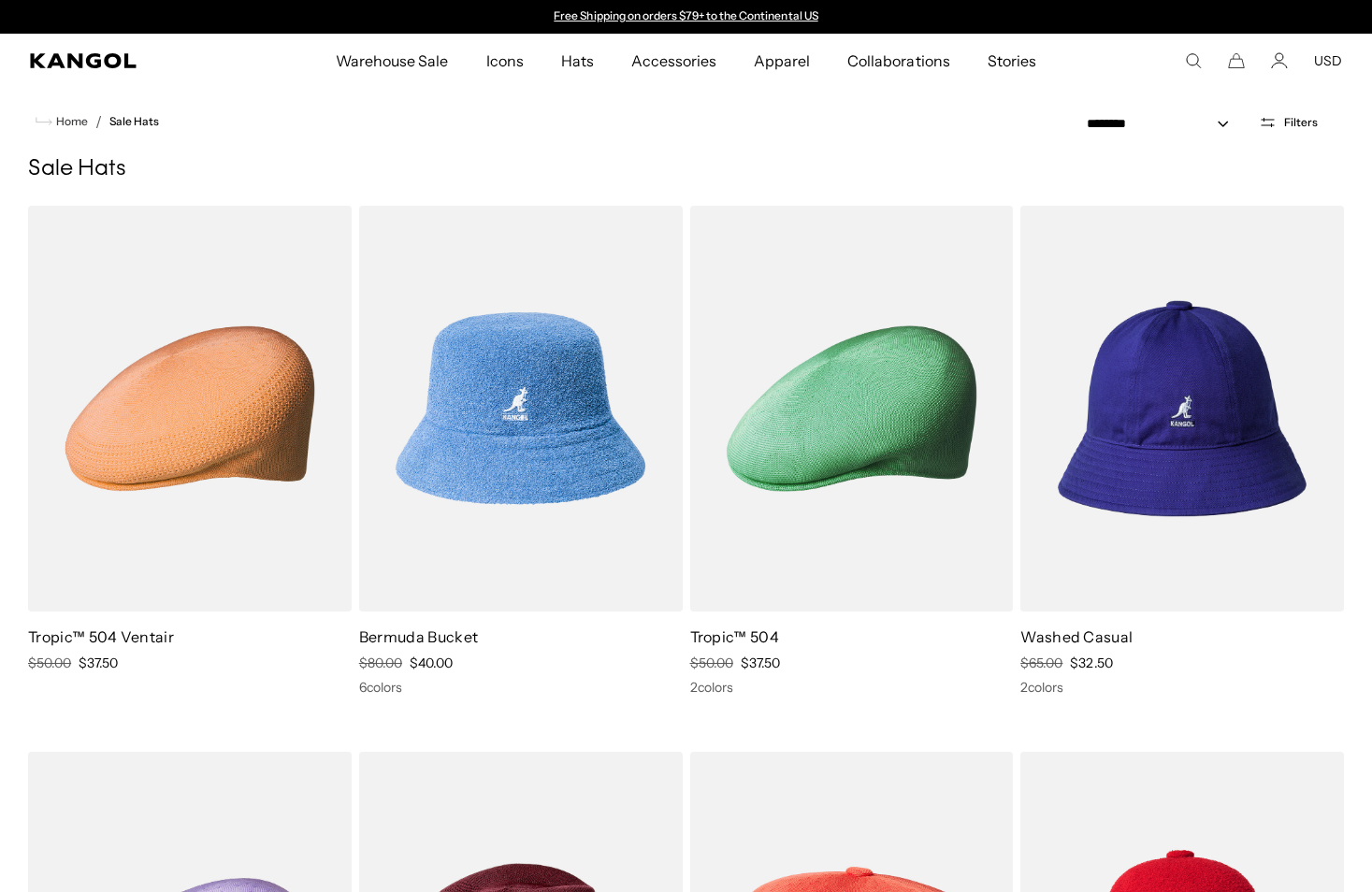 scroll, scrollTop: 0, scrollLeft: 0, axis: both 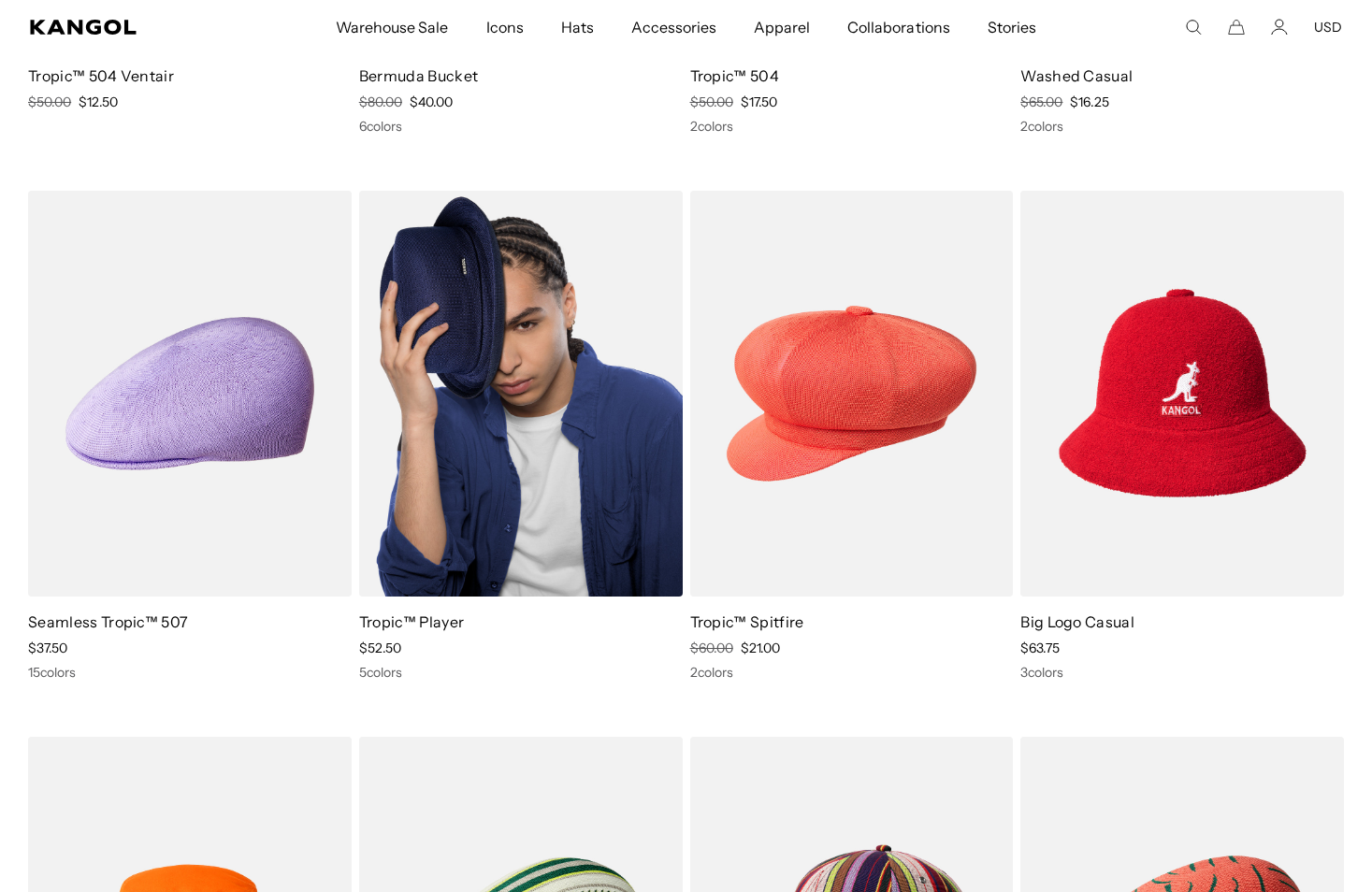 click at bounding box center (521, 394) 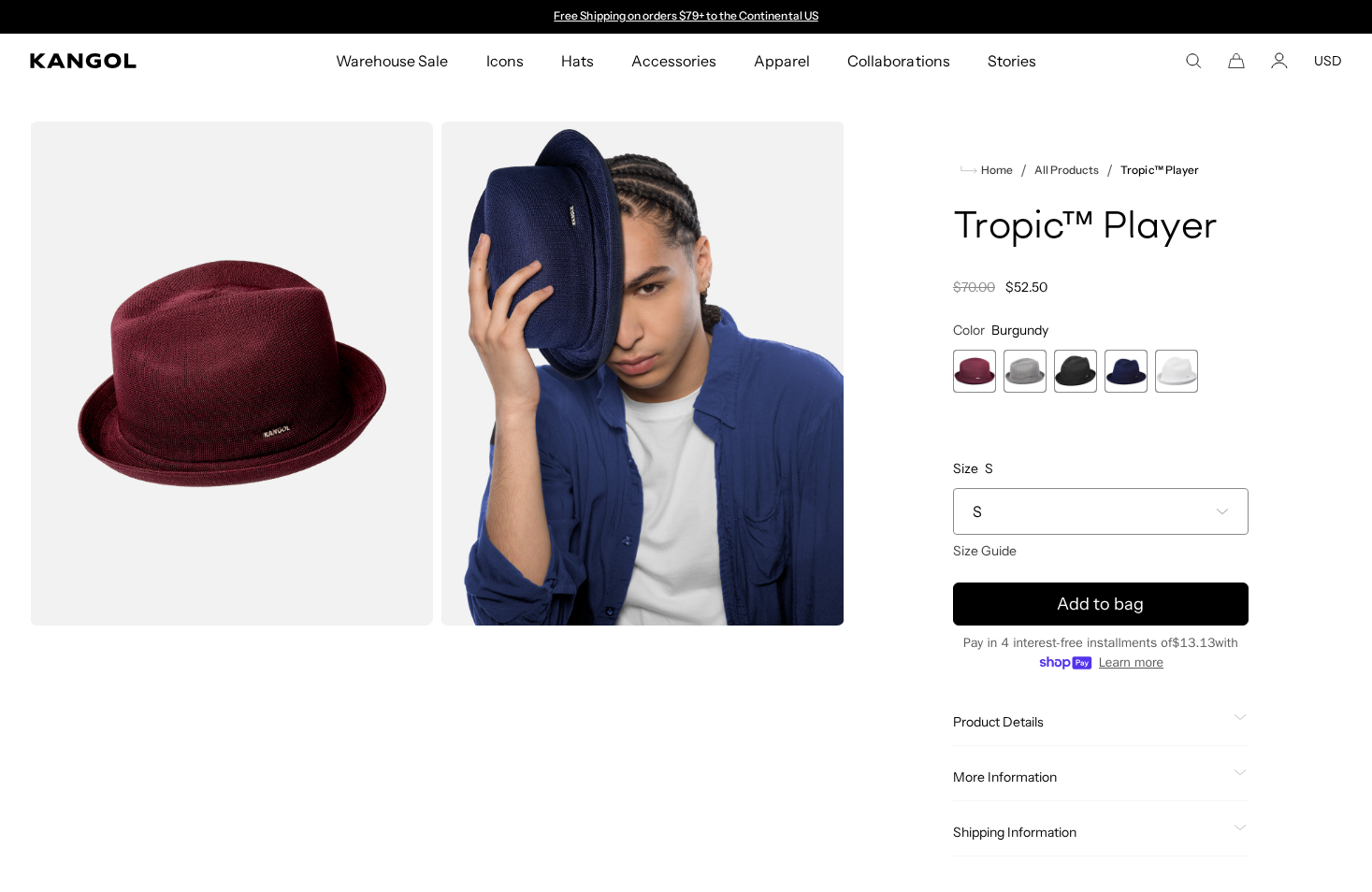 scroll, scrollTop: 0, scrollLeft: 0, axis: both 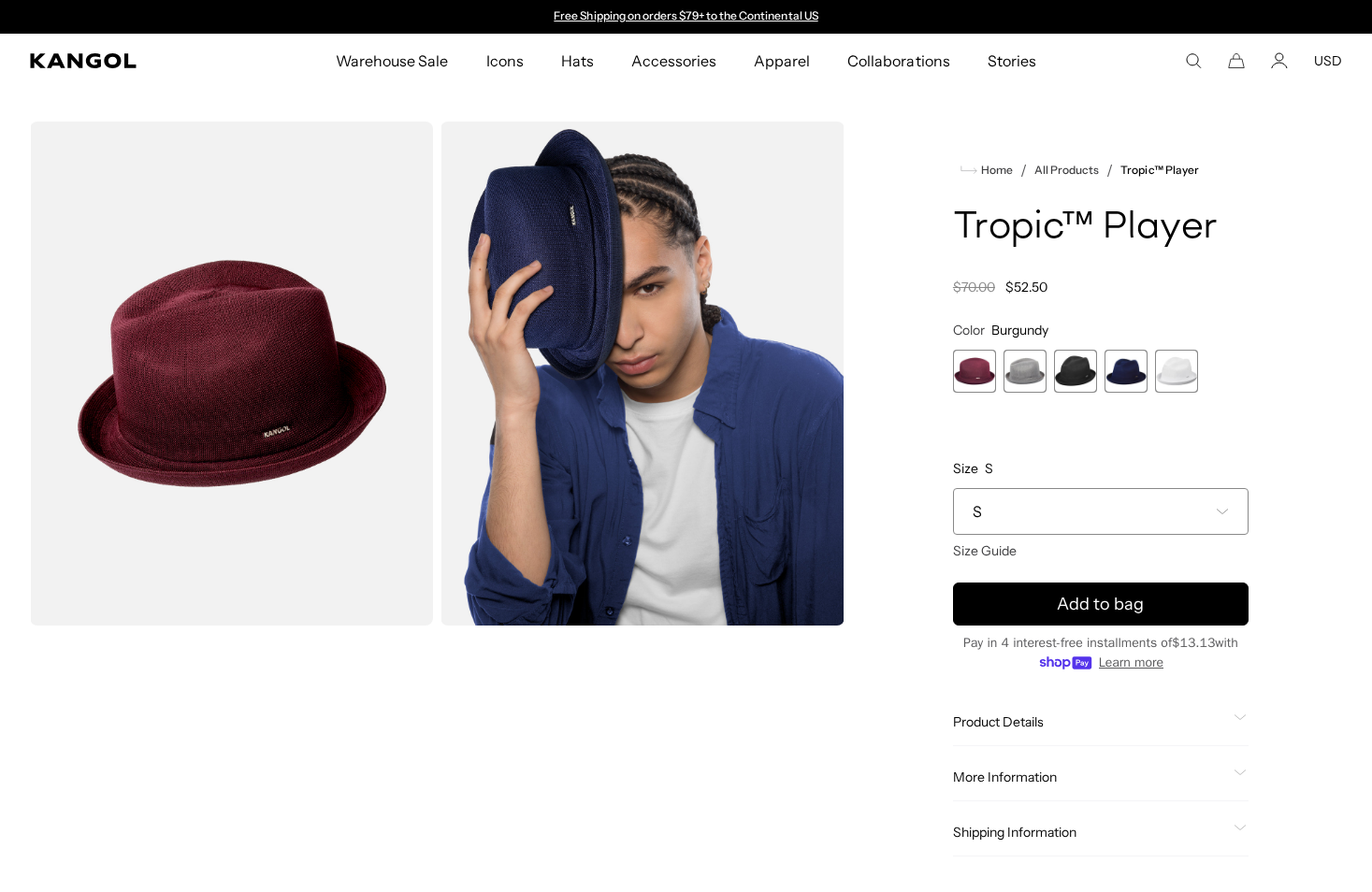click at bounding box center (1025, 371) 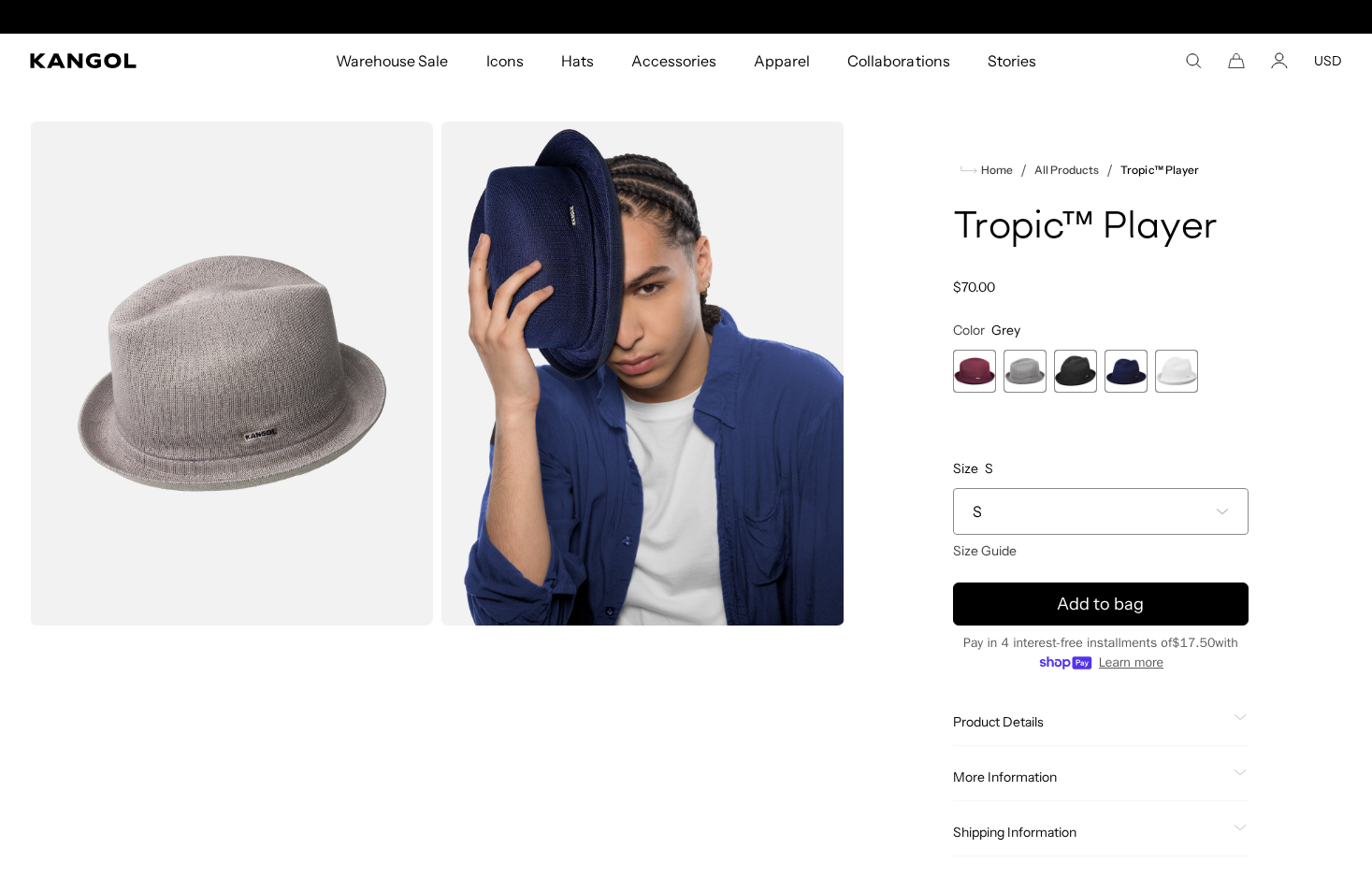 scroll, scrollTop: 0, scrollLeft: 0, axis: both 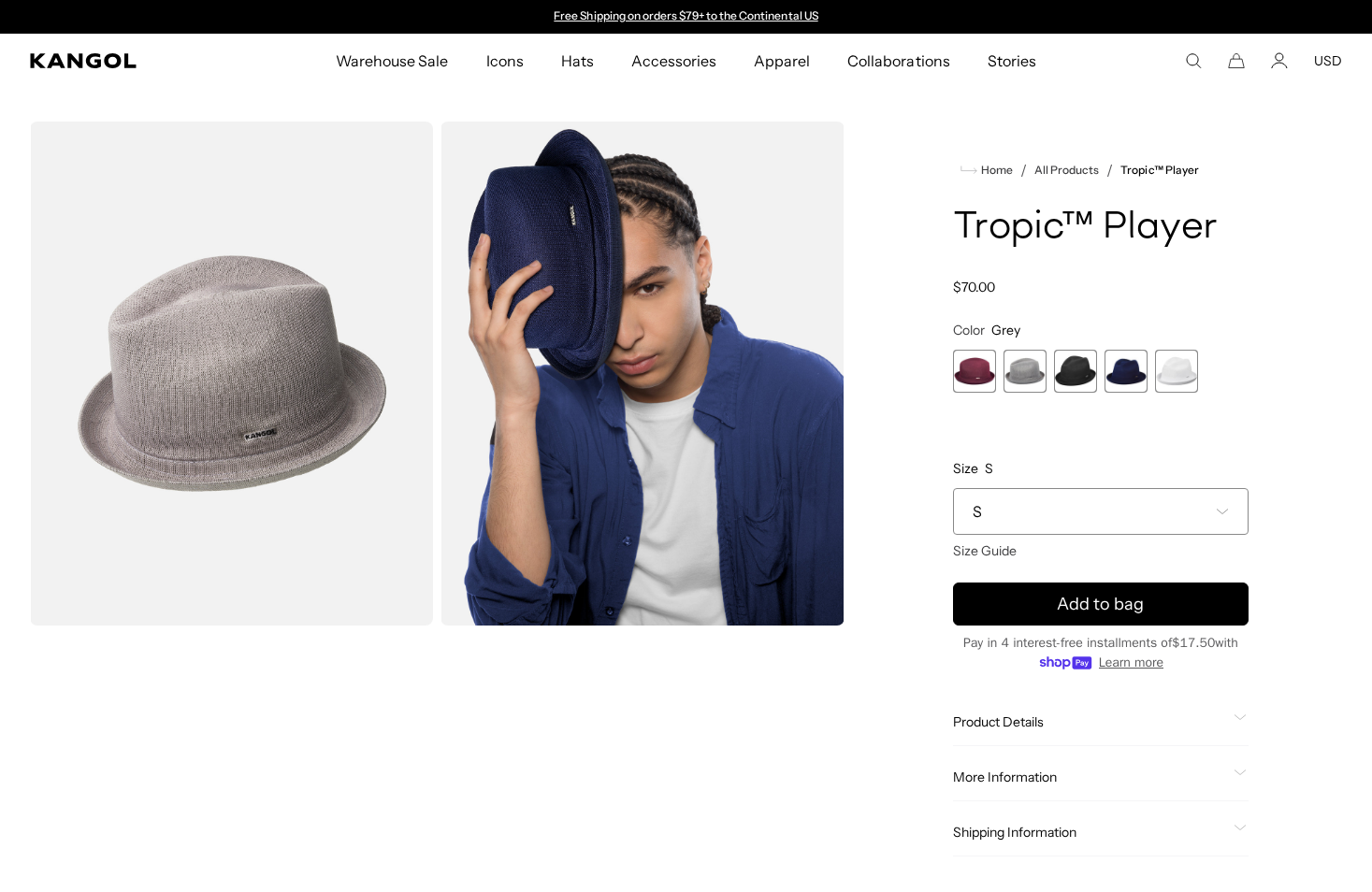 click at bounding box center (1076, 371) 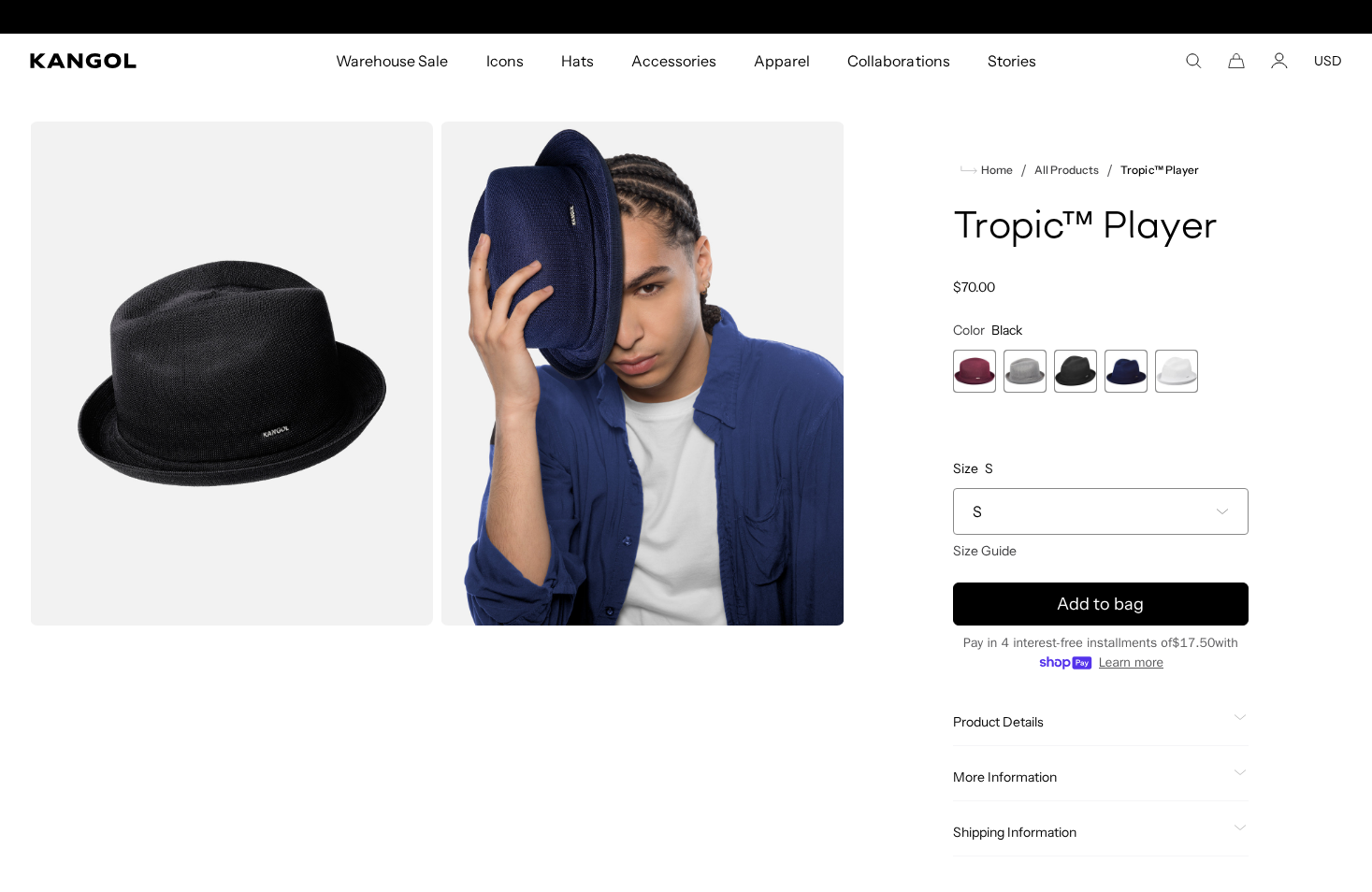 scroll, scrollTop: 0, scrollLeft: 385, axis: horizontal 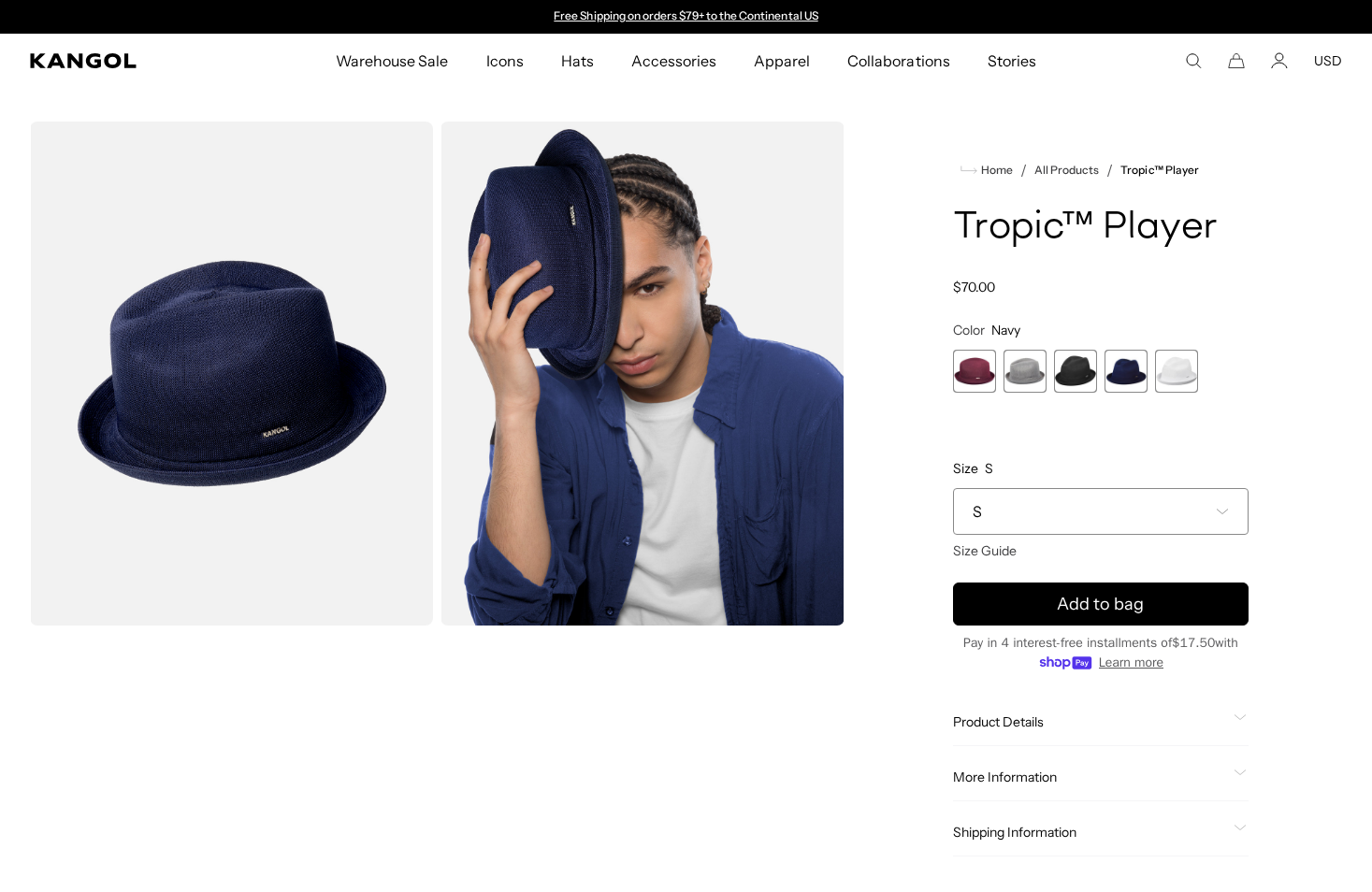 click at bounding box center [1177, 371] 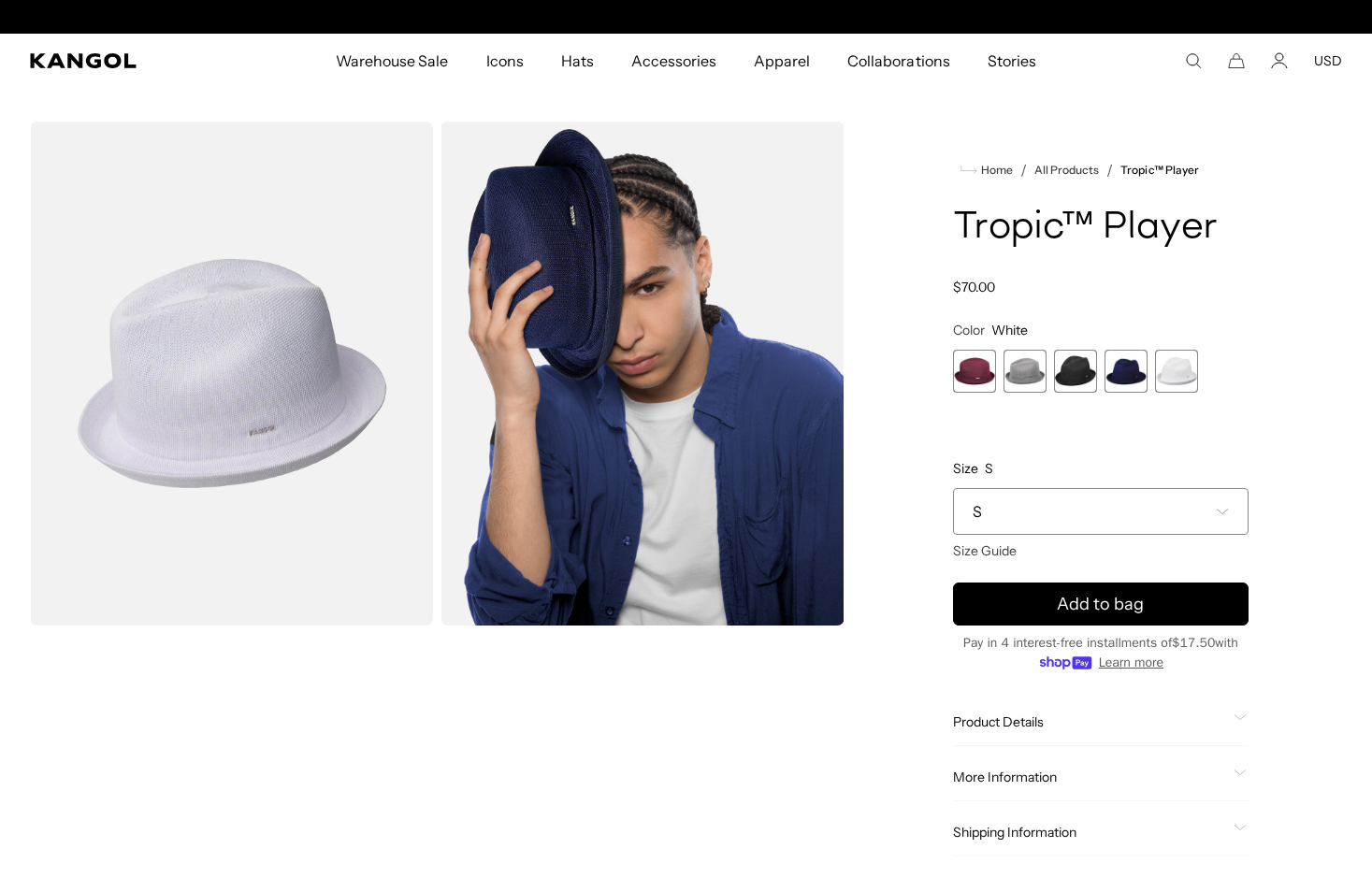 scroll, scrollTop: 0, scrollLeft: 385, axis: horizontal 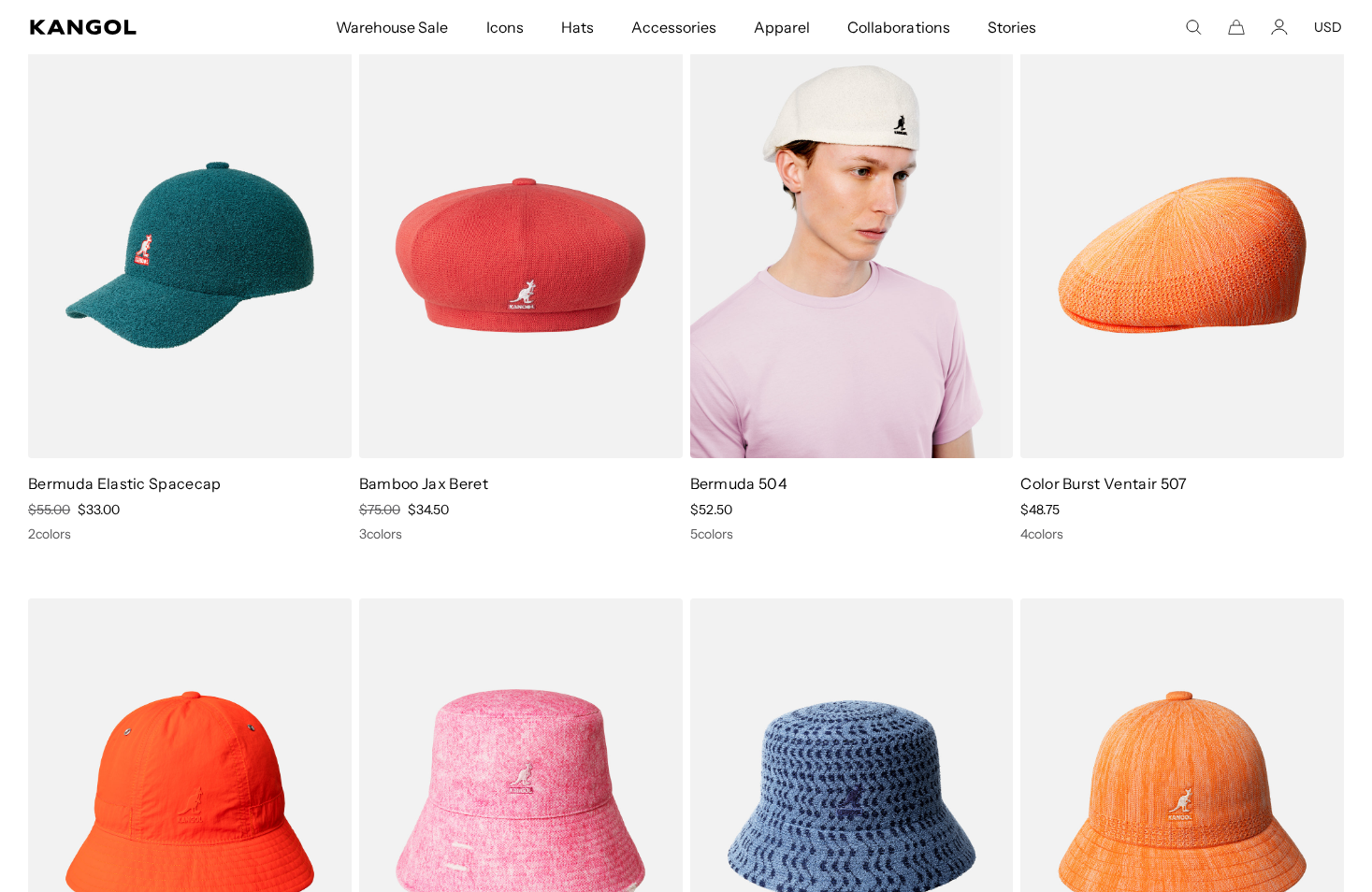 click at bounding box center (852, 255) 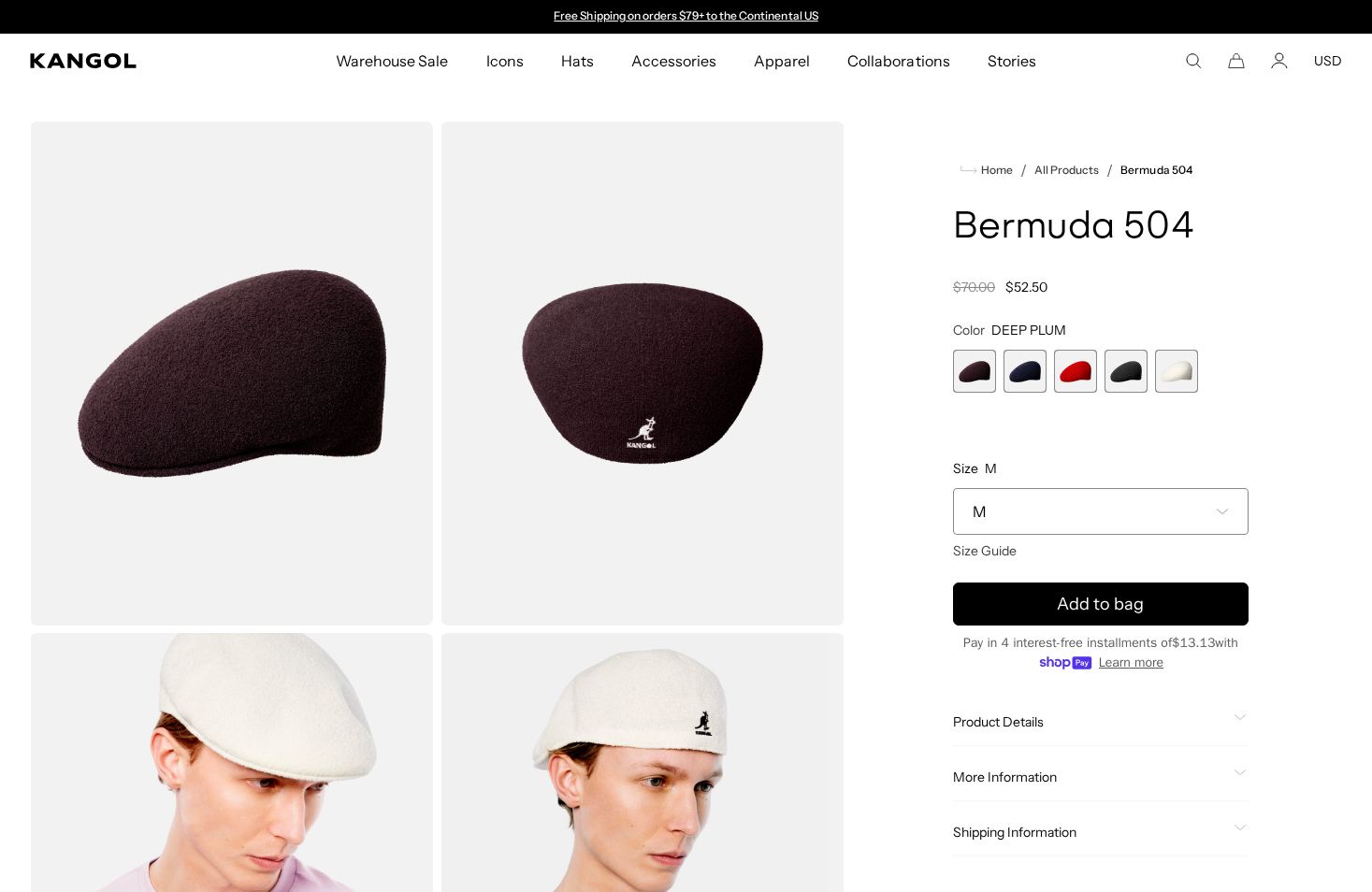 scroll, scrollTop: 0, scrollLeft: 0, axis: both 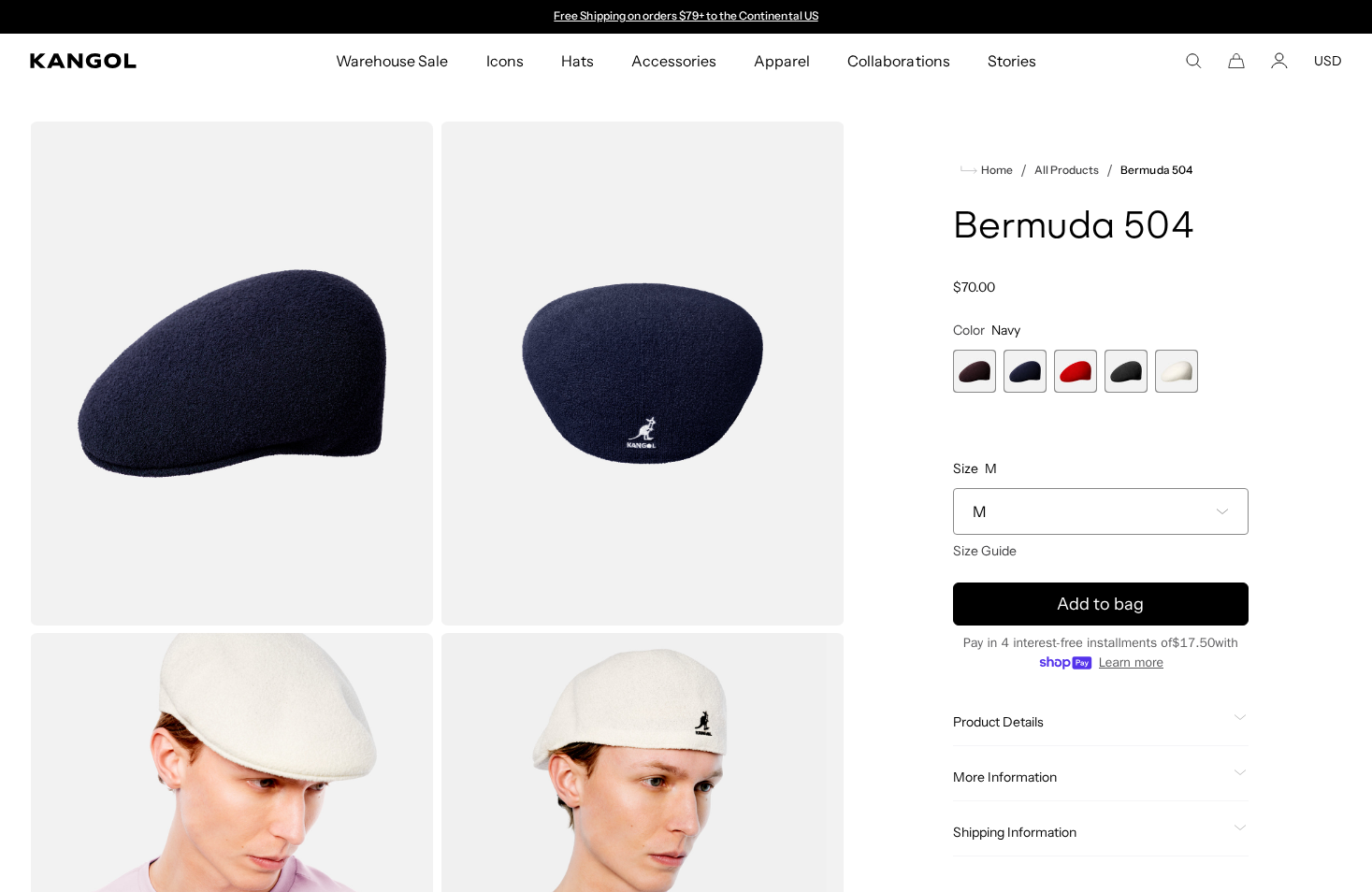 click at bounding box center (1076, 371) 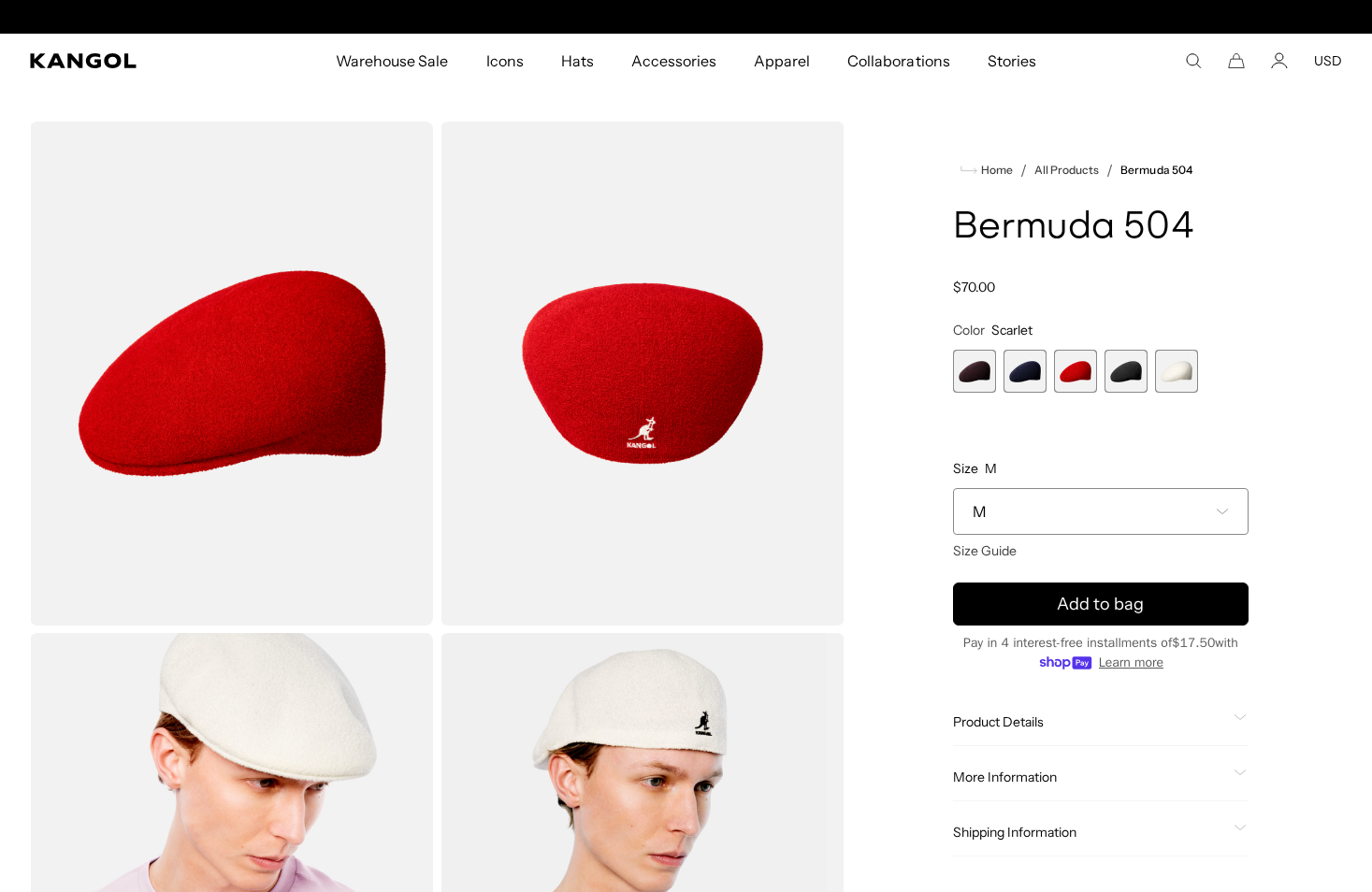 scroll, scrollTop: 0, scrollLeft: 385, axis: horizontal 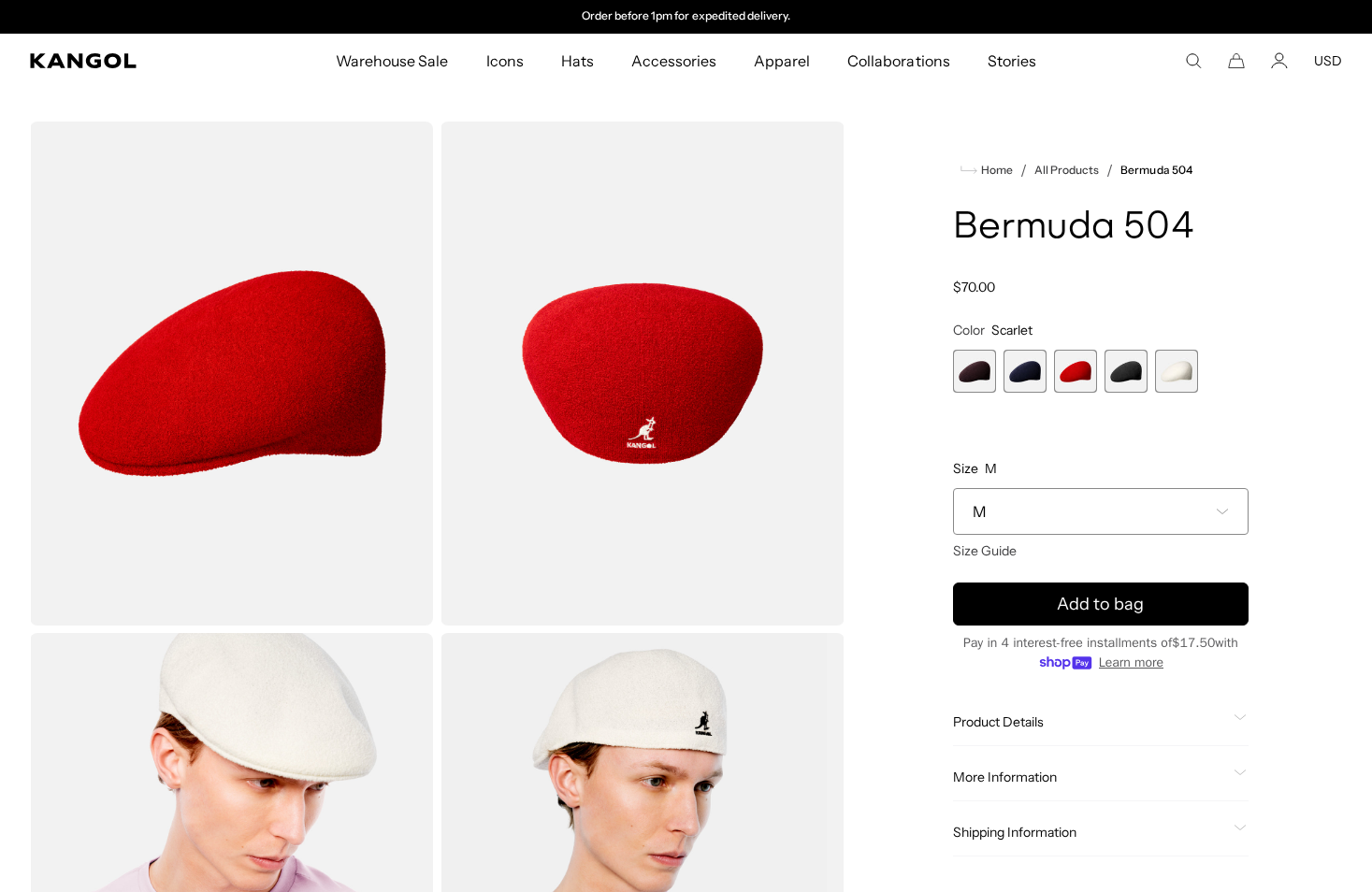 click at bounding box center (1126, 371) 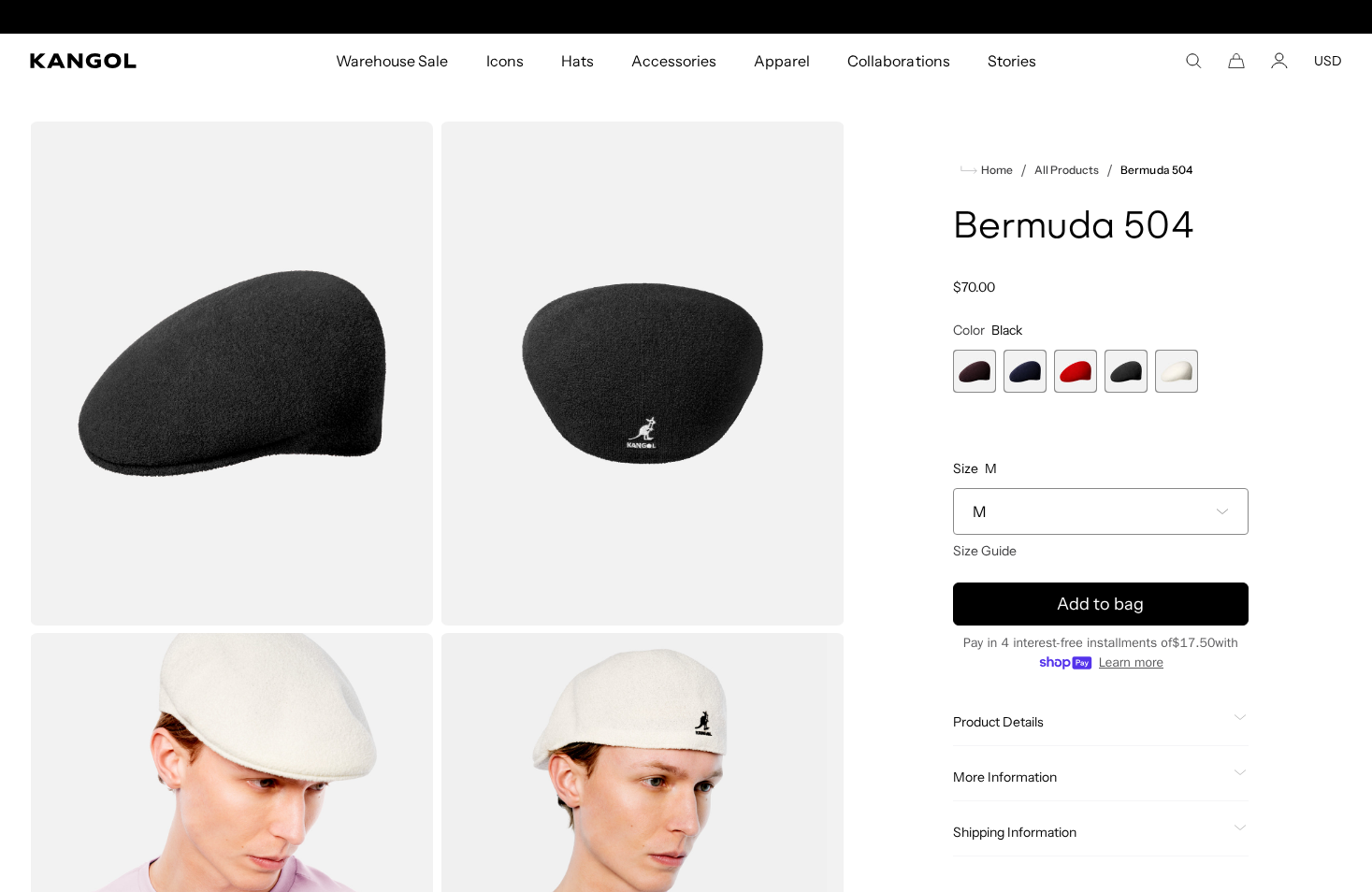 scroll, scrollTop: 0, scrollLeft: 0, axis: both 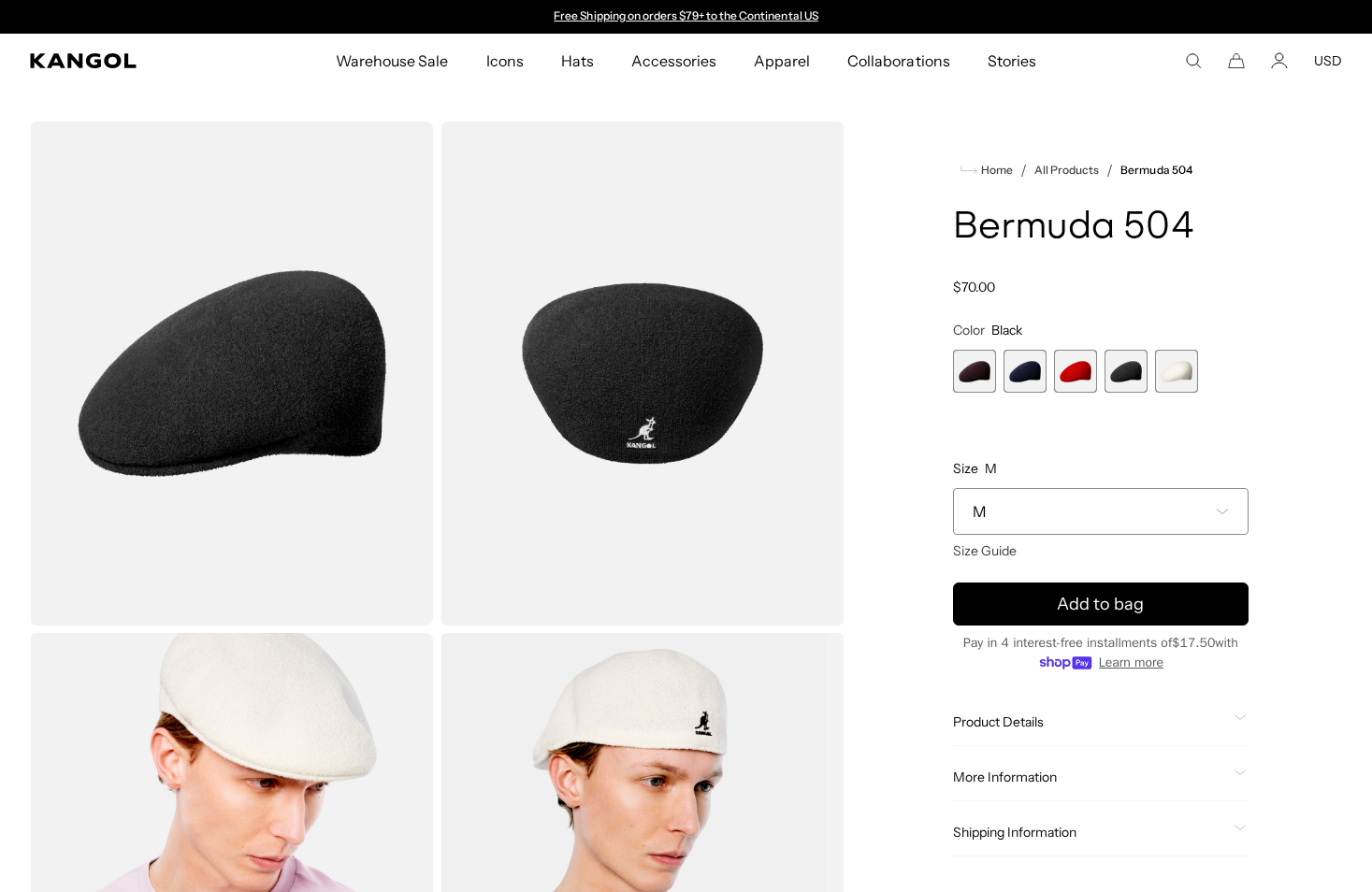 click at bounding box center [1177, 371] 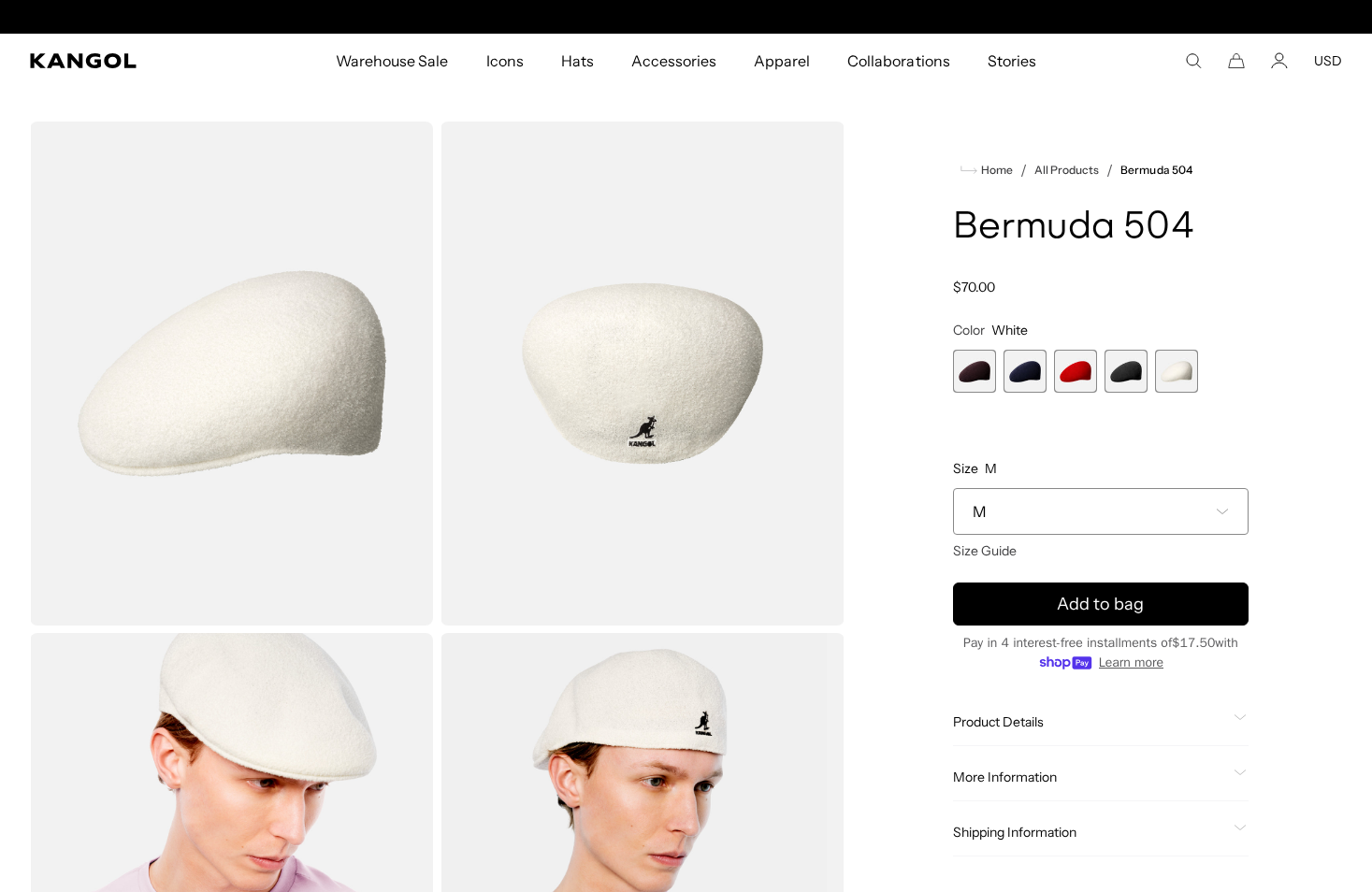 scroll, scrollTop: 0, scrollLeft: 385, axis: horizontal 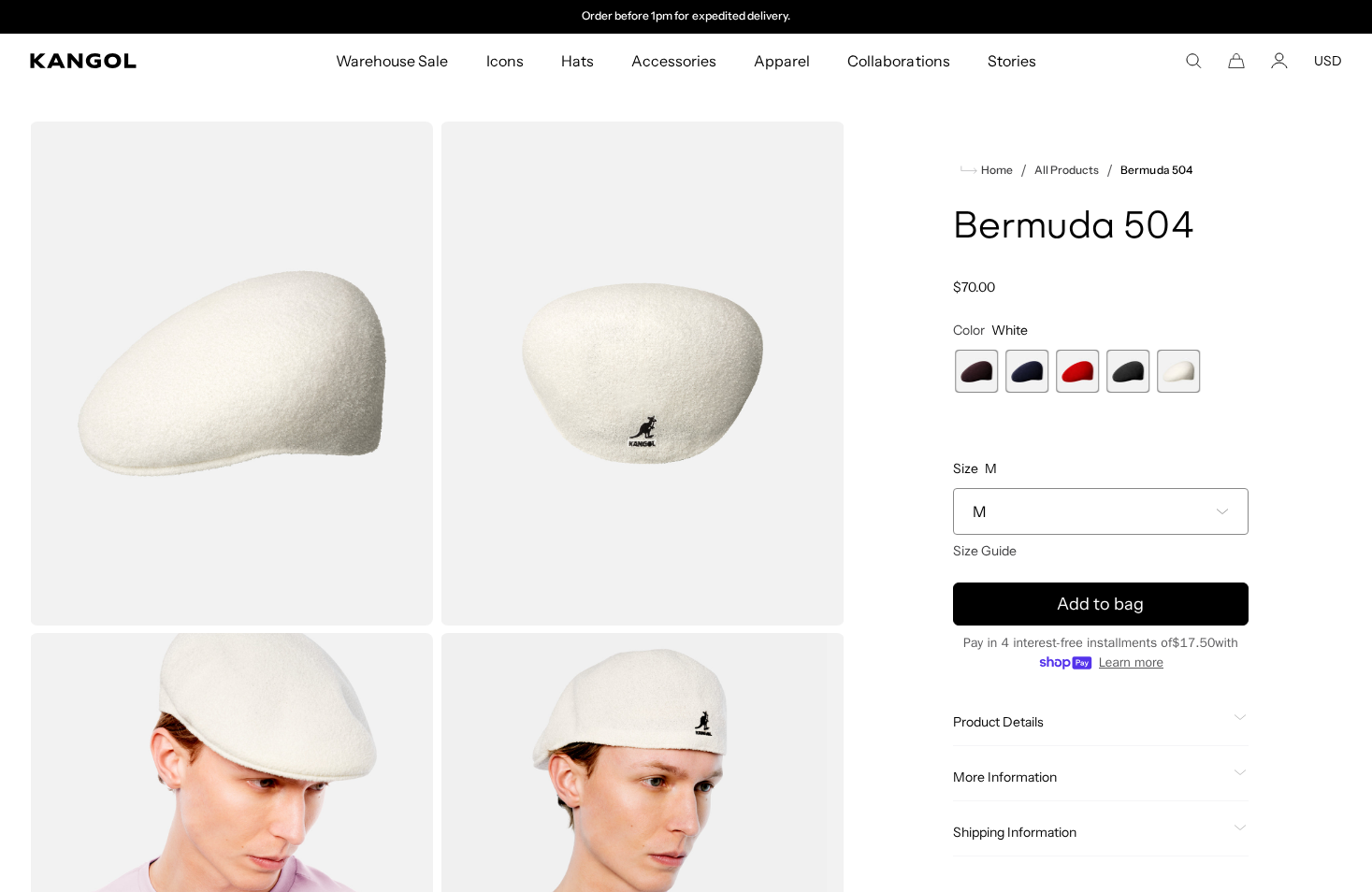click at bounding box center (1128, 371) 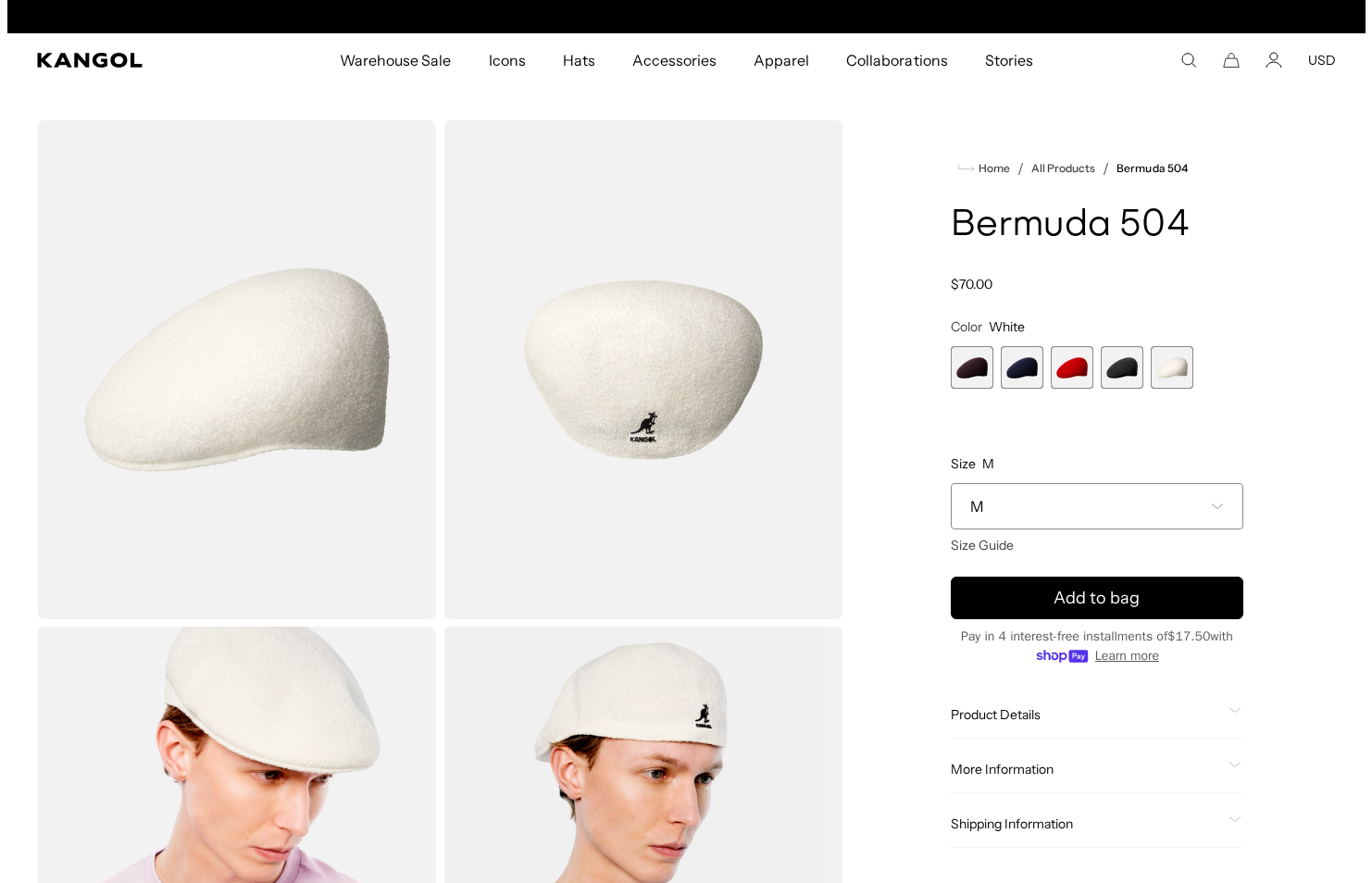 scroll, scrollTop: 0, scrollLeft: 381, axis: horizontal 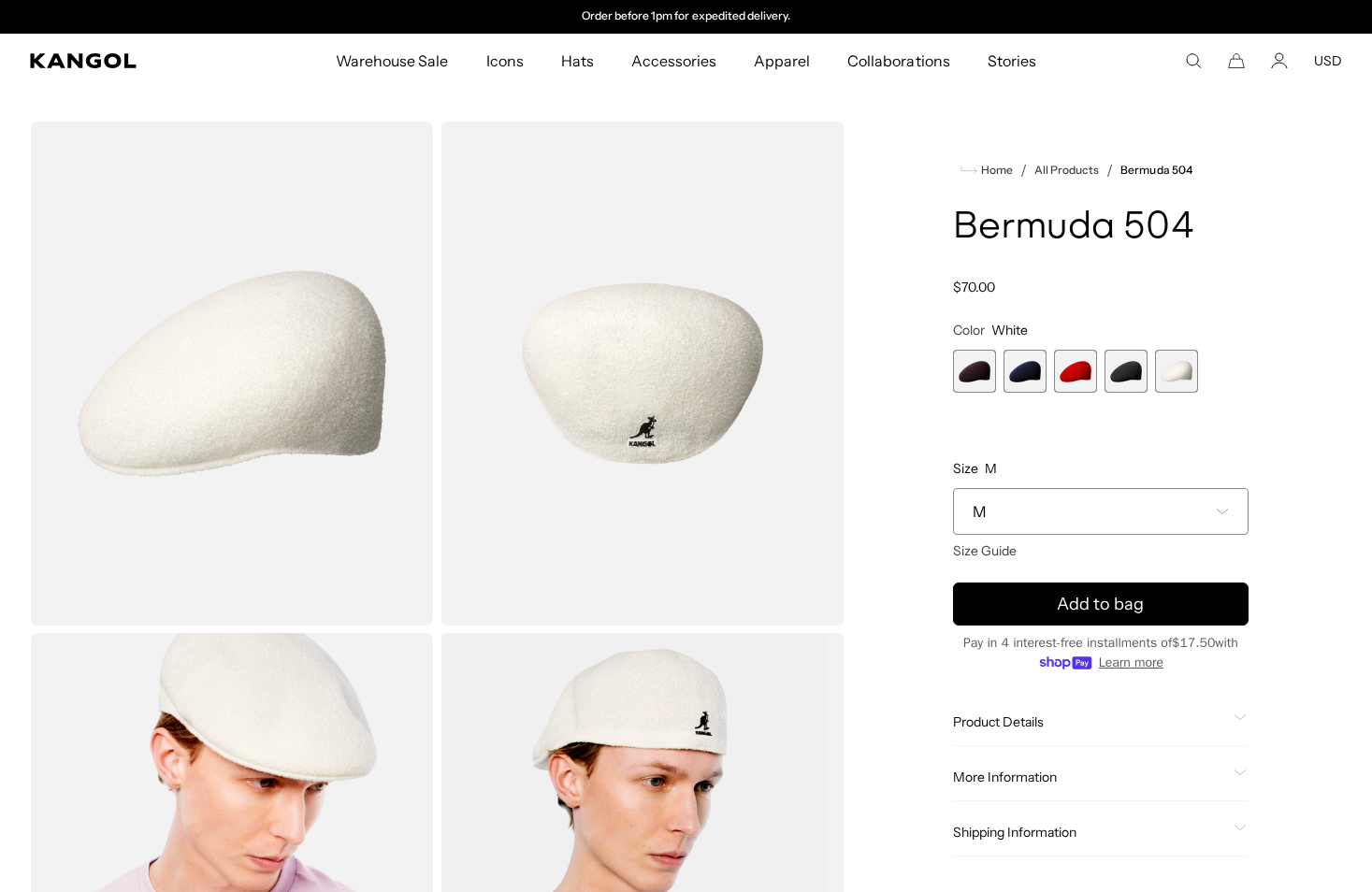 click at bounding box center (231, 885) 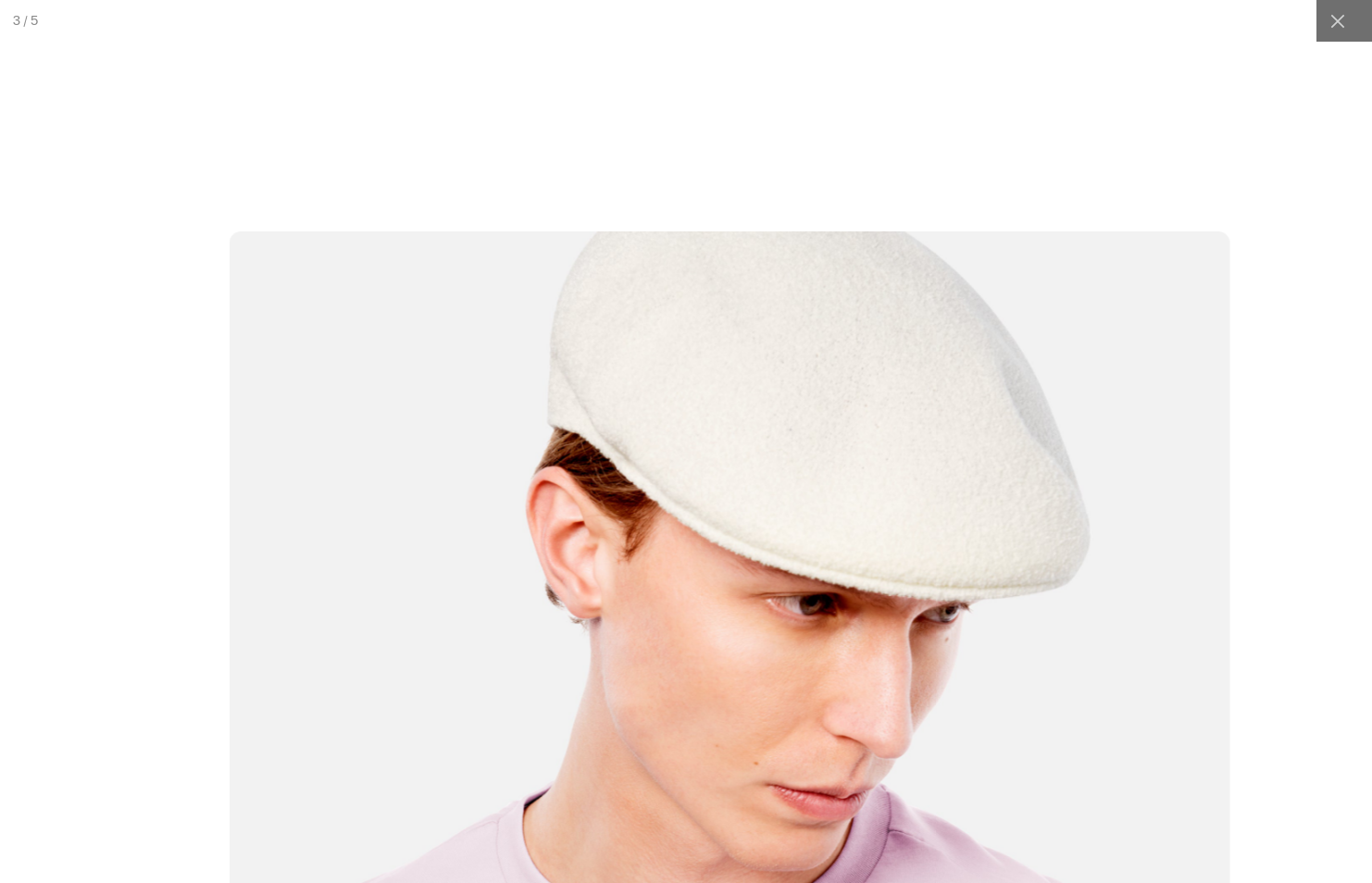 scroll, scrollTop: 0, scrollLeft: 381, axis: horizontal 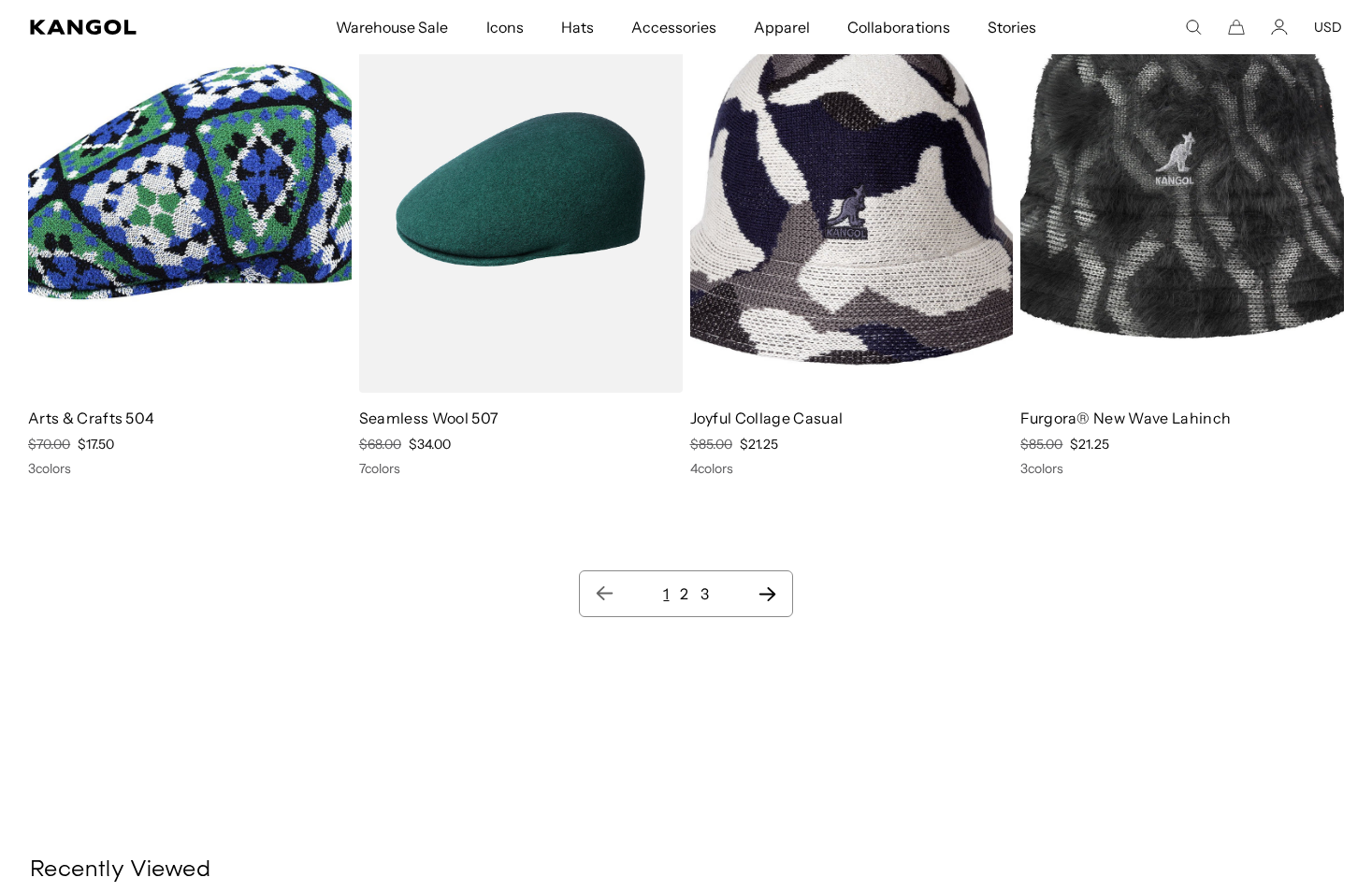 click 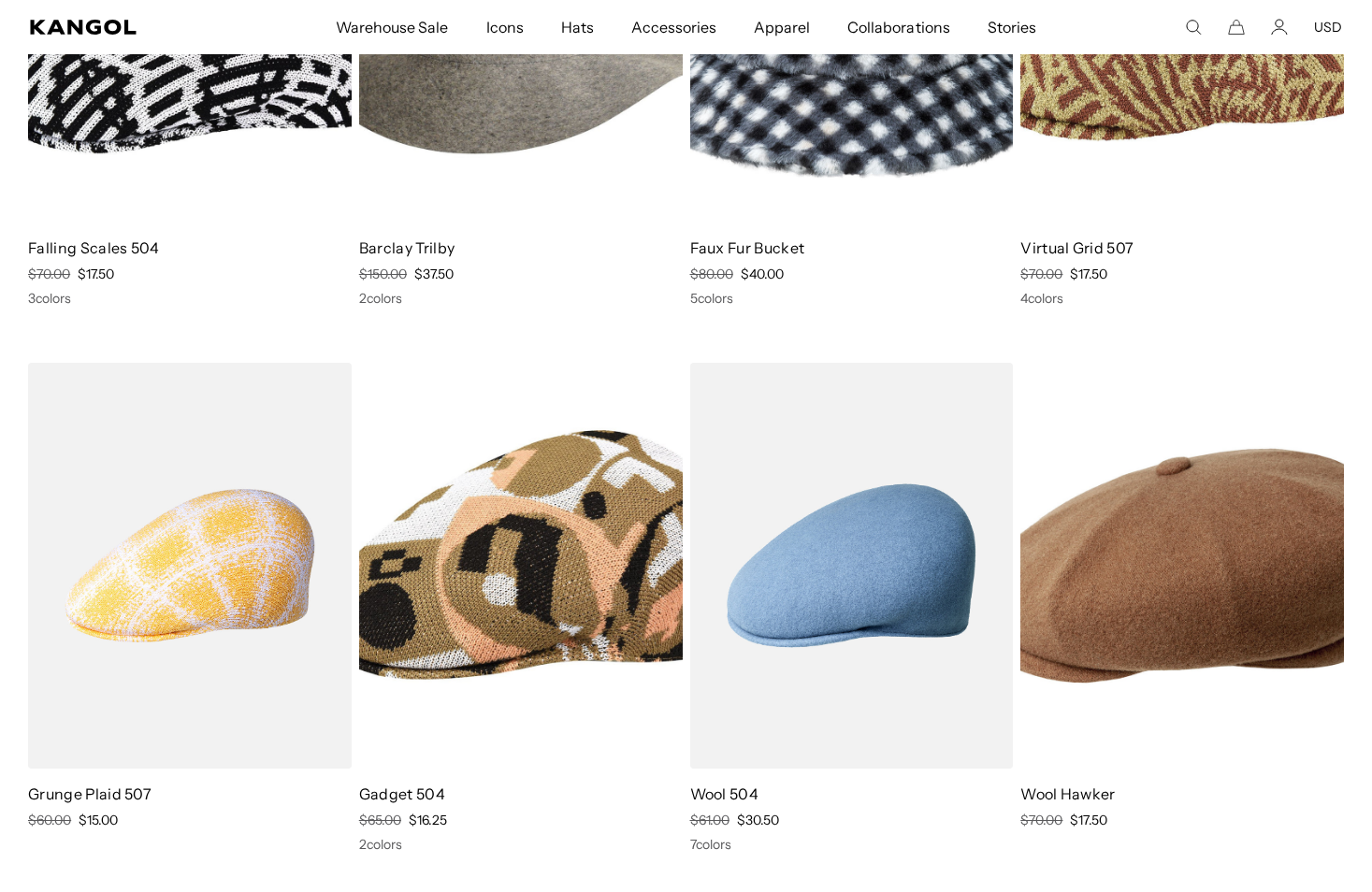 click at bounding box center [1182, 566] 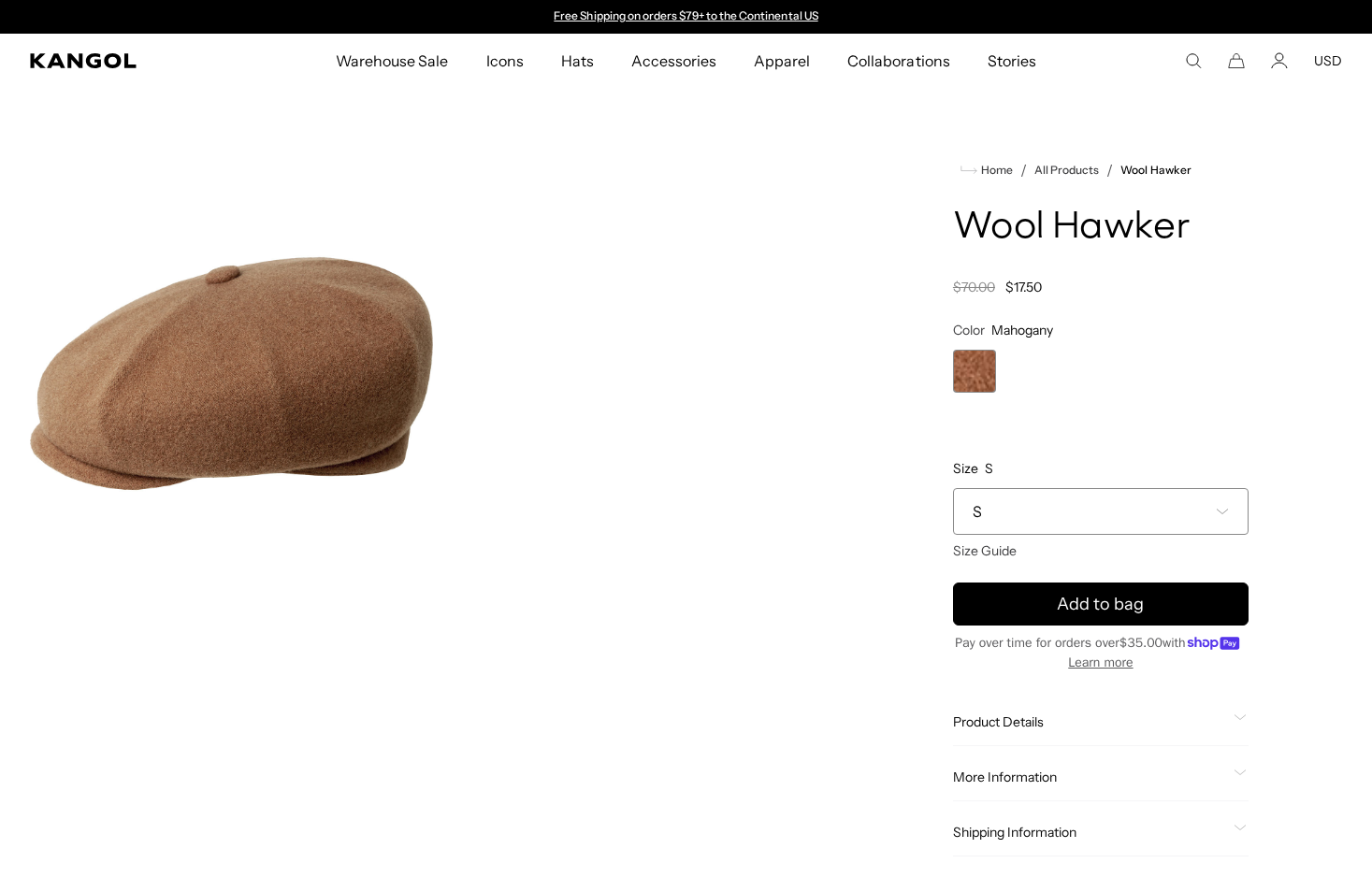 scroll, scrollTop: 0, scrollLeft: 0, axis: both 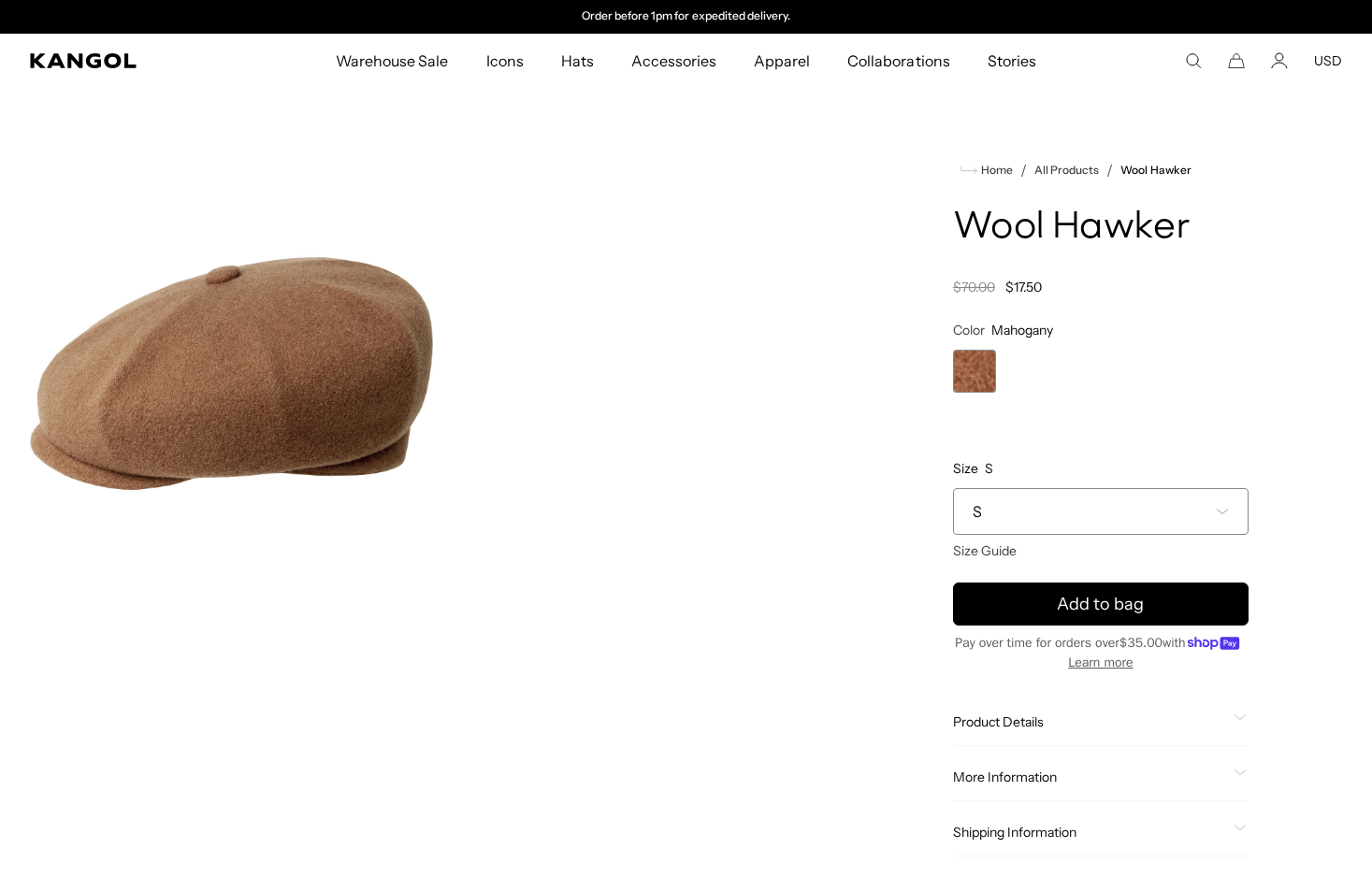 click on "S" at bounding box center (977, 511) 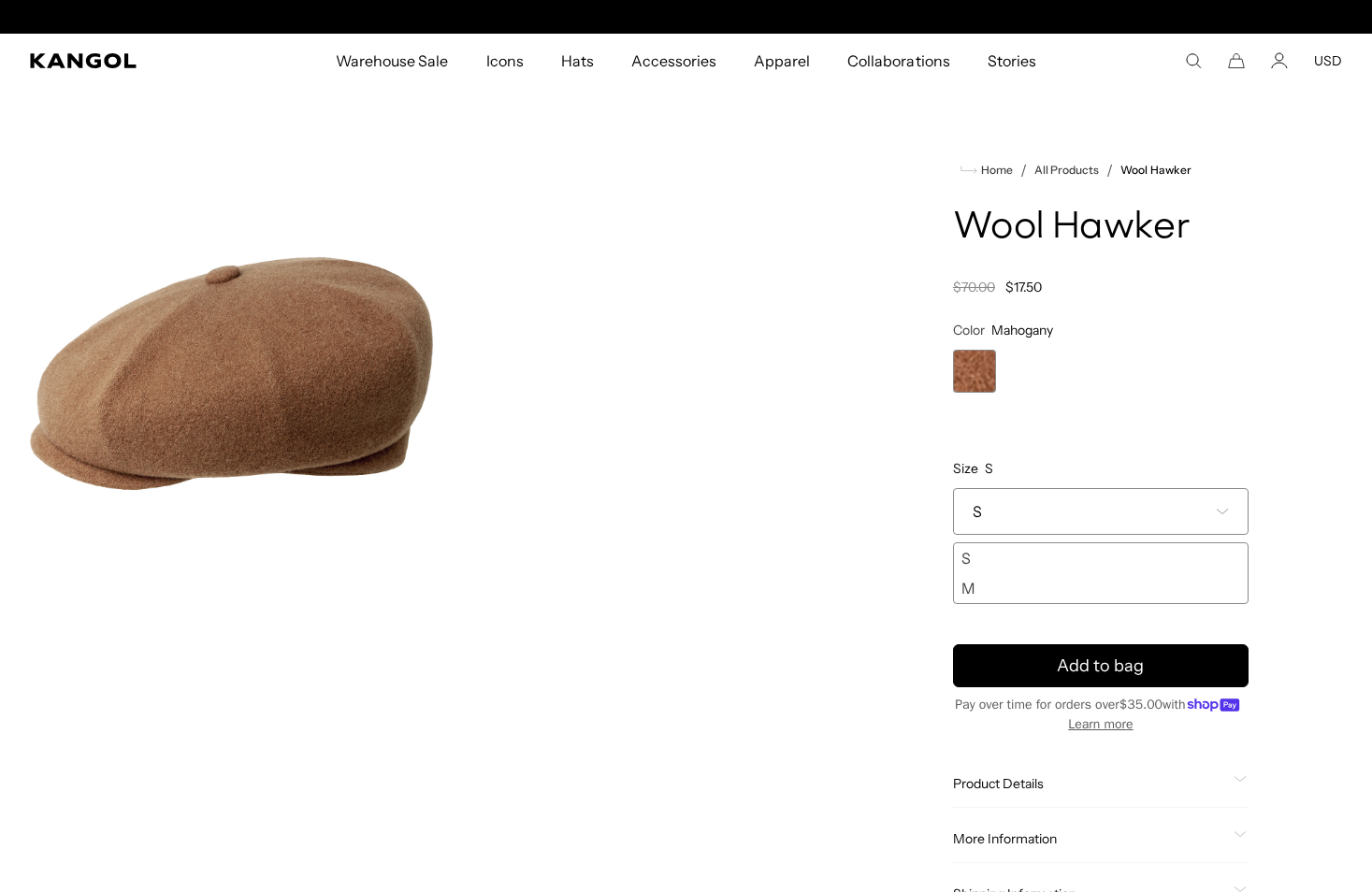 scroll, scrollTop: 0, scrollLeft: 0, axis: both 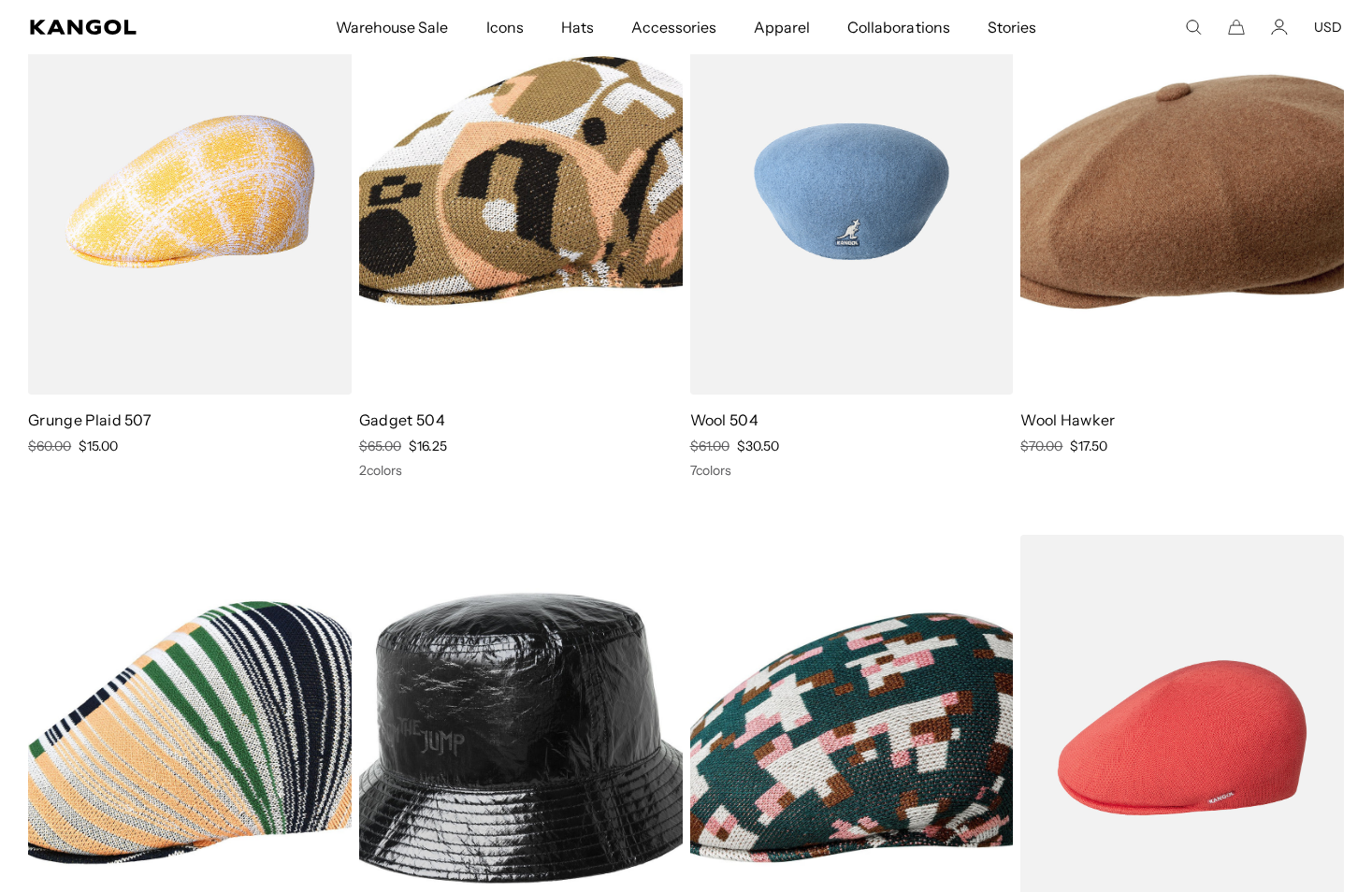 click at bounding box center (852, 192) 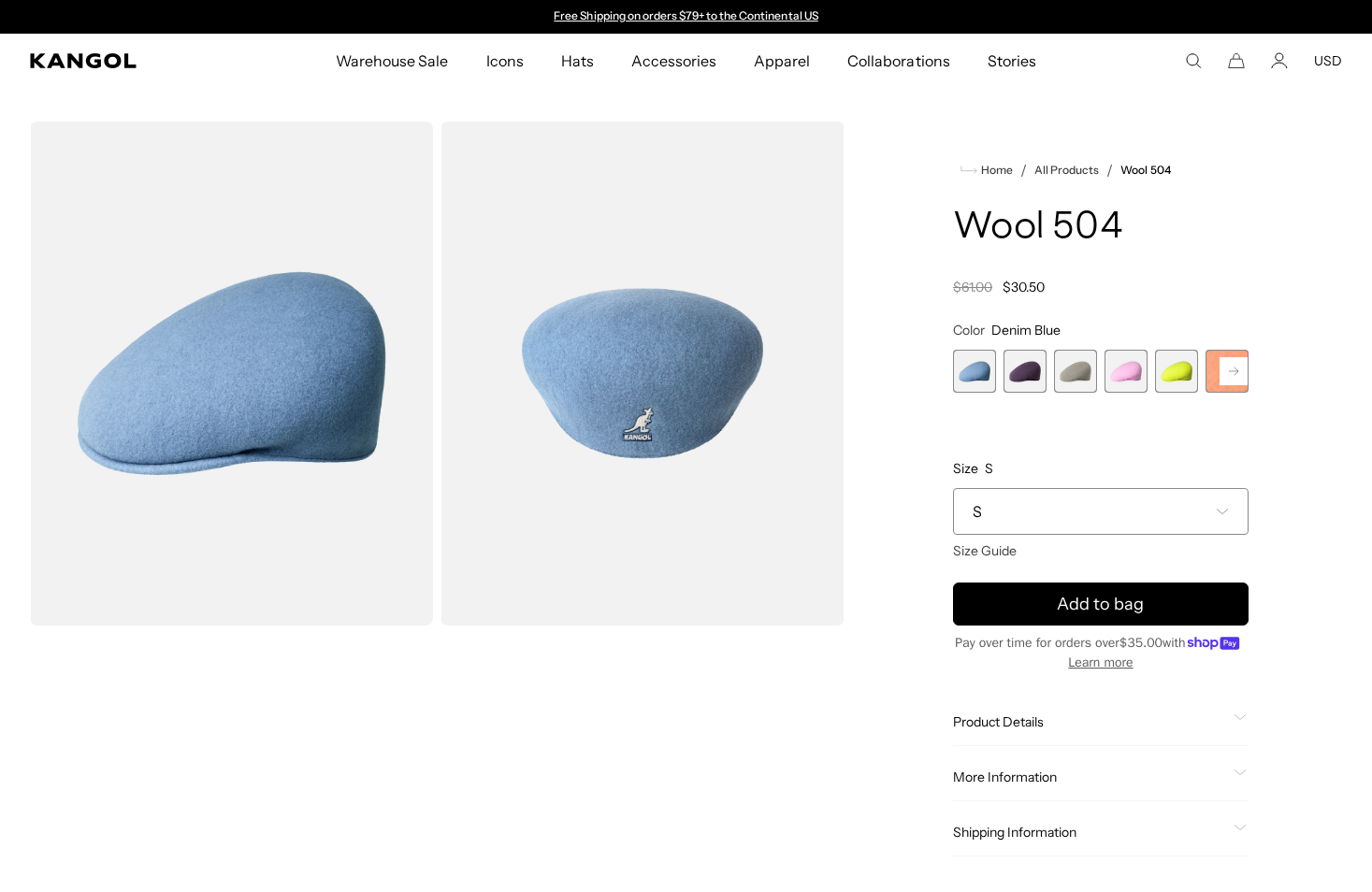 scroll, scrollTop: 0, scrollLeft: 0, axis: both 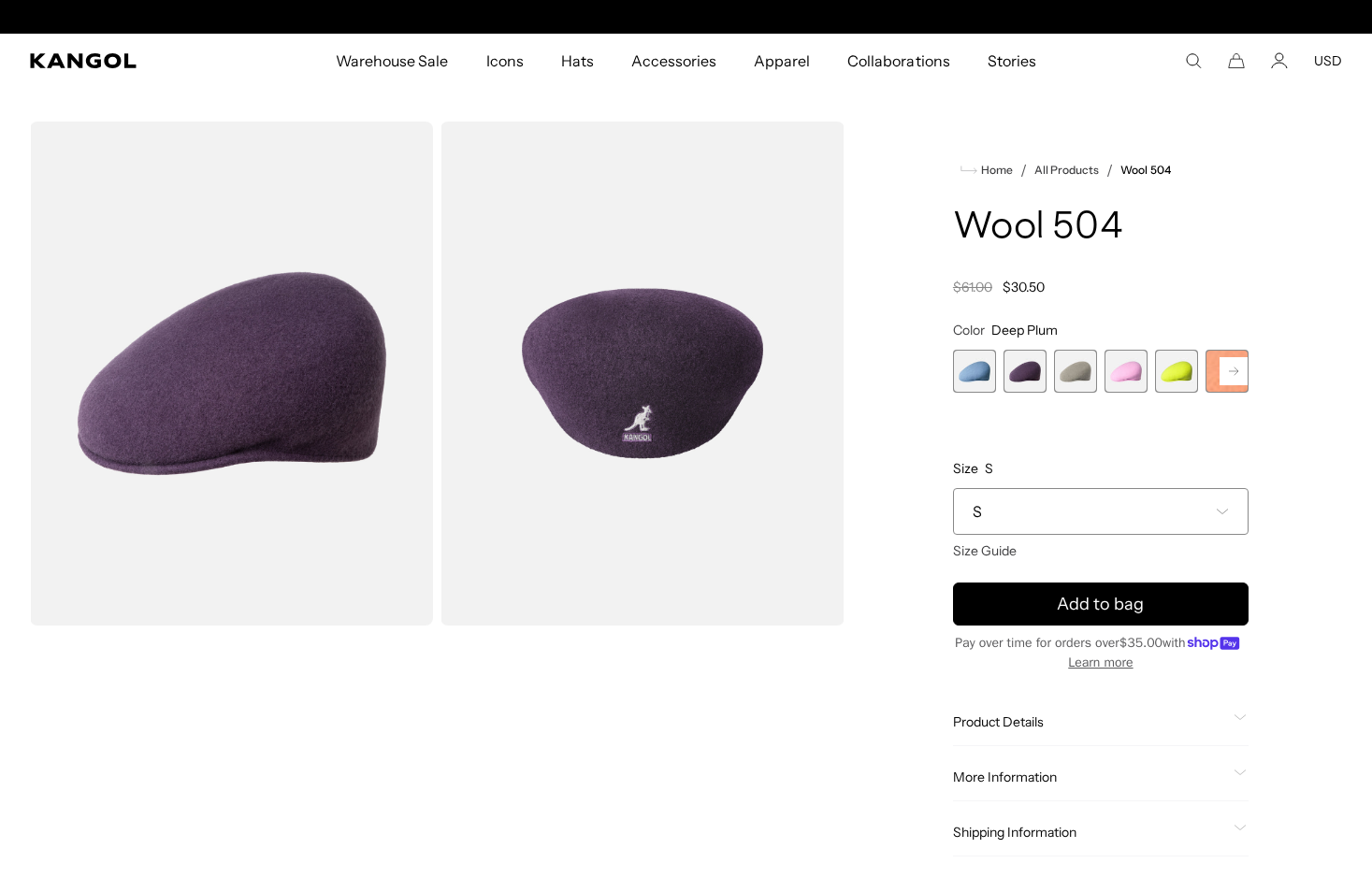click at bounding box center [1076, 371] 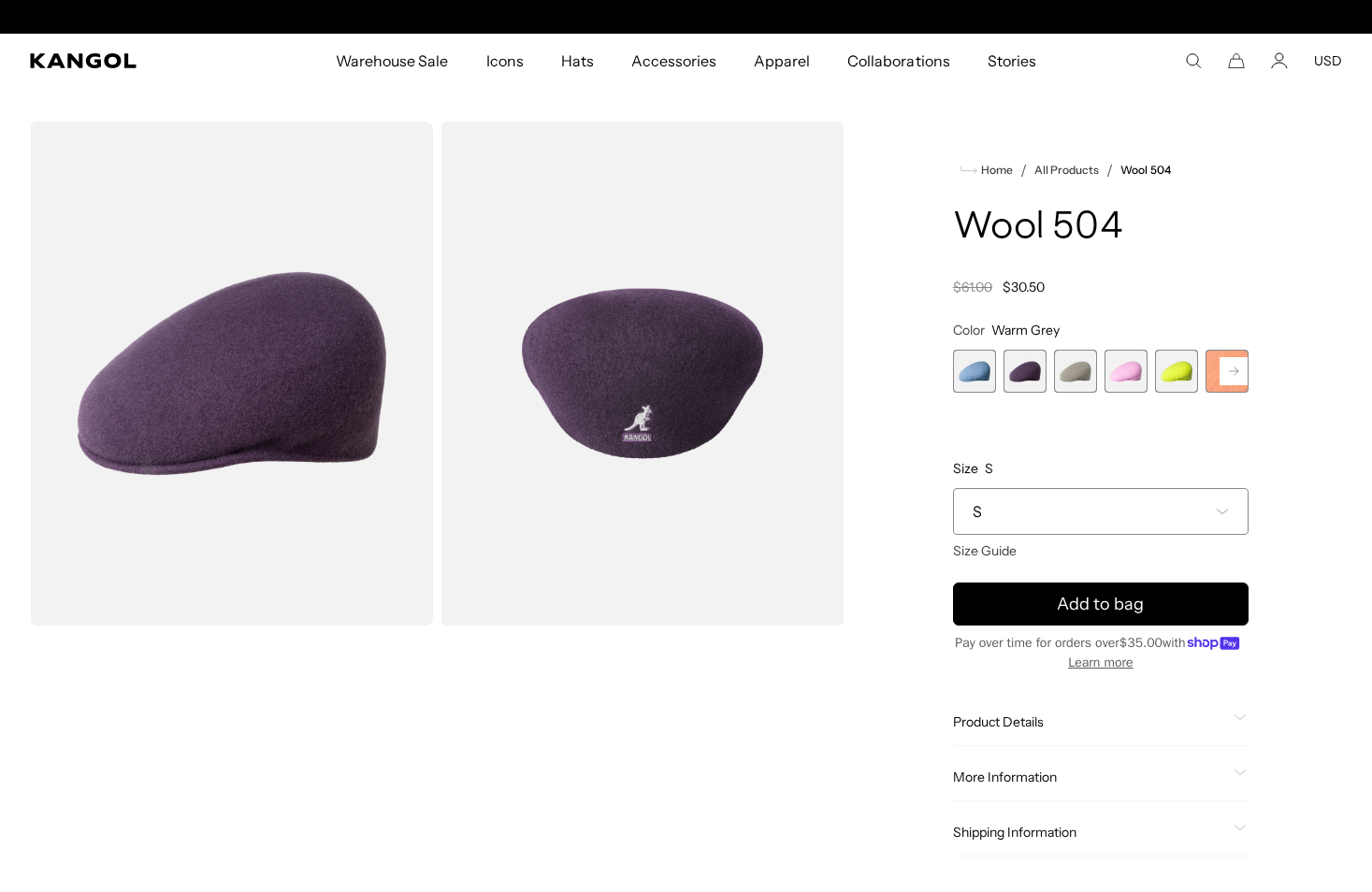 scroll, scrollTop: 0, scrollLeft: 385, axis: horizontal 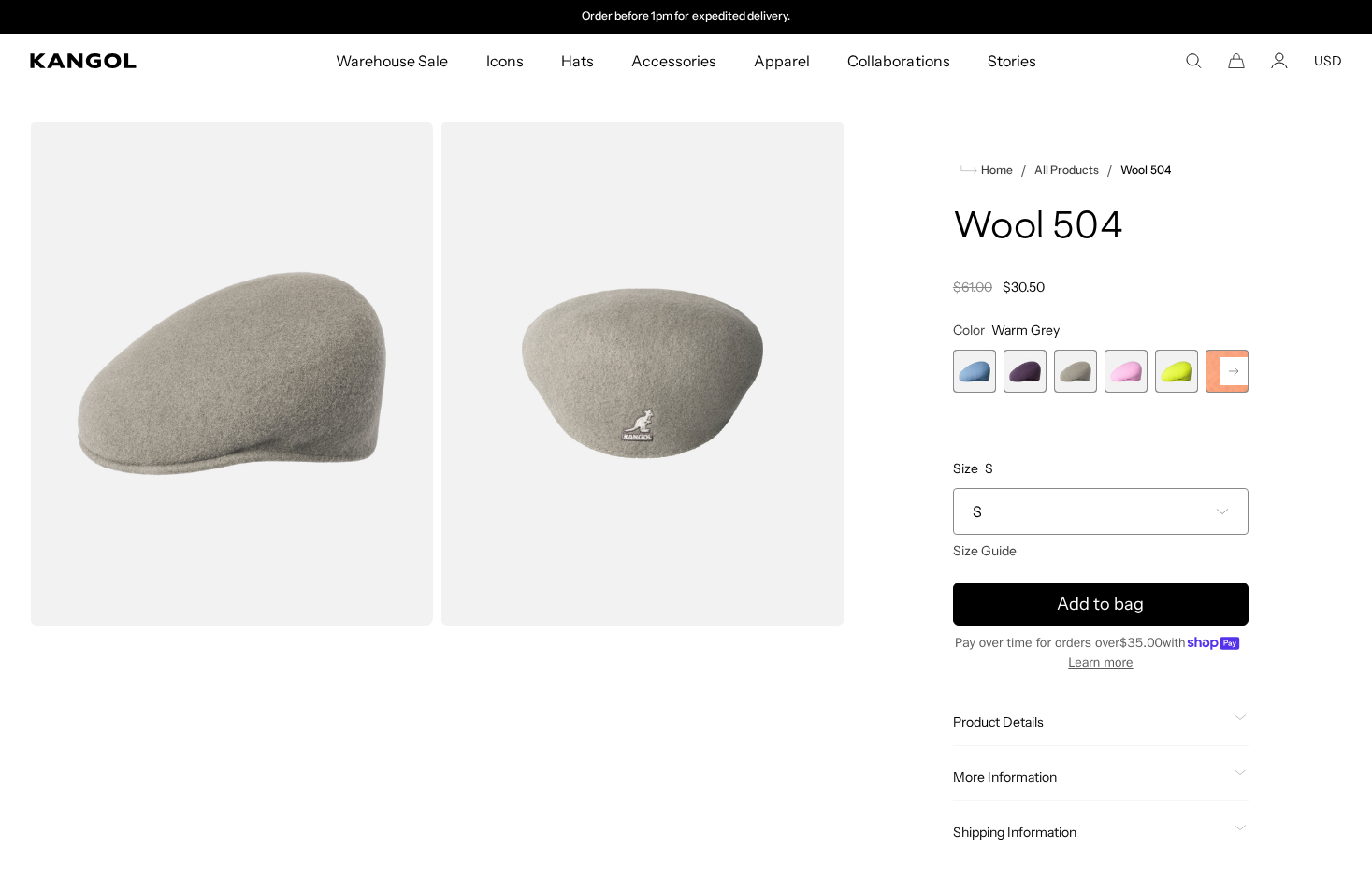 click at bounding box center [1126, 371] 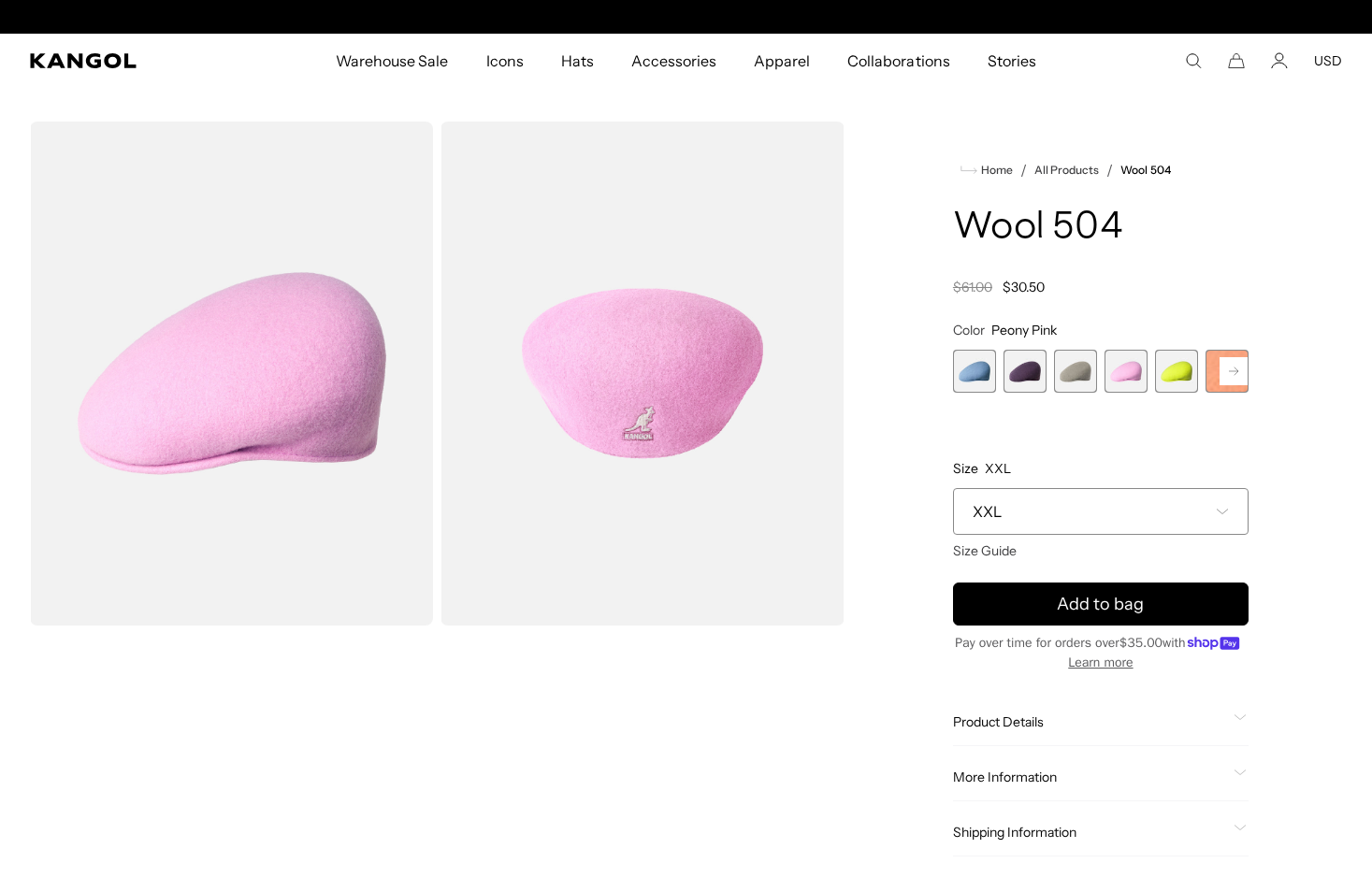 scroll, scrollTop: 0, scrollLeft: 0, axis: both 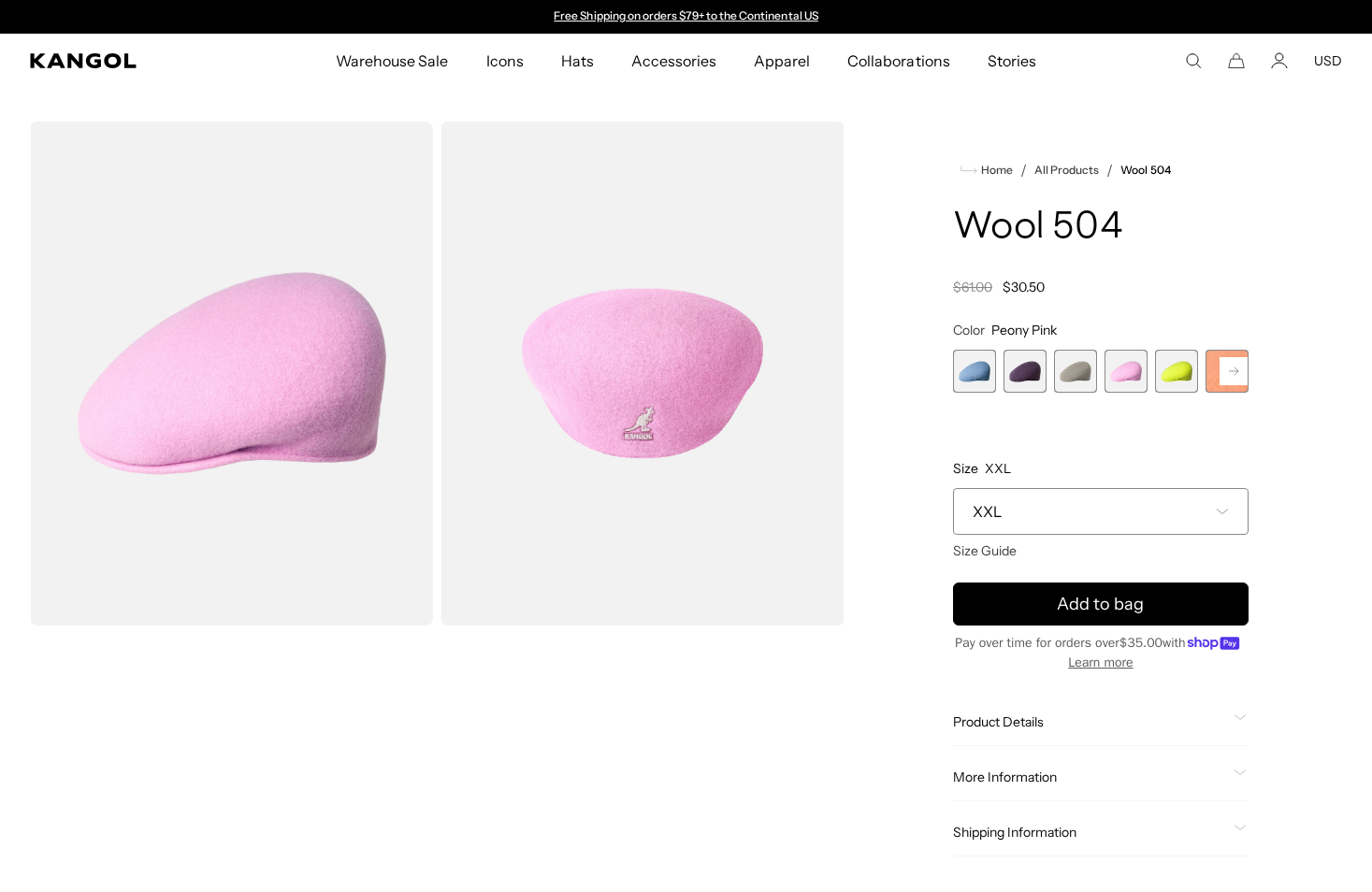 click at bounding box center (1177, 371) 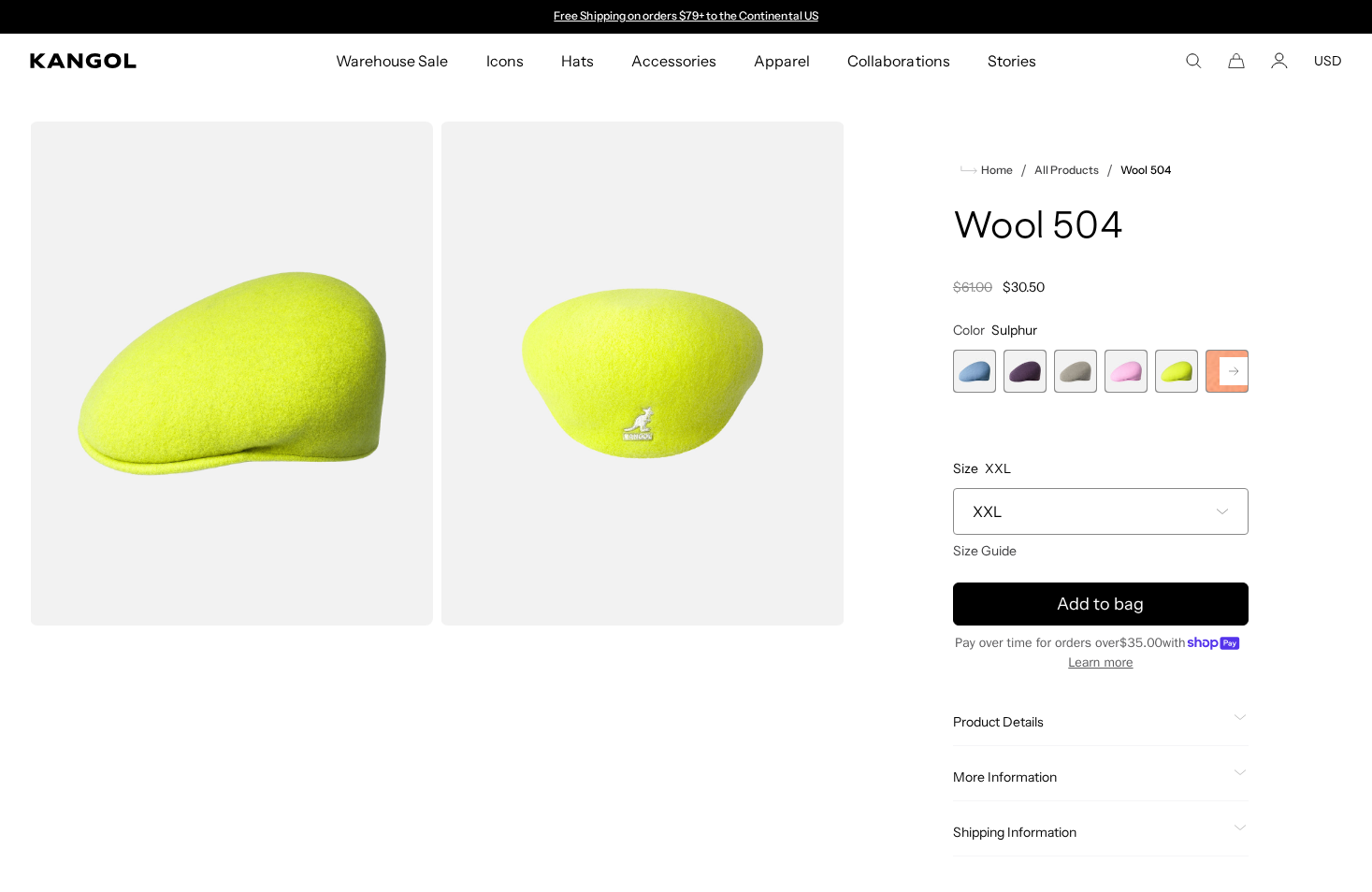 click 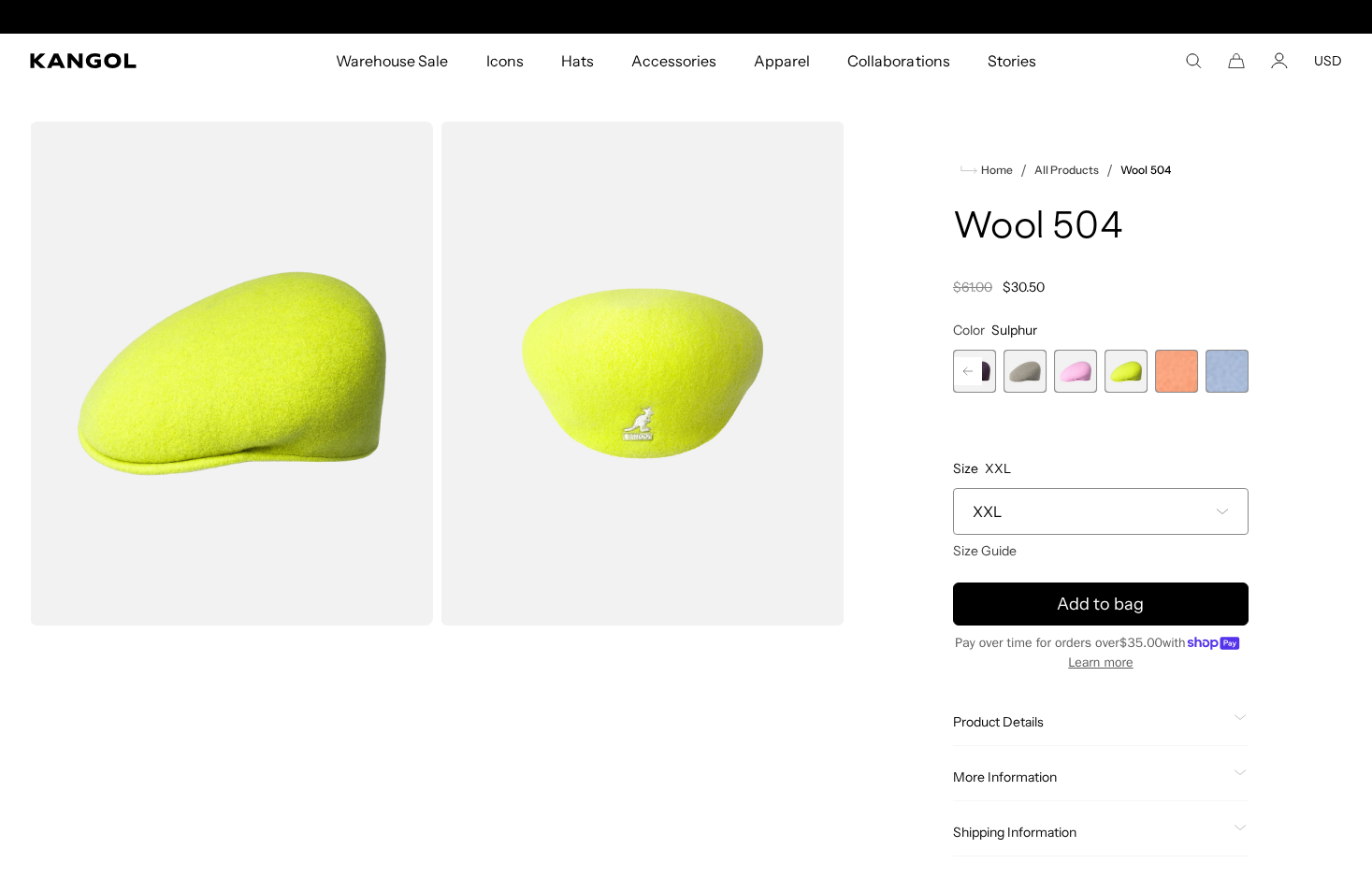 scroll, scrollTop: 0, scrollLeft: 385, axis: horizontal 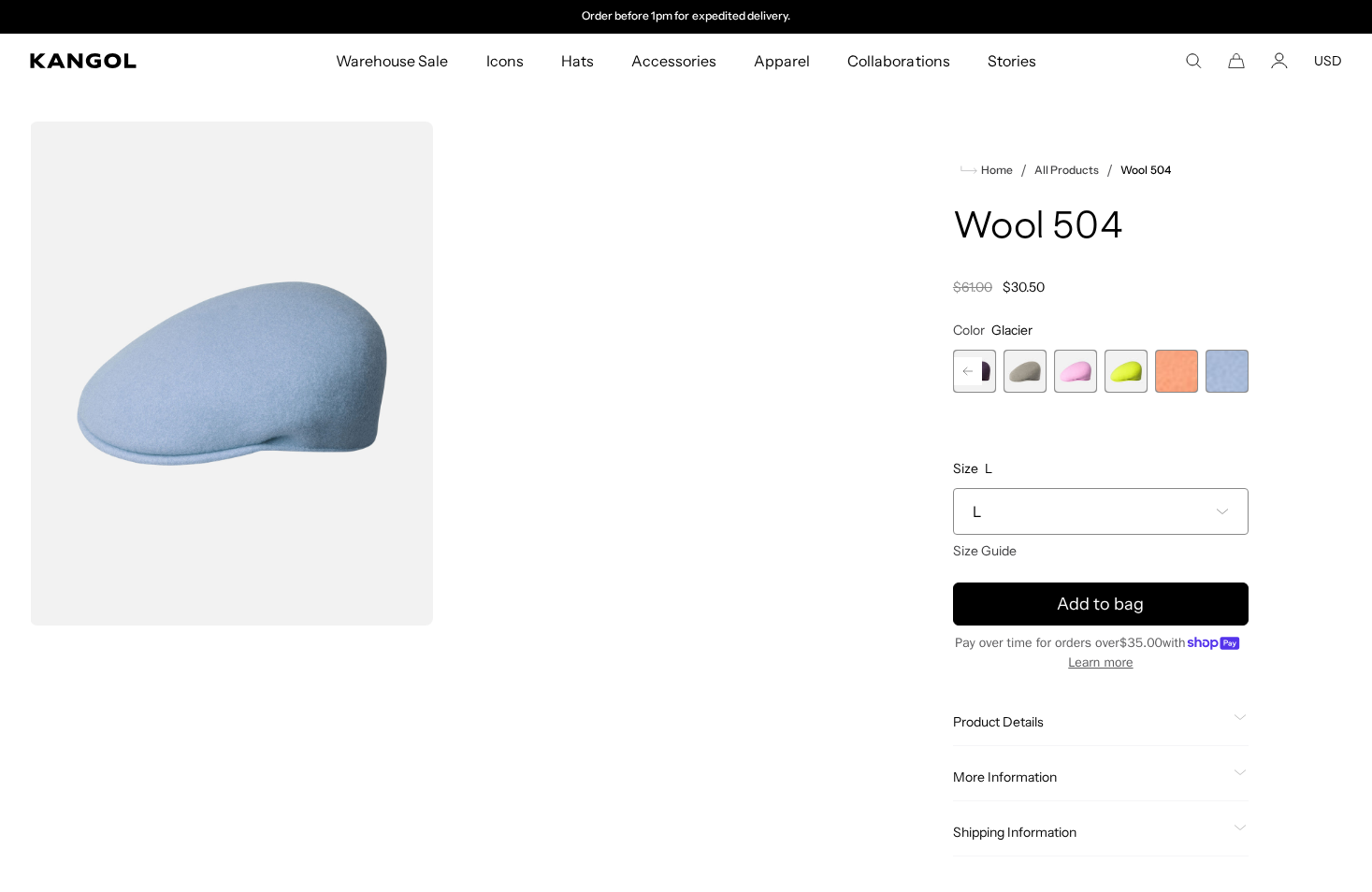 click at bounding box center [1177, 371] 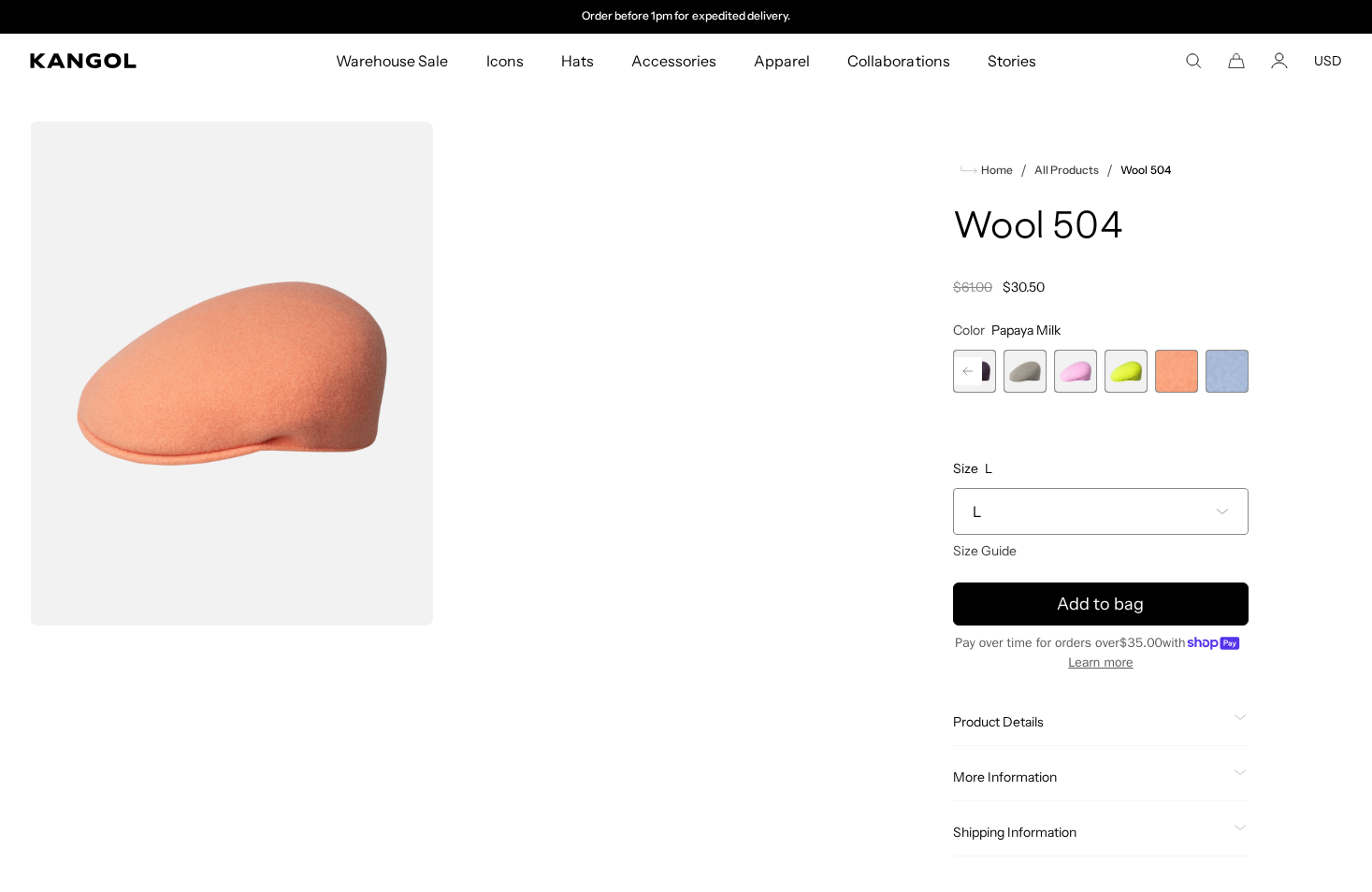 click at bounding box center (1126, 371) 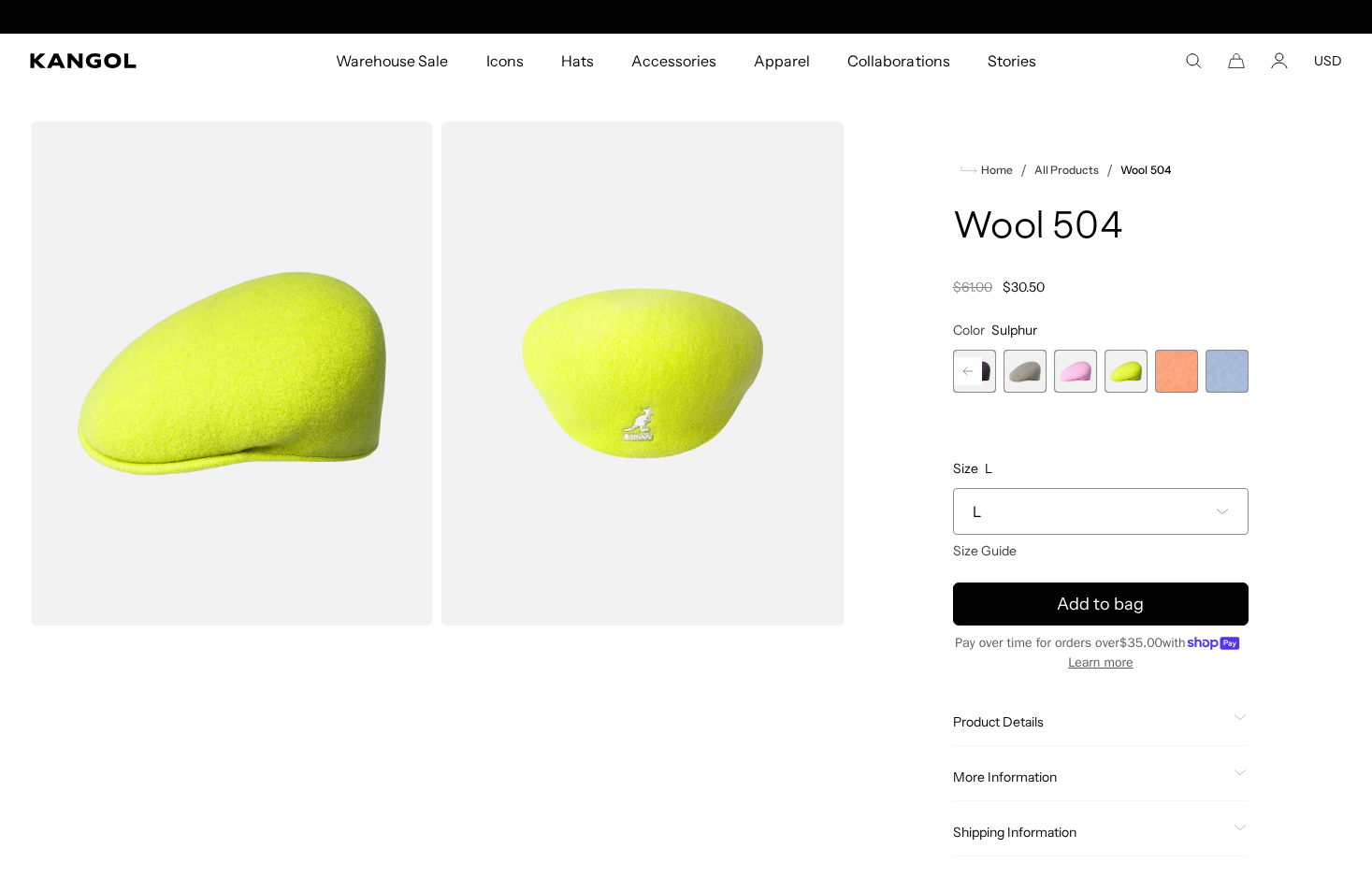 scroll, scrollTop: 0, scrollLeft: 0, axis: both 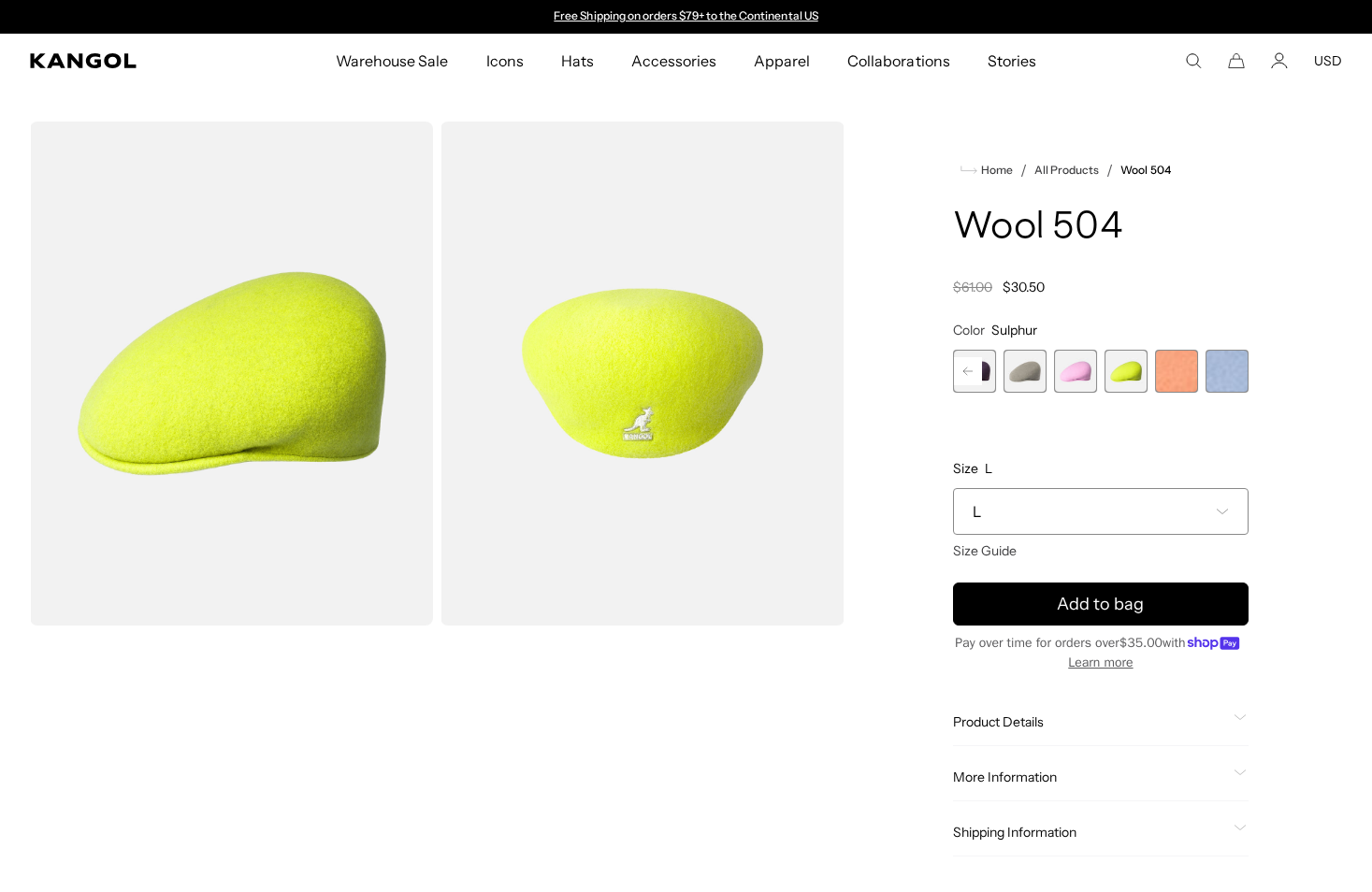 click at bounding box center [1076, 371] 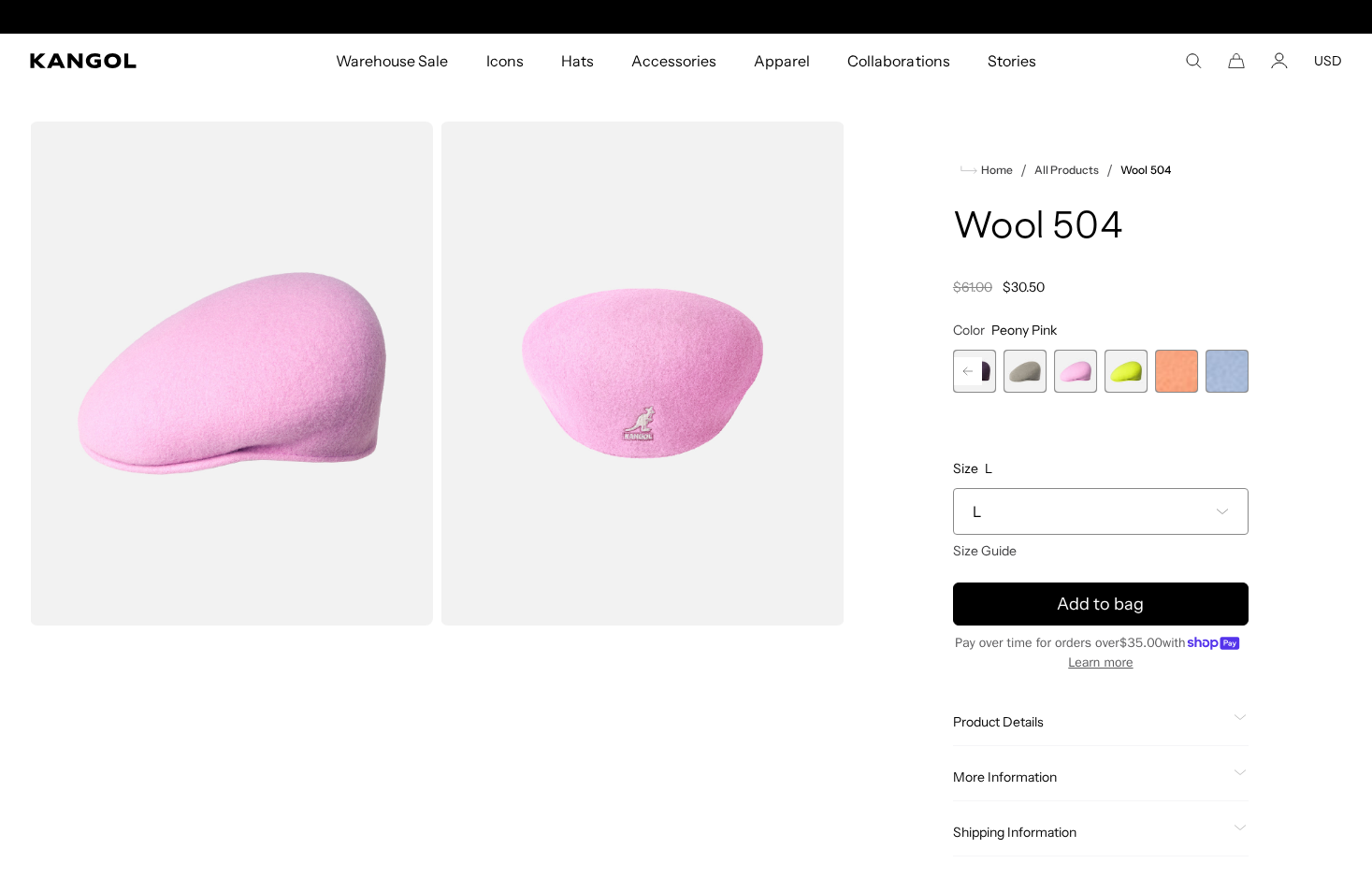 click at bounding box center (1025, 371) 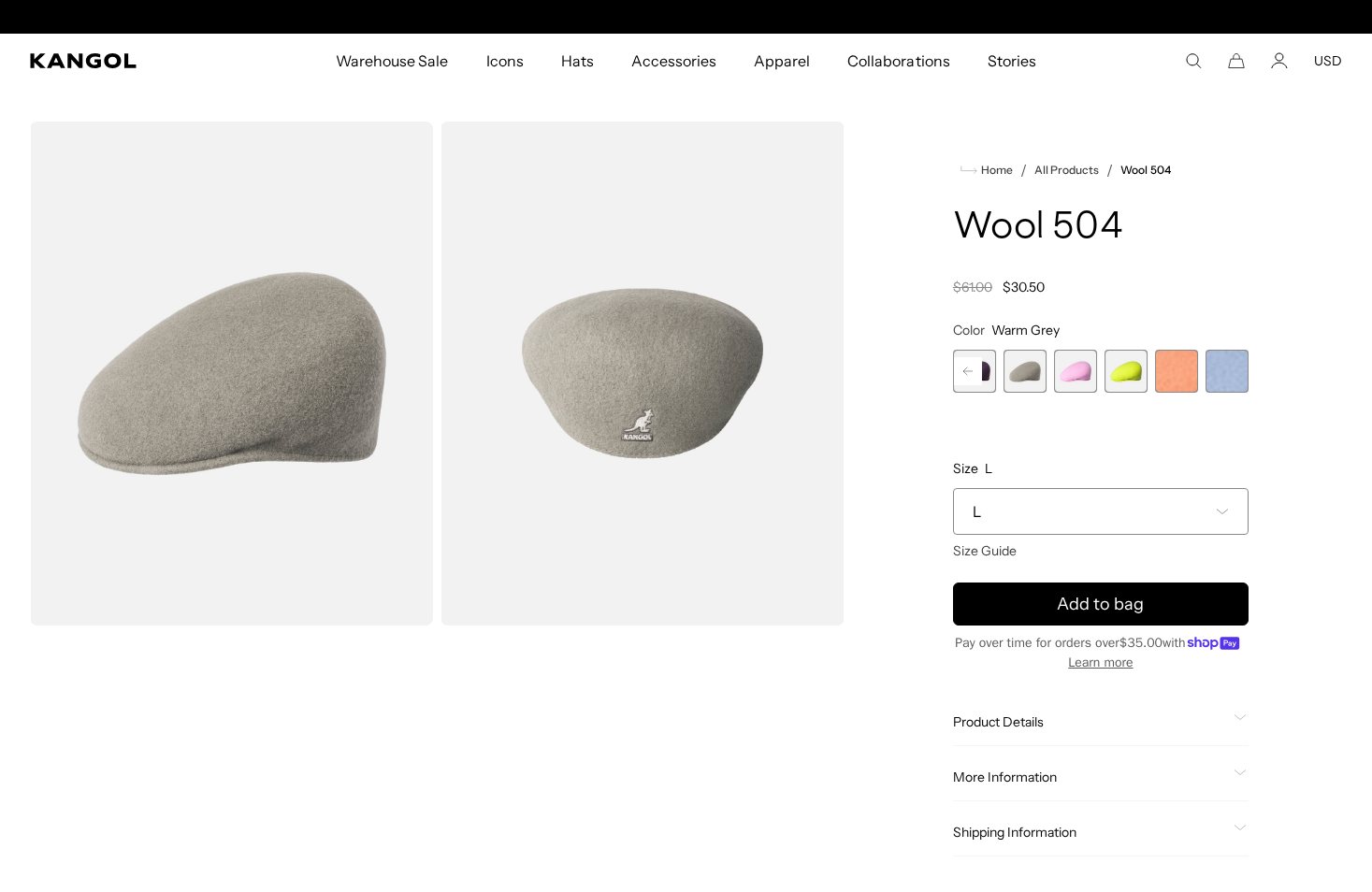 scroll, scrollTop: 0, scrollLeft: 0, axis: both 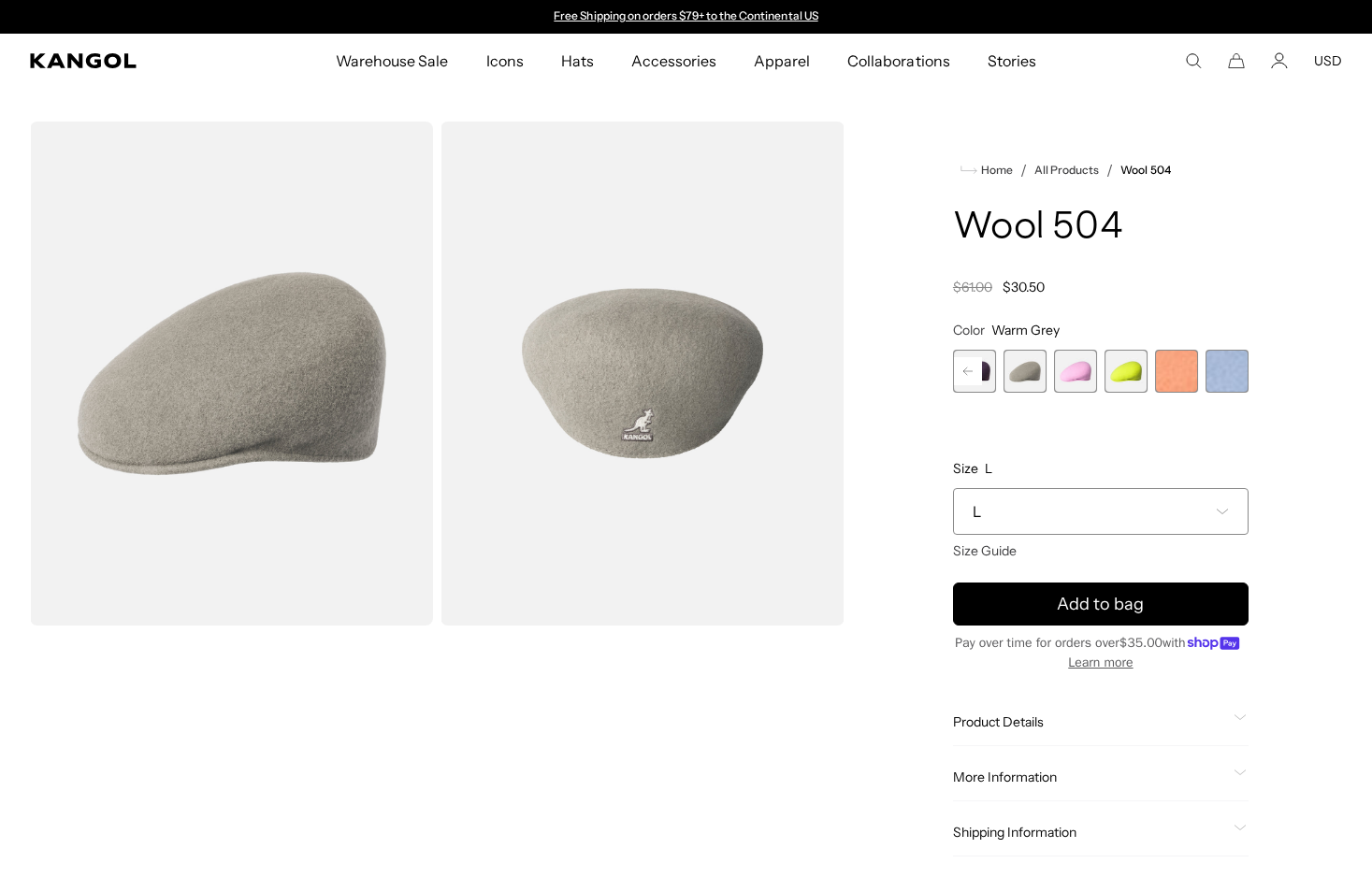 click 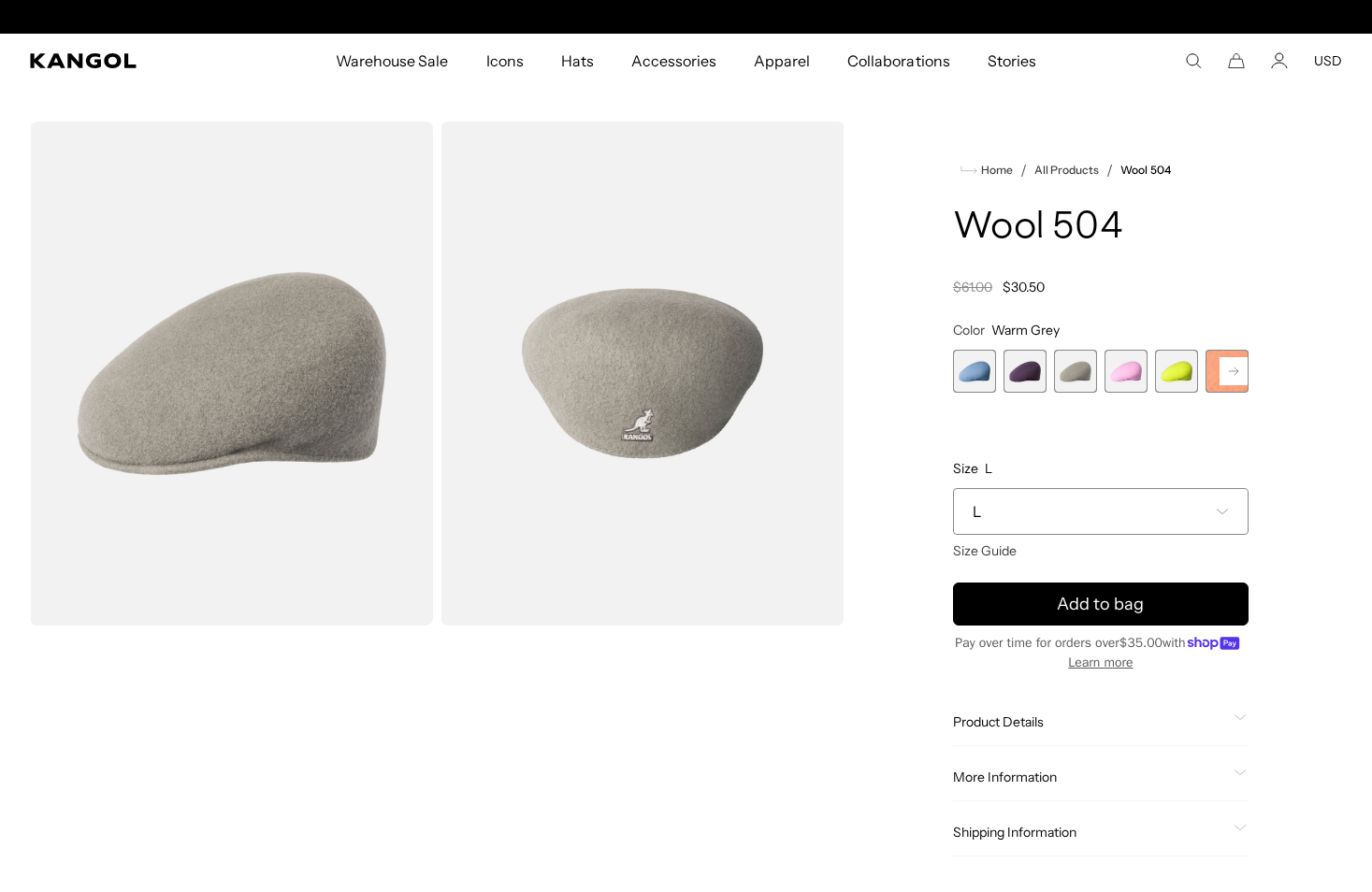 scroll, scrollTop: 0, scrollLeft: 0, axis: both 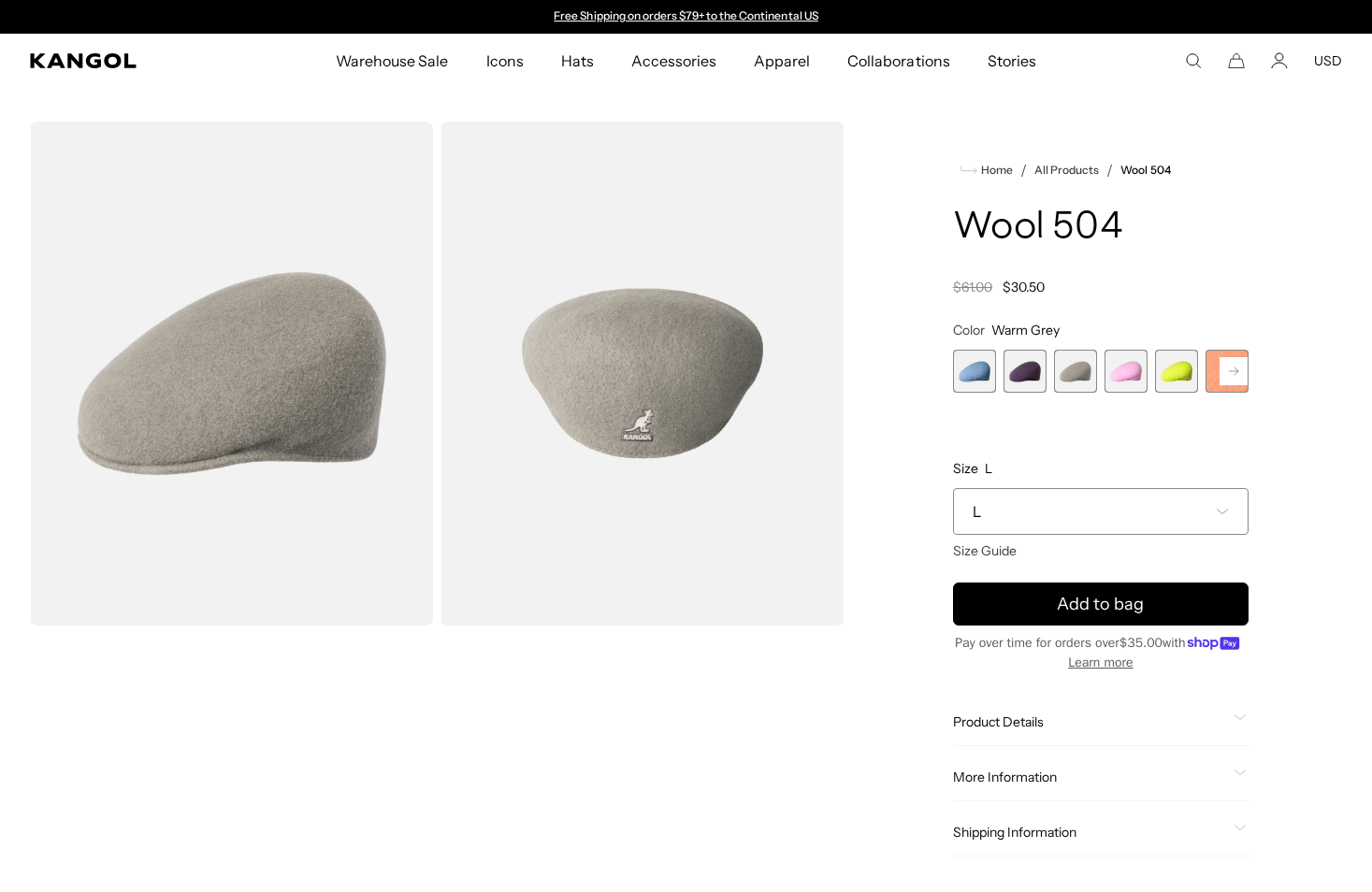 click at bounding box center [1025, 371] 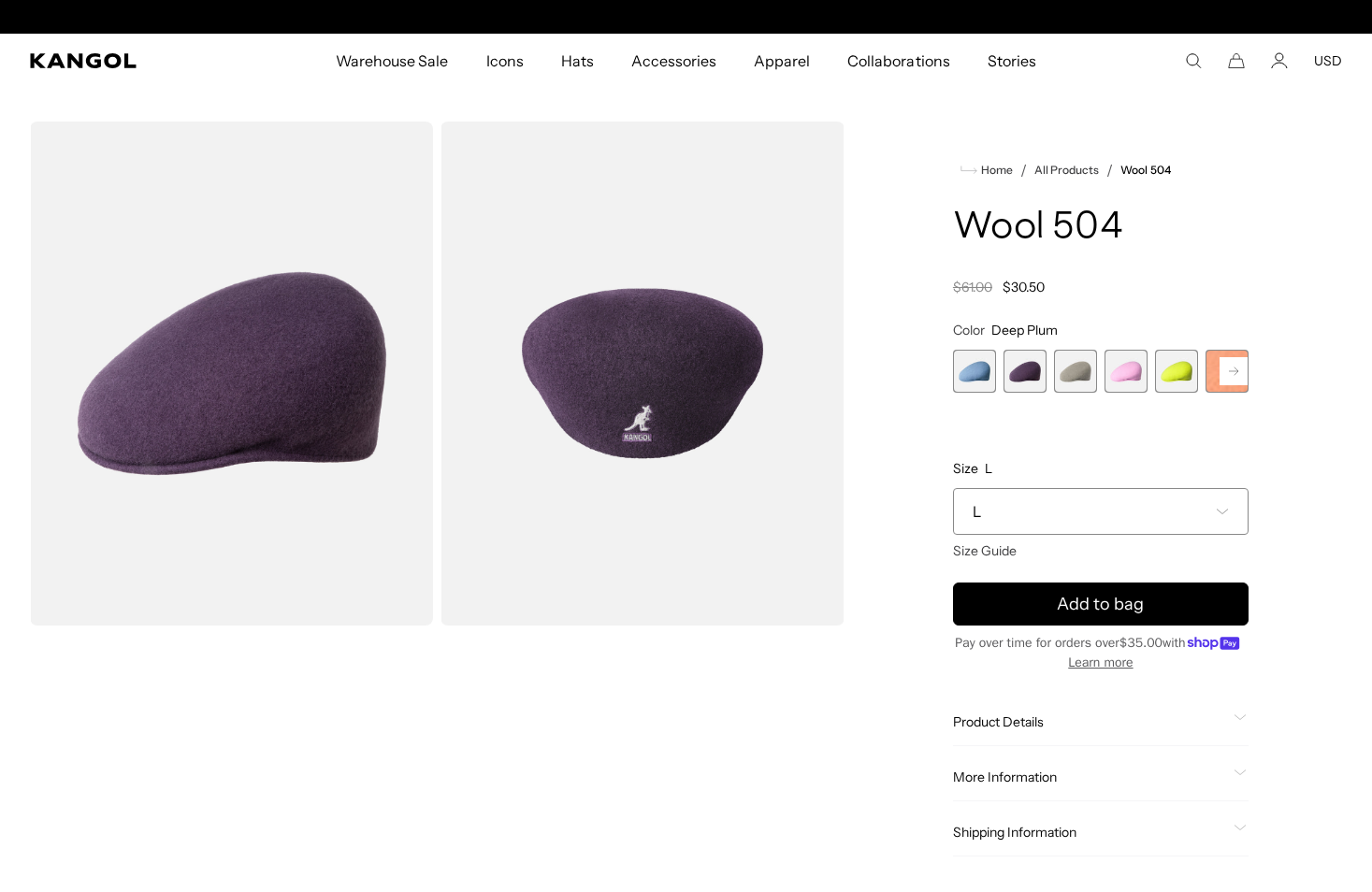 scroll, scrollTop: 0, scrollLeft: 385, axis: horizontal 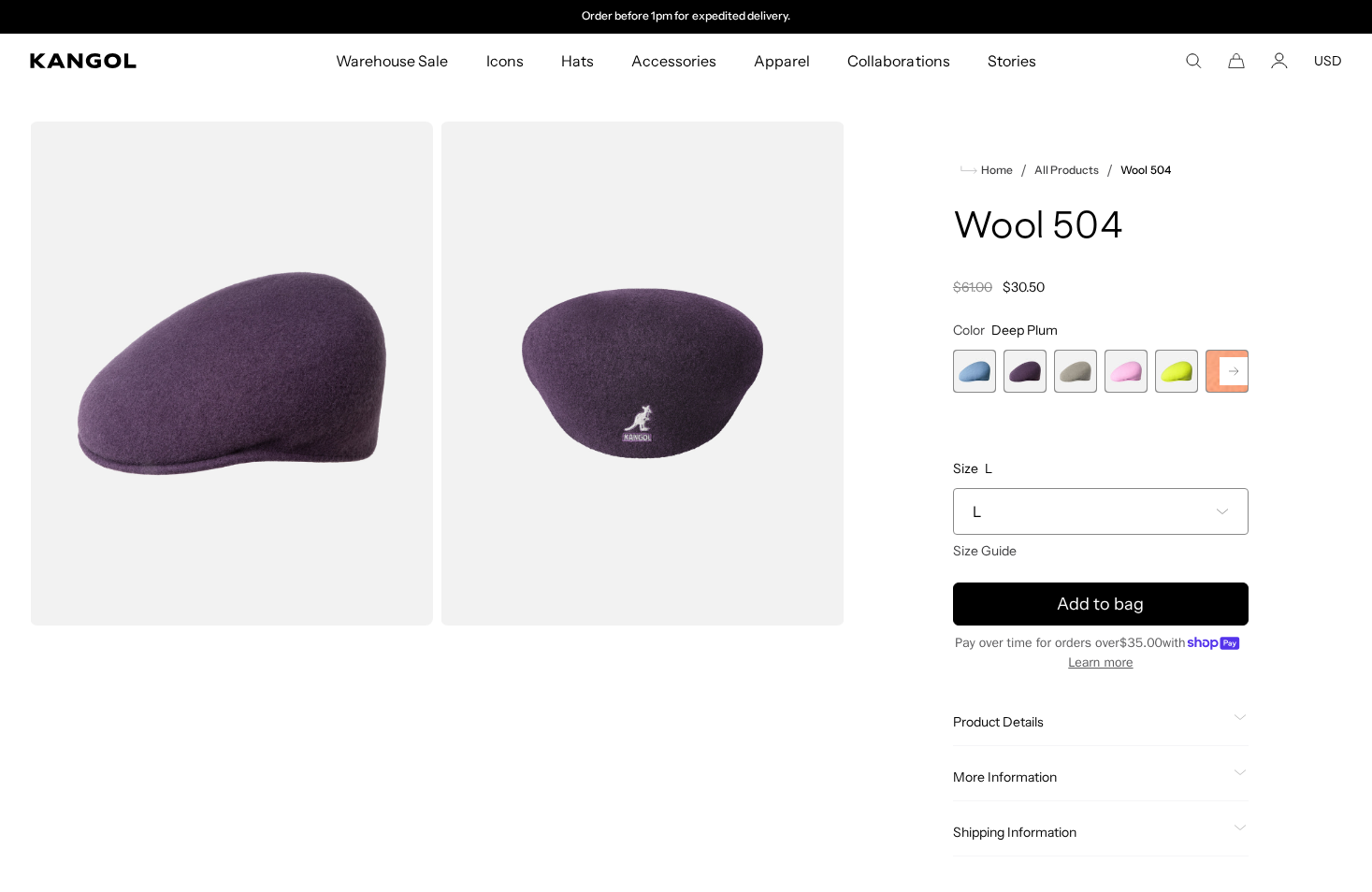 click at bounding box center [975, 371] 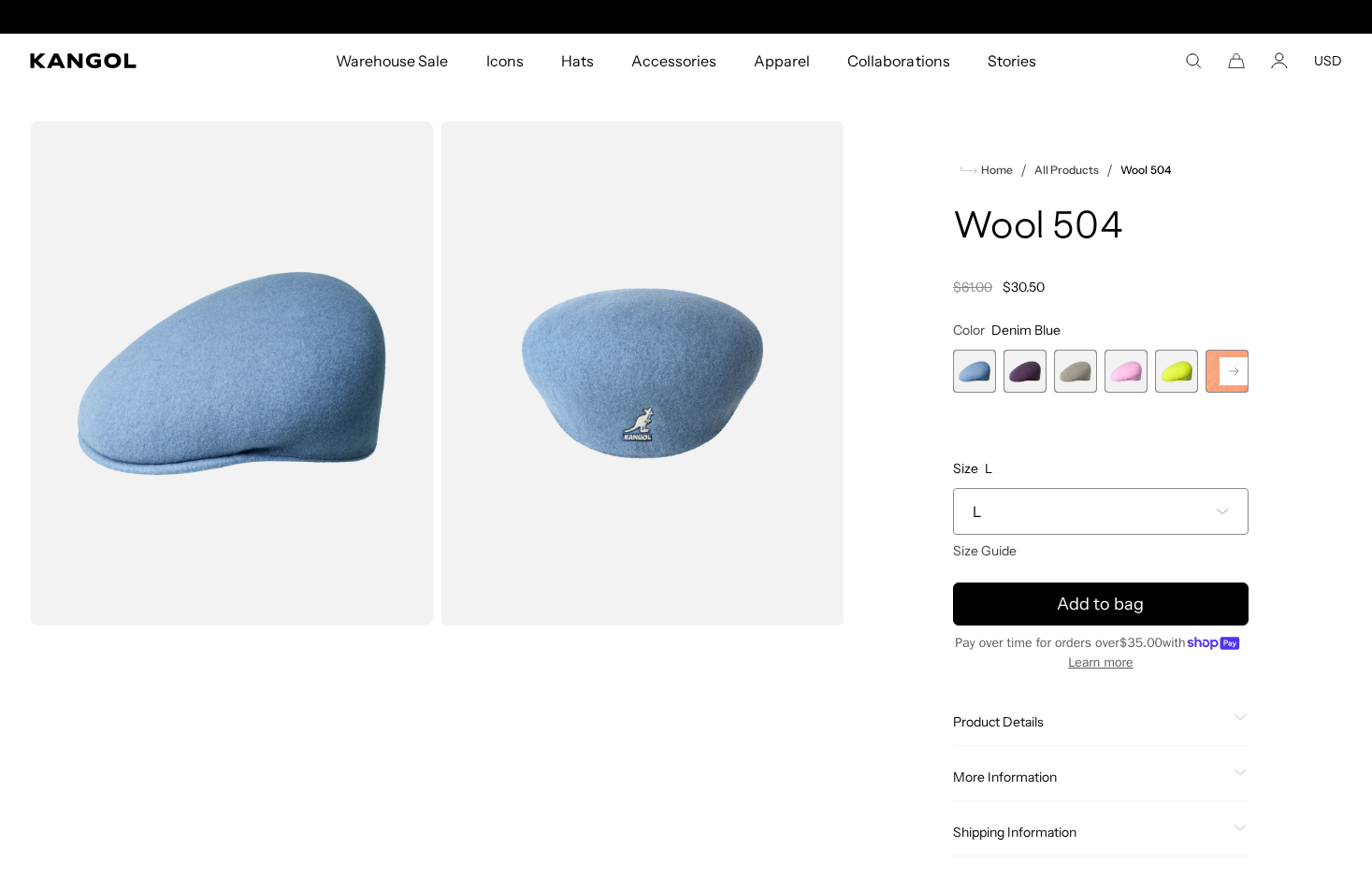 scroll, scrollTop: 0, scrollLeft: 0, axis: both 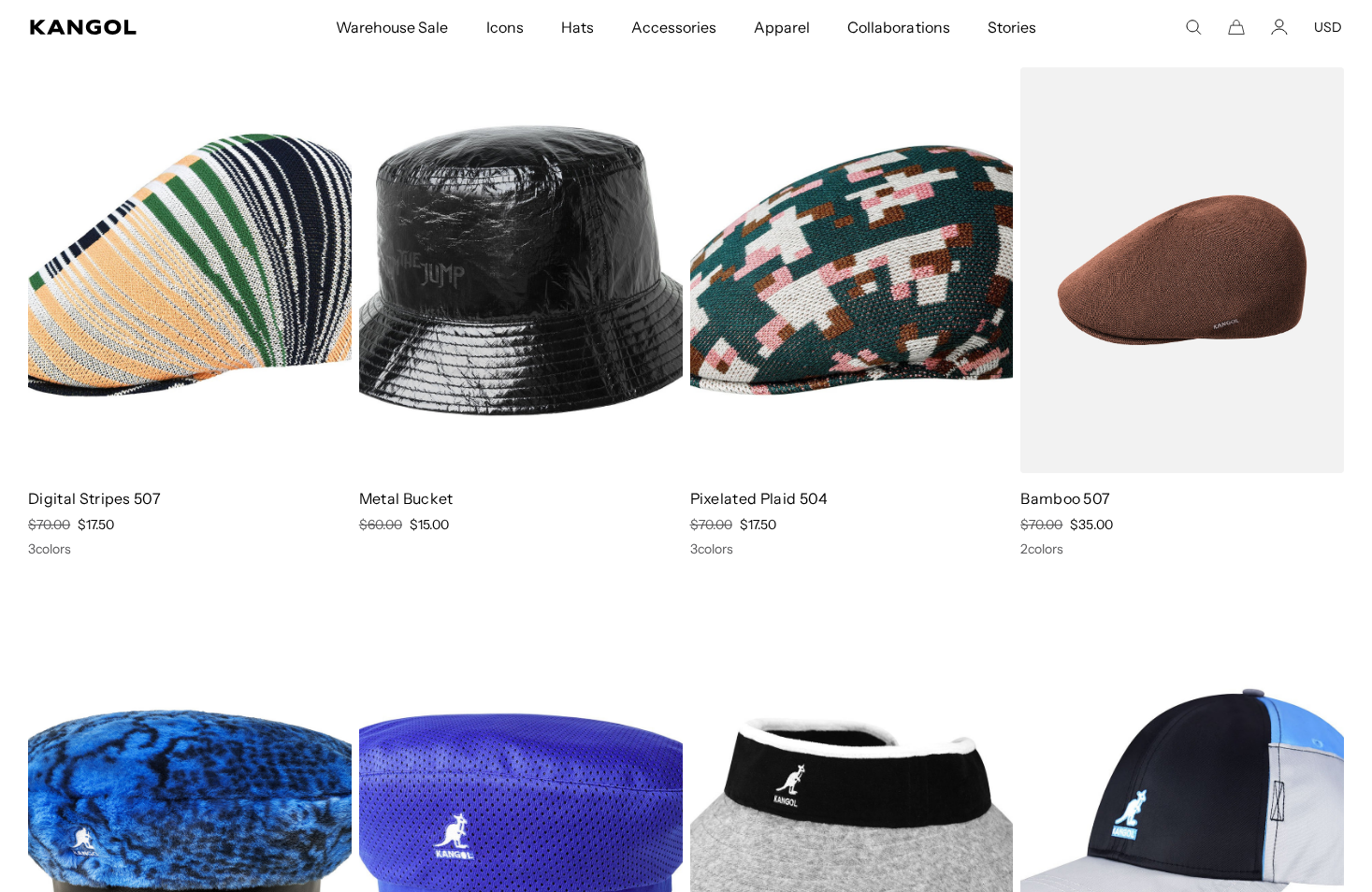 click at bounding box center [1182, 270] 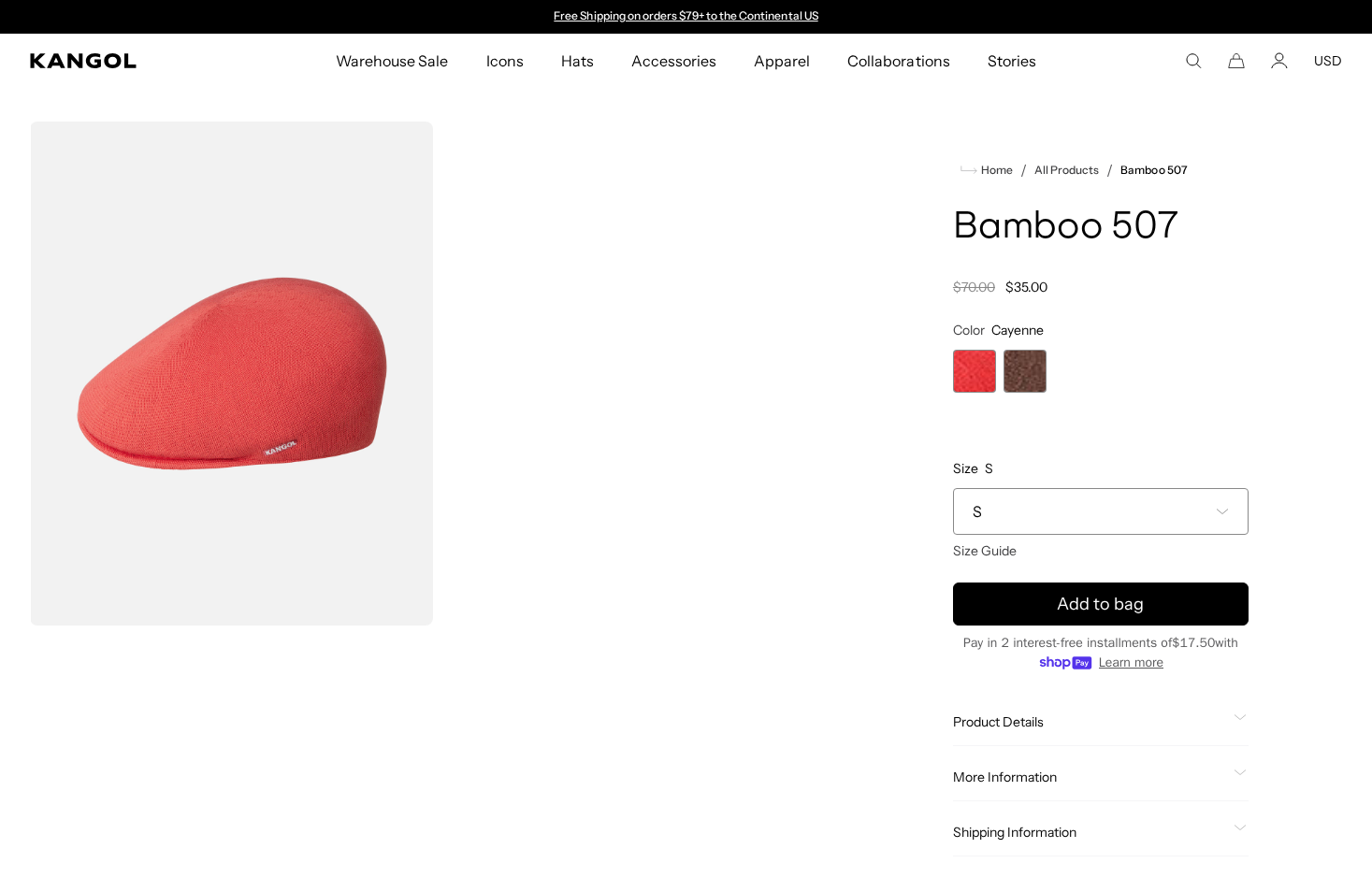 scroll, scrollTop: 0, scrollLeft: 0, axis: both 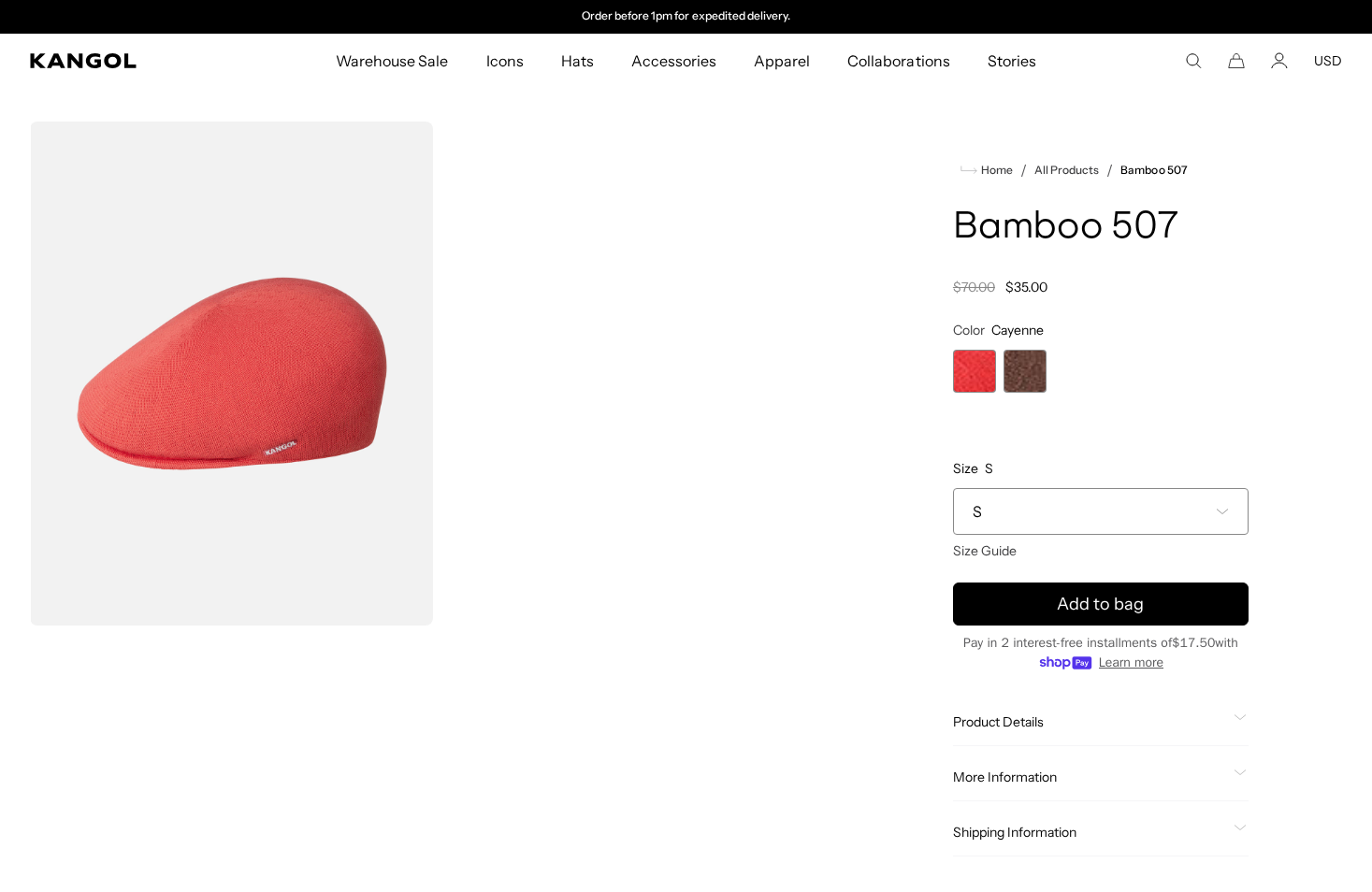 click at bounding box center (1025, 371) 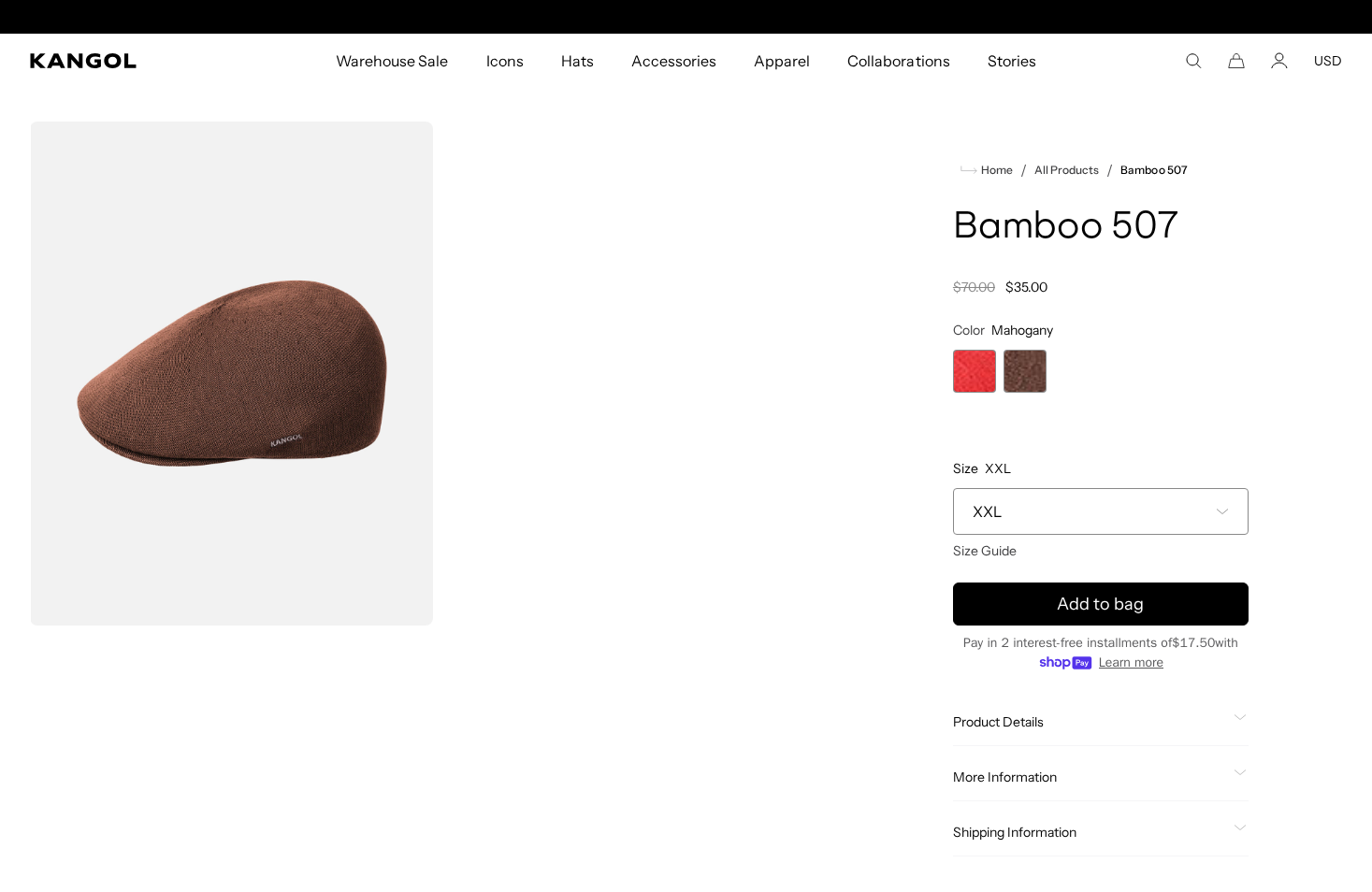 scroll, scrollTop: 0, scrollLeft: 0, axis: both 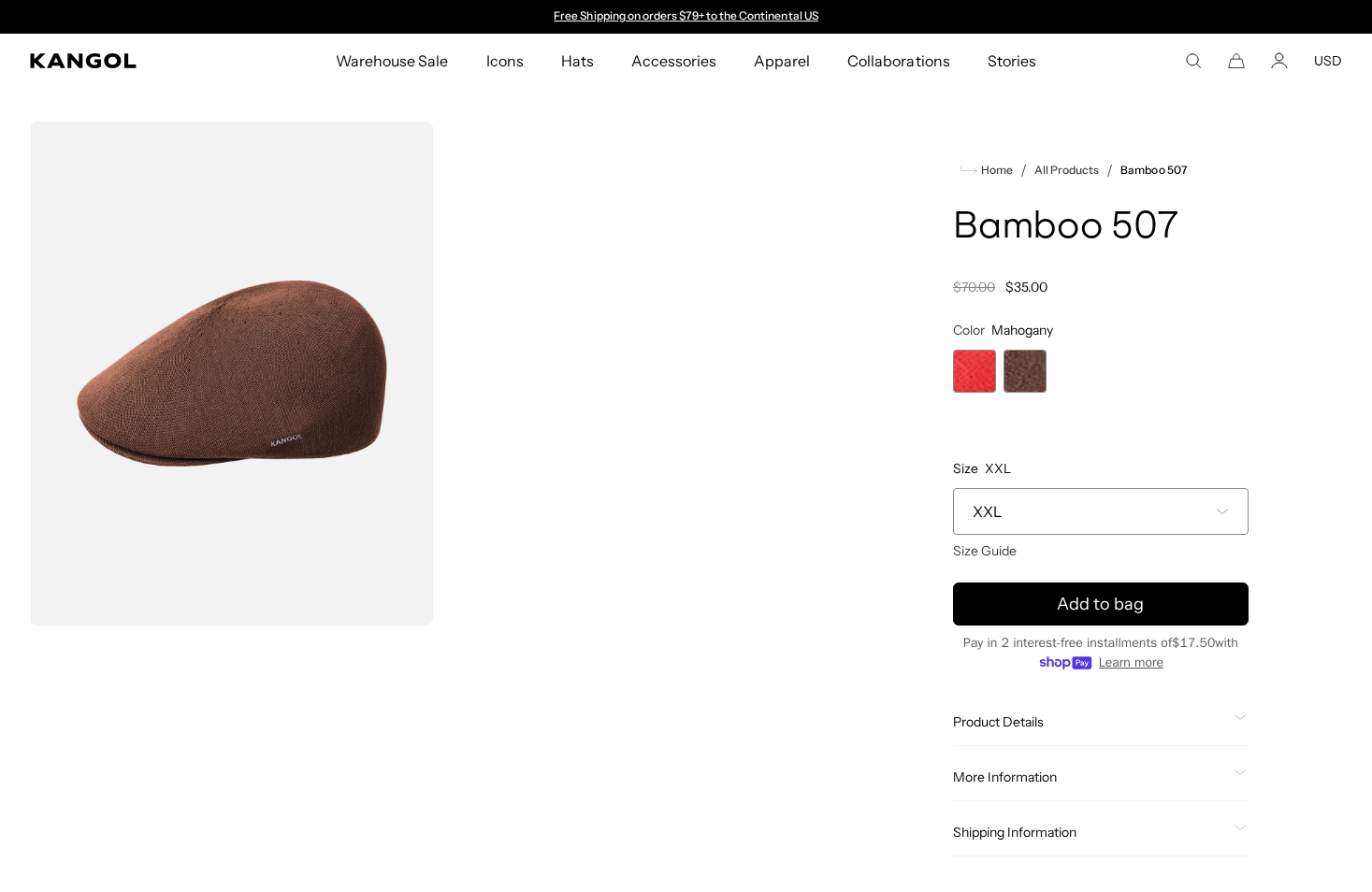 click on "XXL" at bounding box center (987, 511) 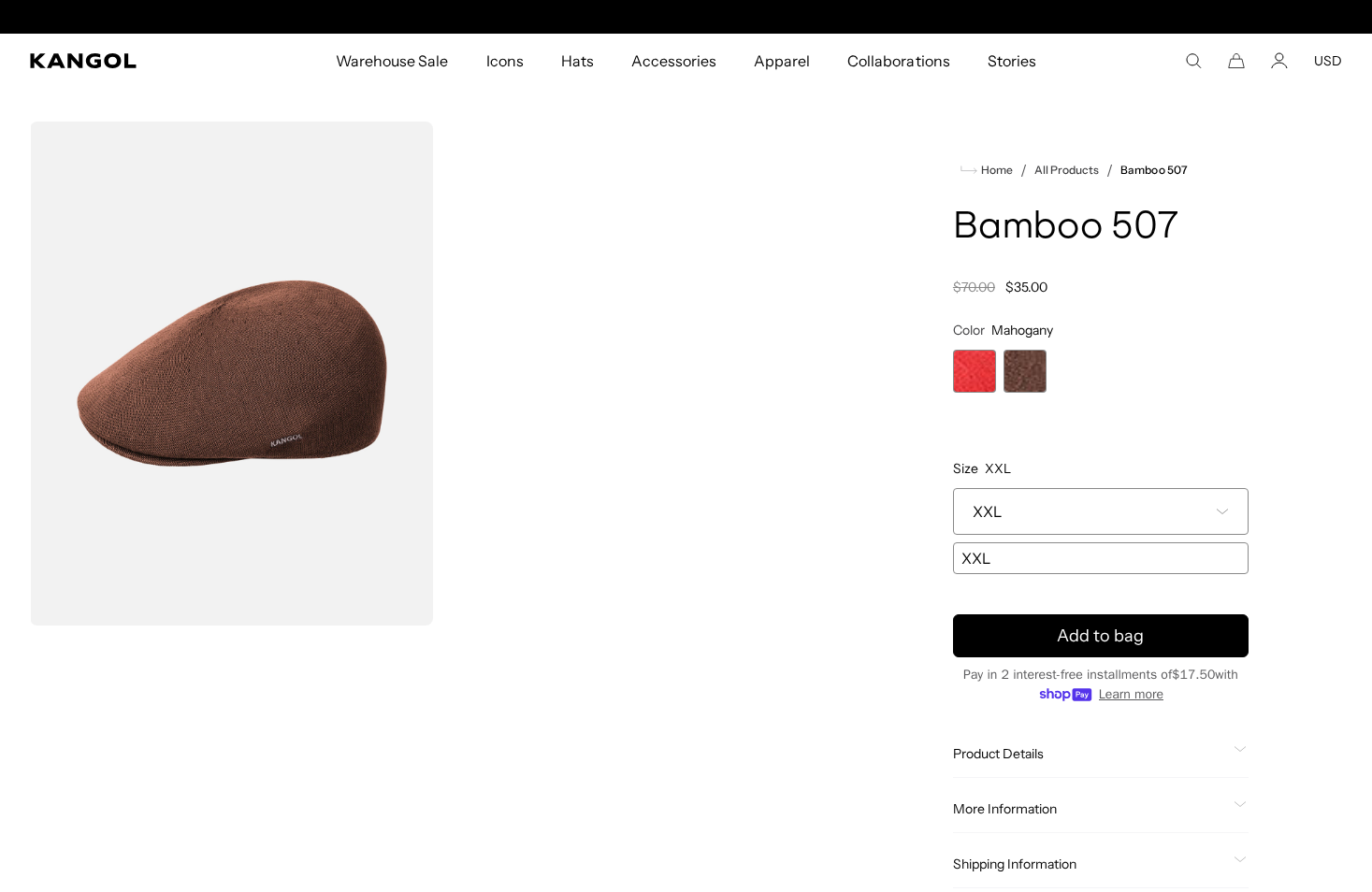 scroll, scrollTop: 0, scrollLeft: 385, axis: horizontal 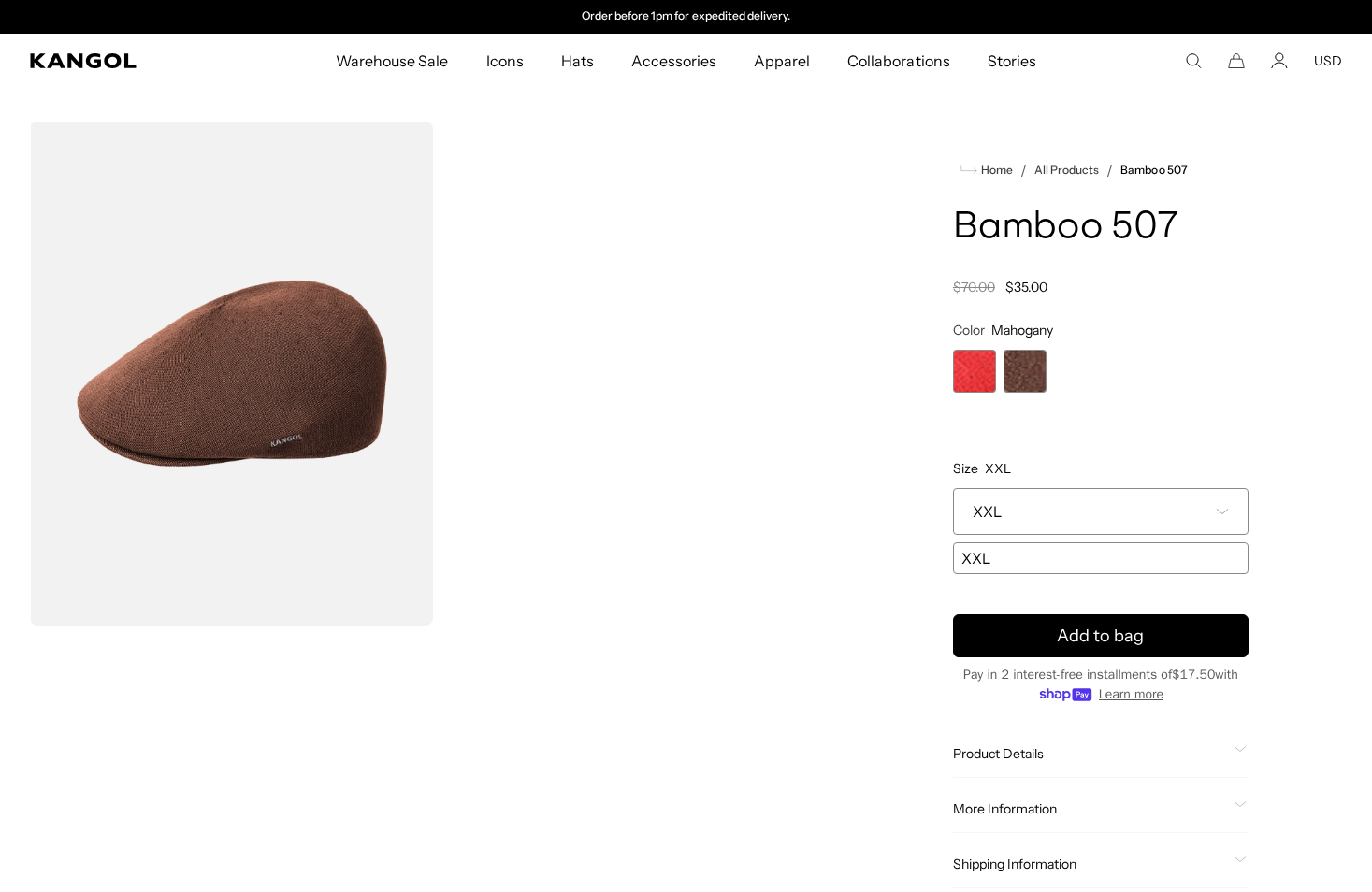 drag, startPoint x: 767, startPoint y: 451, endPoint x: 758, endPoint y: 450, distance: 9.055385 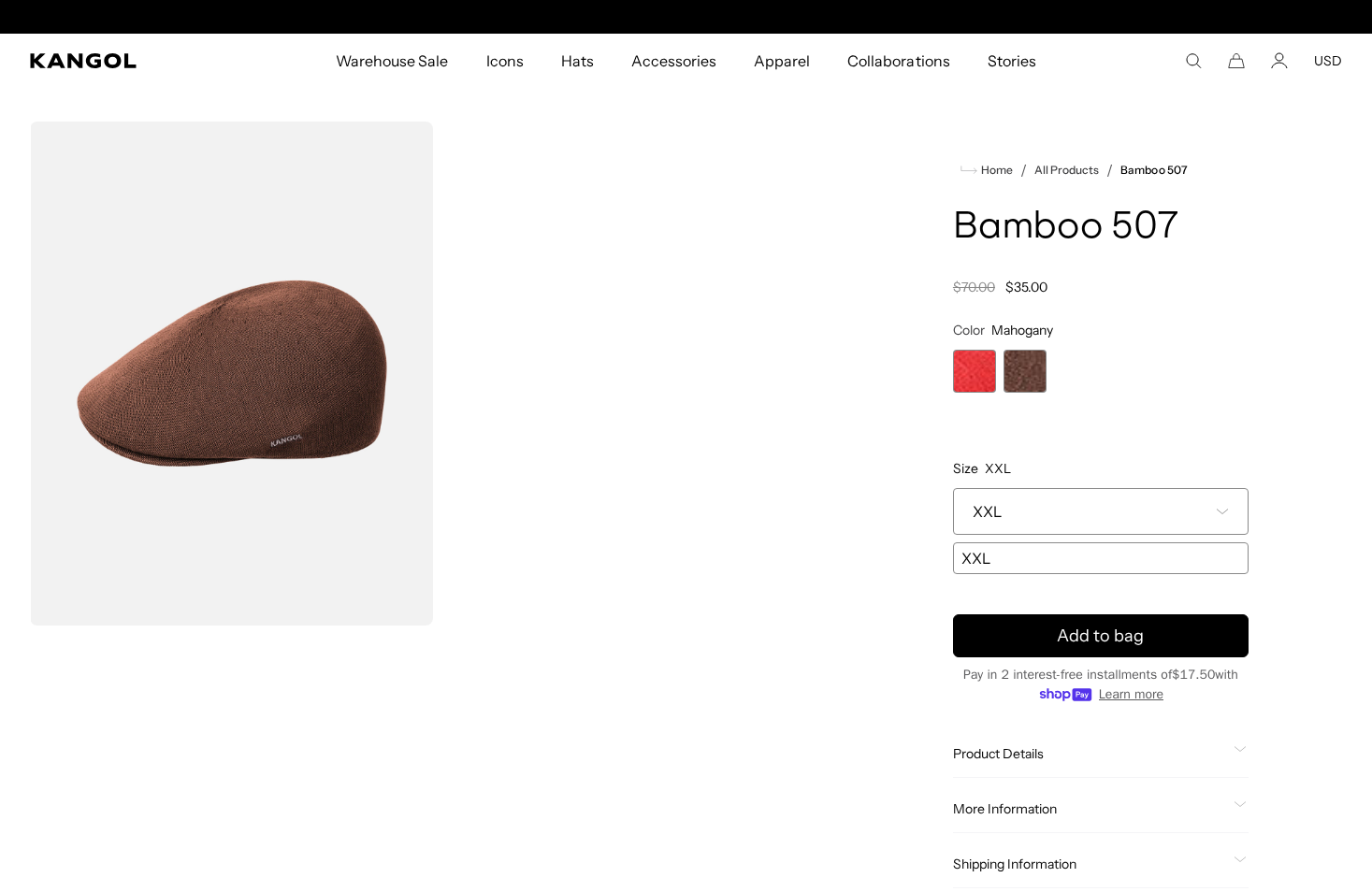 scroll, scrollTop: 0, scrollLeft: 385, axis: horizontal 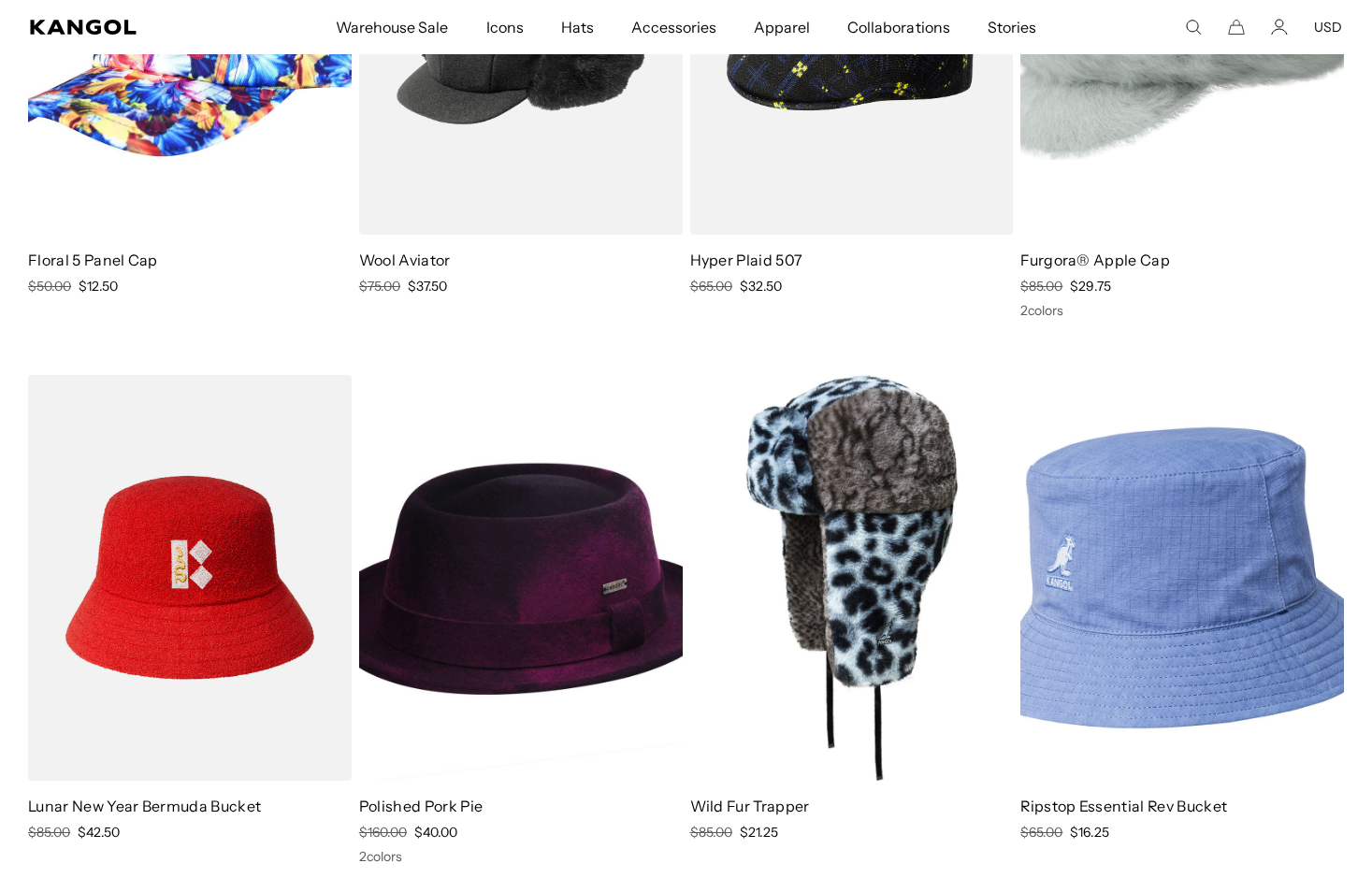 click at bounding box center (521, 578) 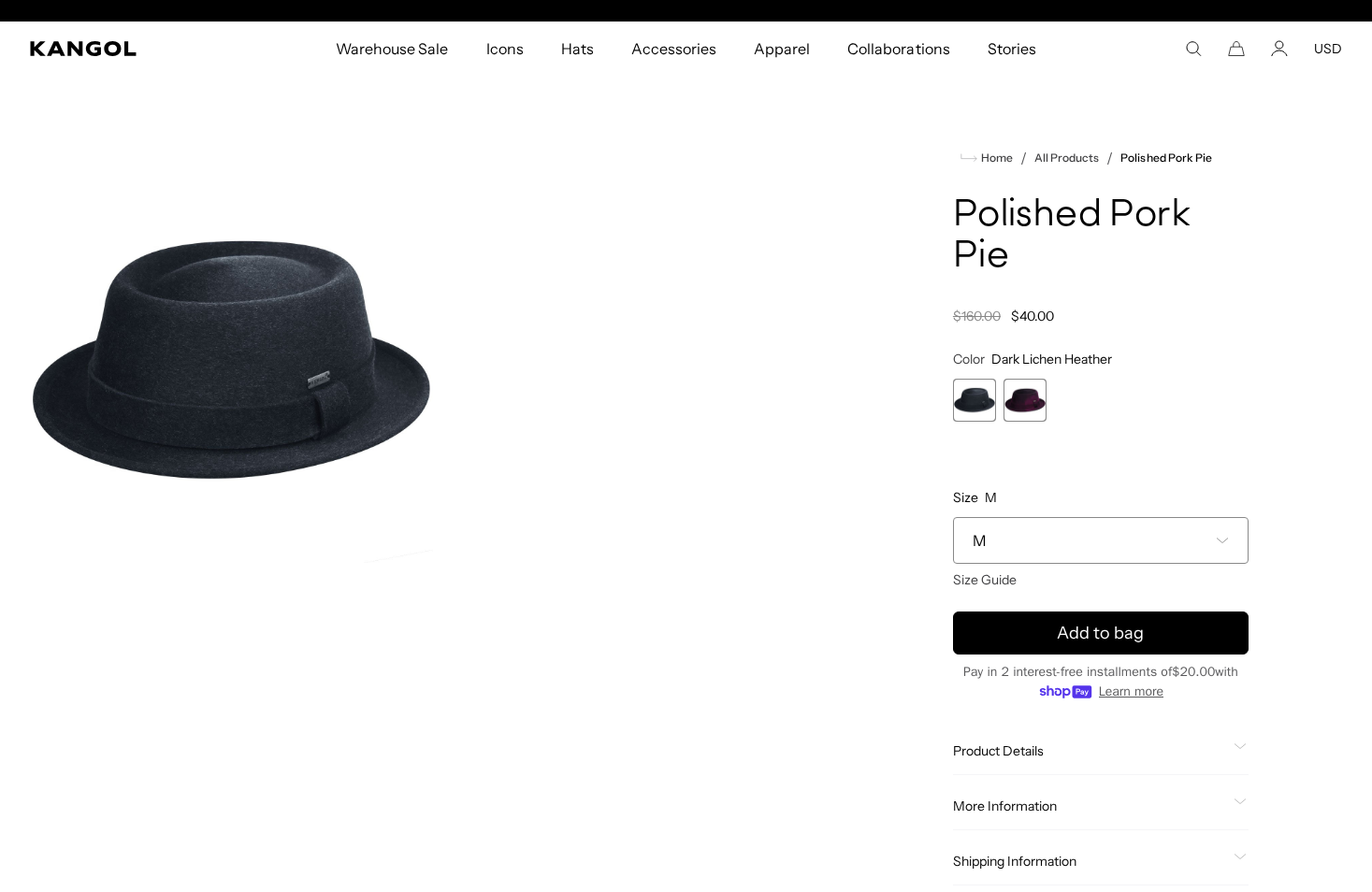 scroll, scrollTop: 94, scrollLeft: 0, axis: vertical 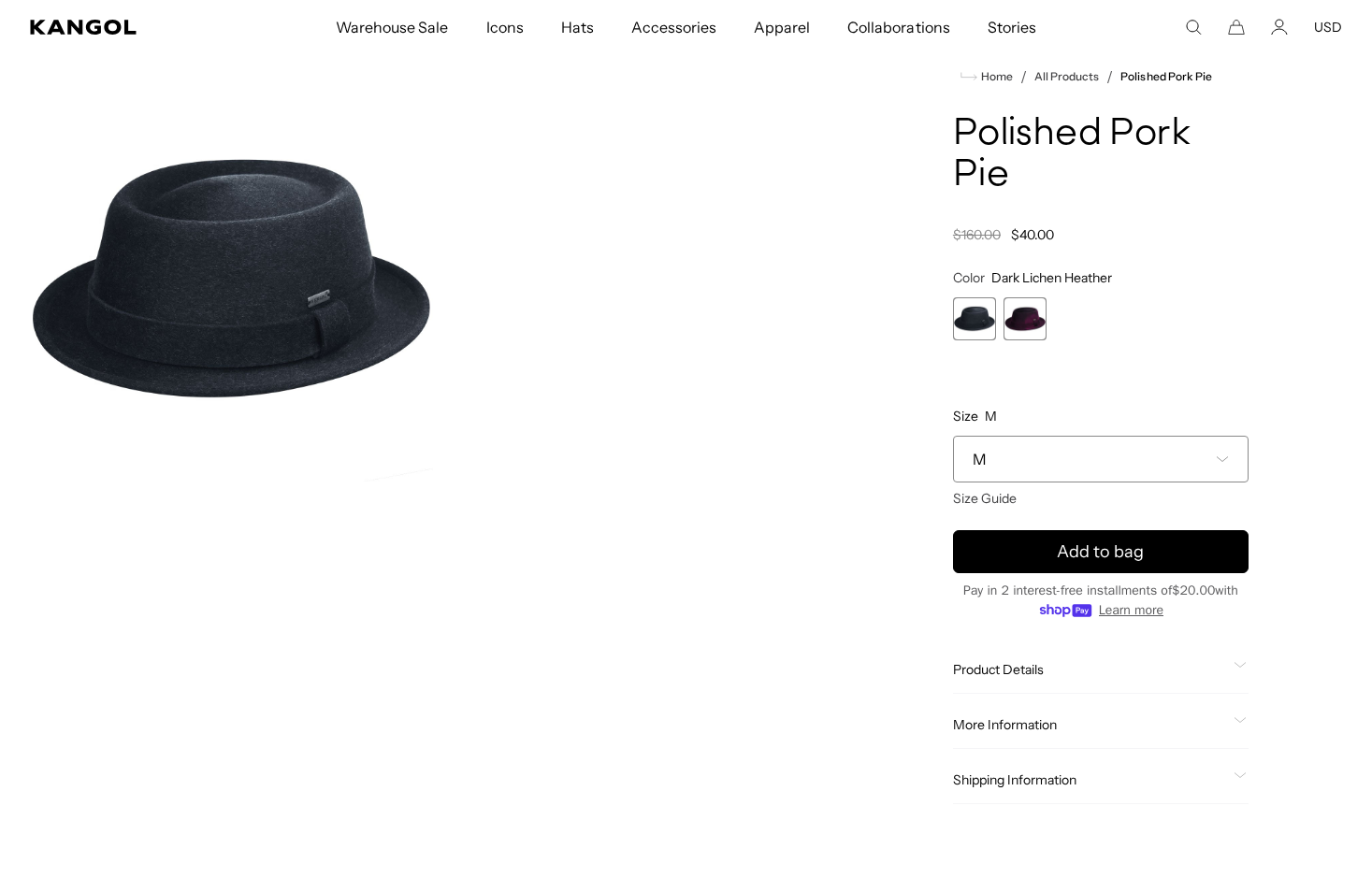 click on "M" at bounding box center (979, 459) 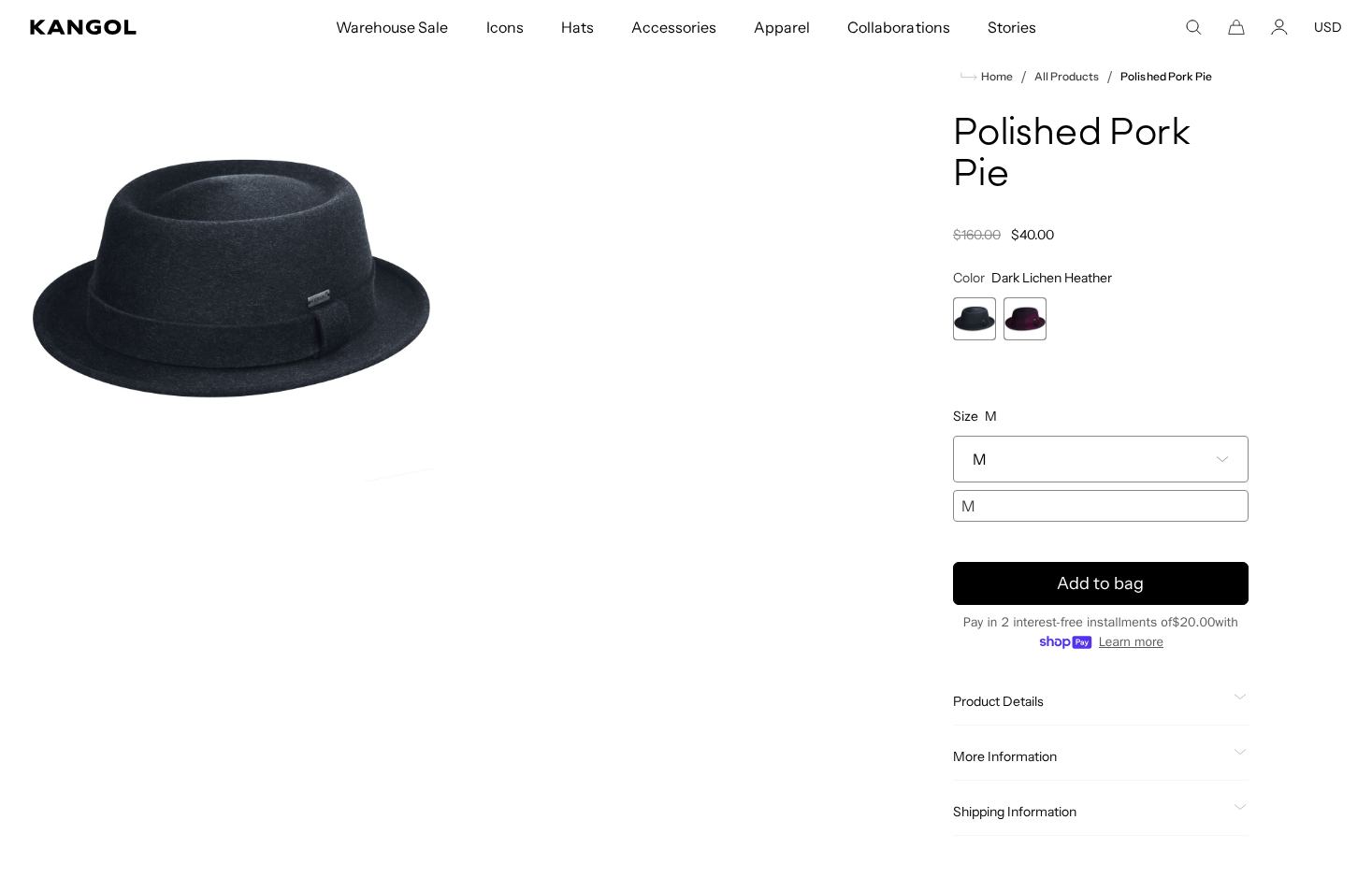 scroll, scrollTop: 0, scrollLeft: 385, axis: horizontal 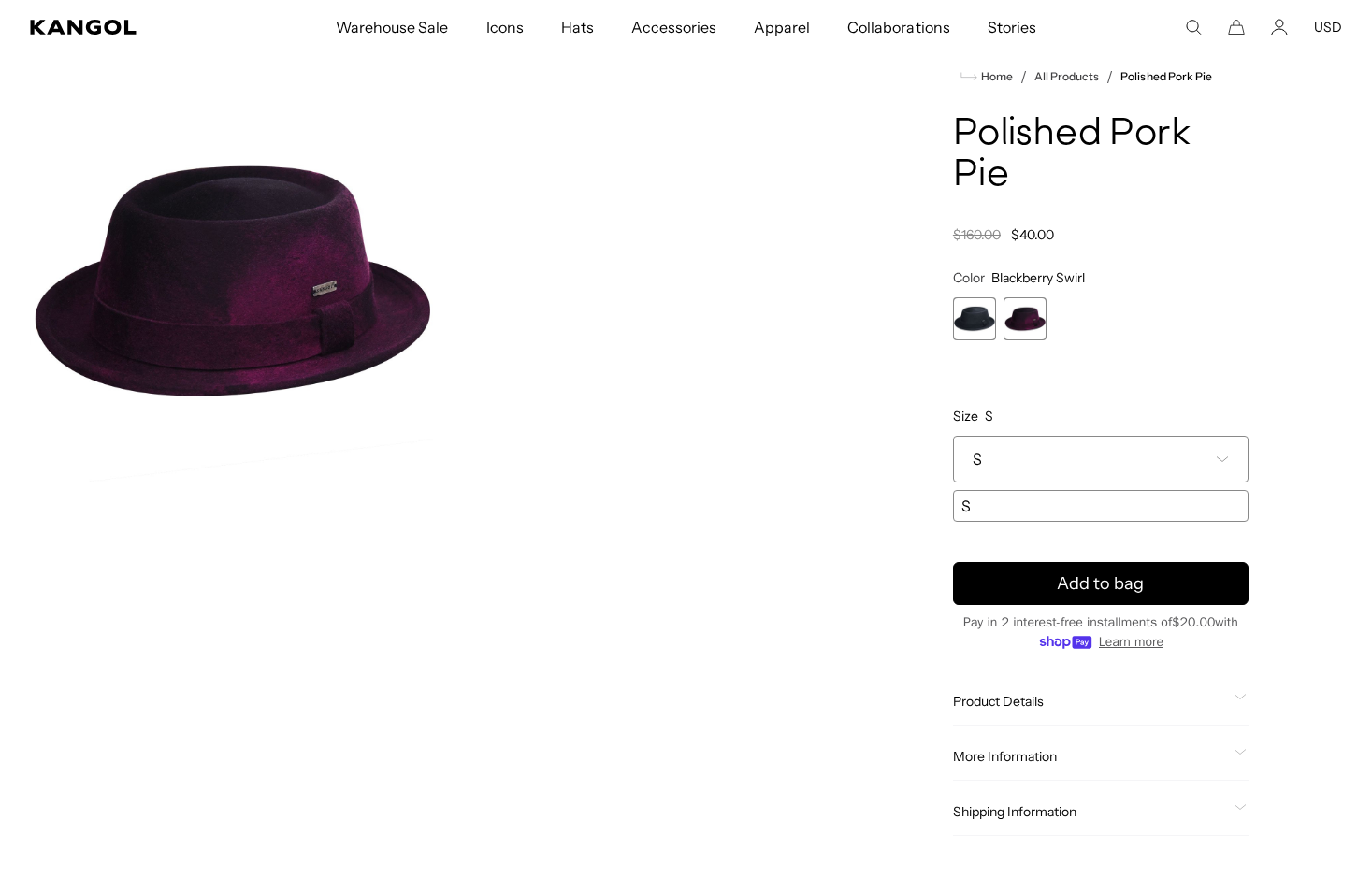 click on "S" at bounding box center [977, 459] 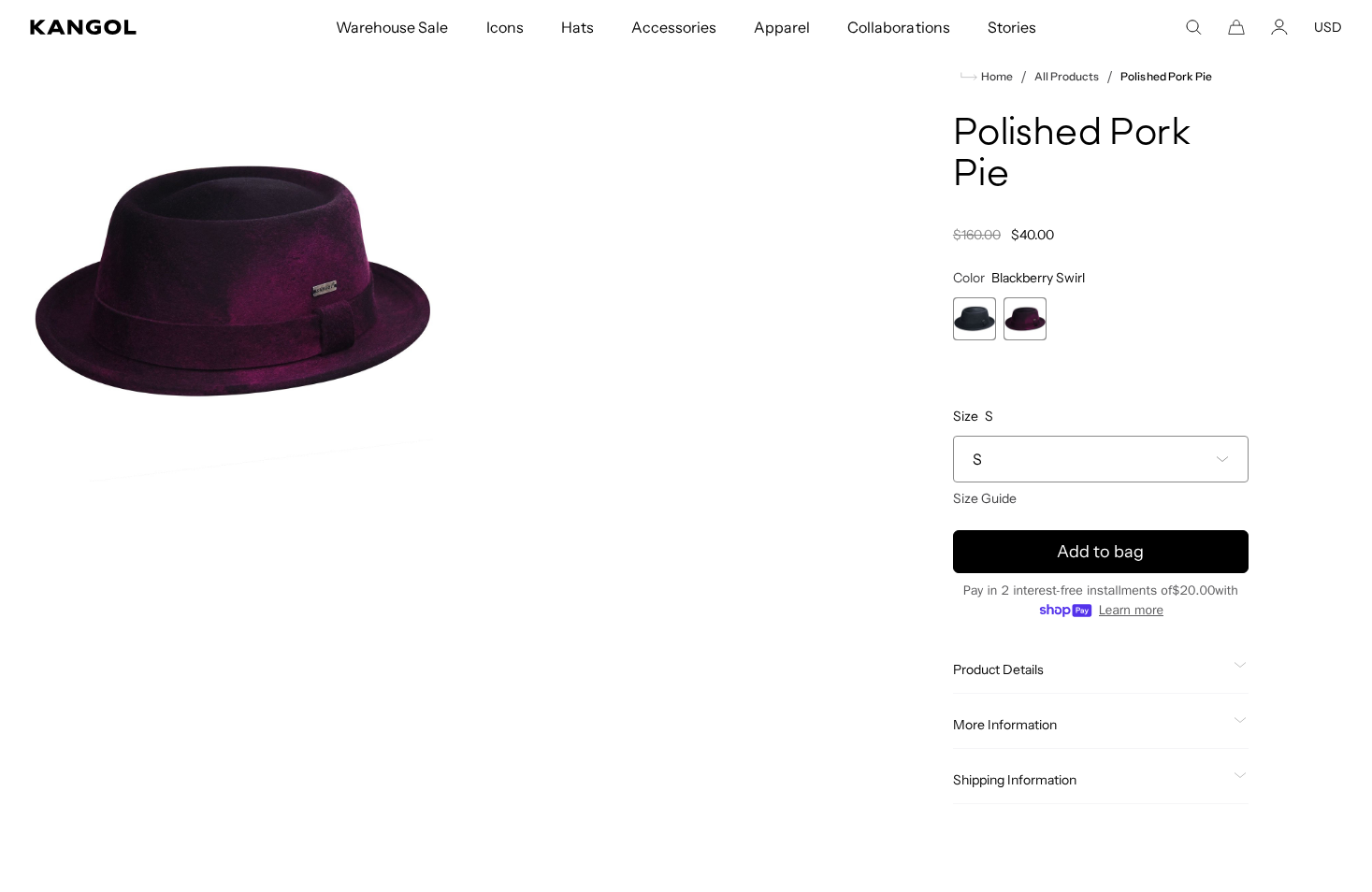 scroll, scrollTop: 0, scrollLeft: 0, axis: both 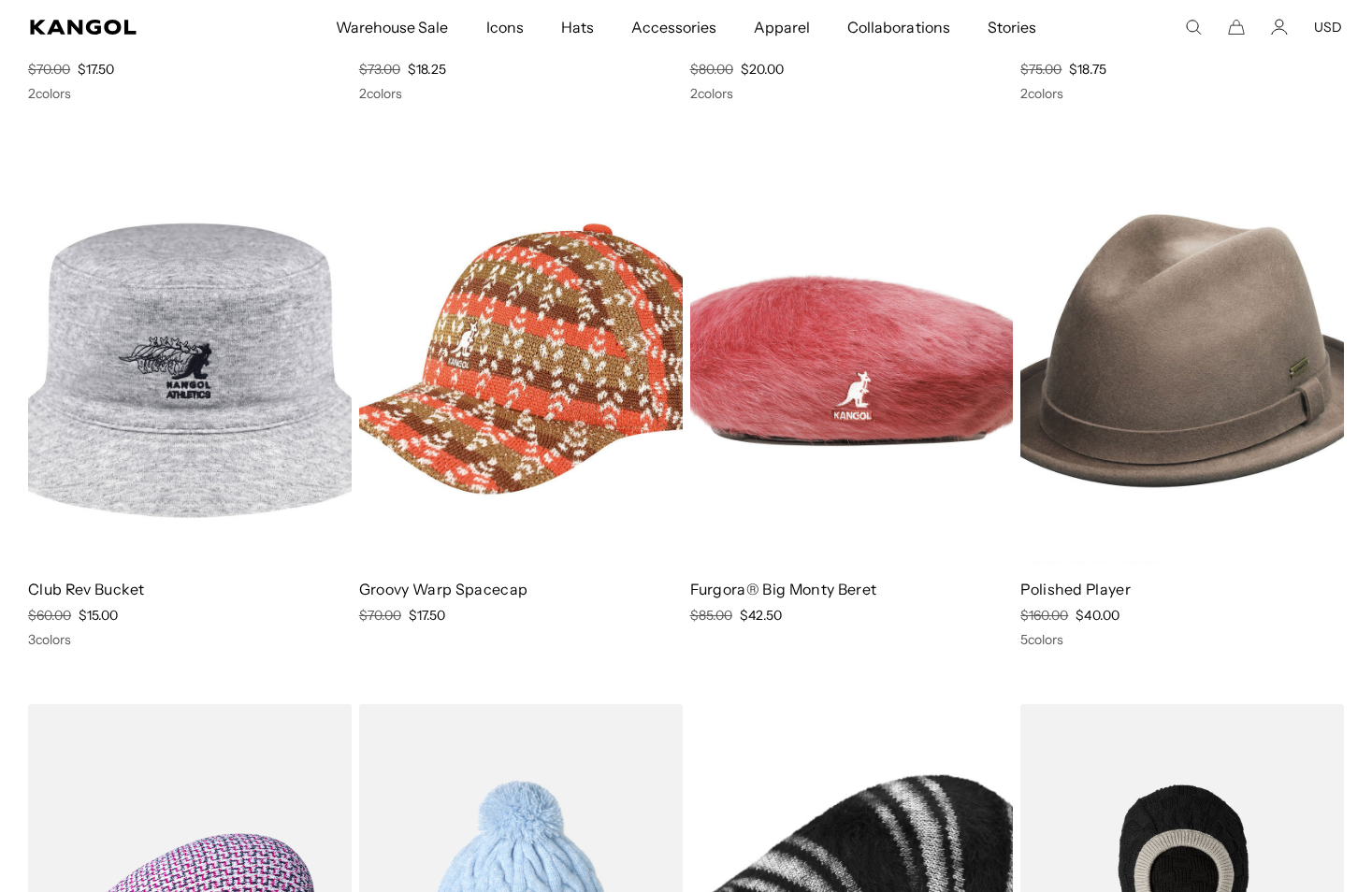 click at bounding box center (1182, 361) 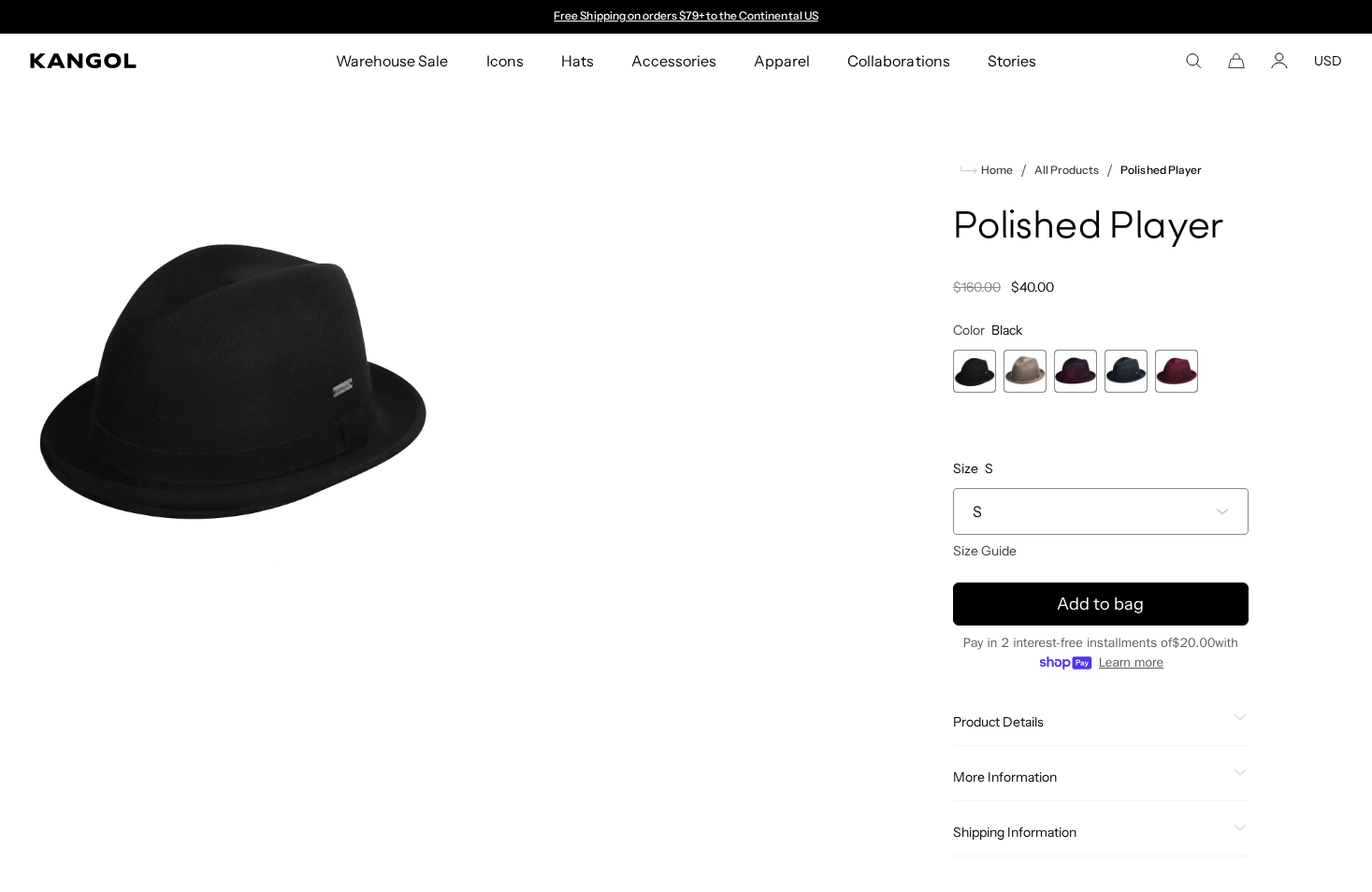 scroll, scrollTop: 0, scrollLeft: 0, axis: both 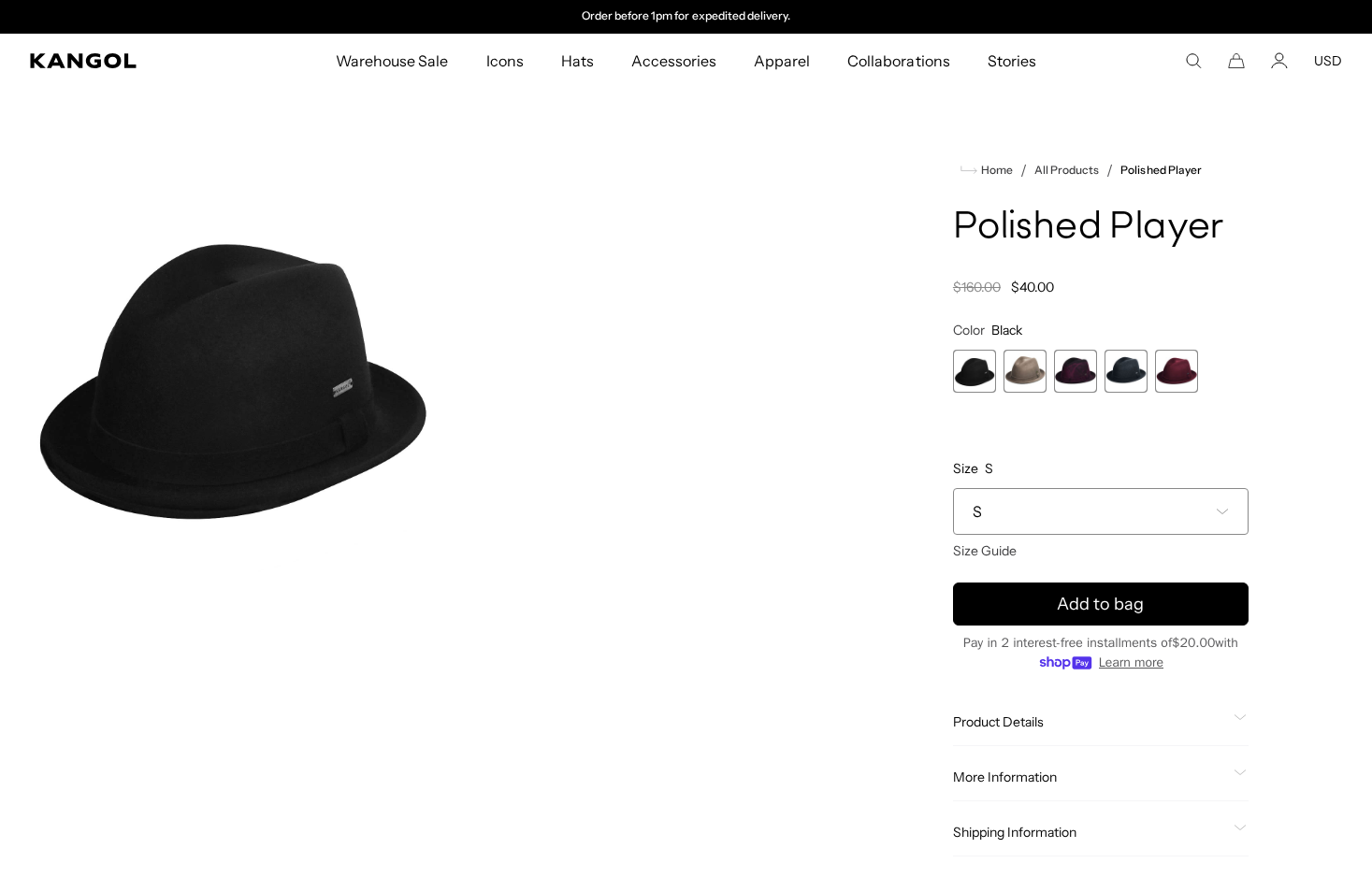 click on "S" at bounding box center [977, 511] 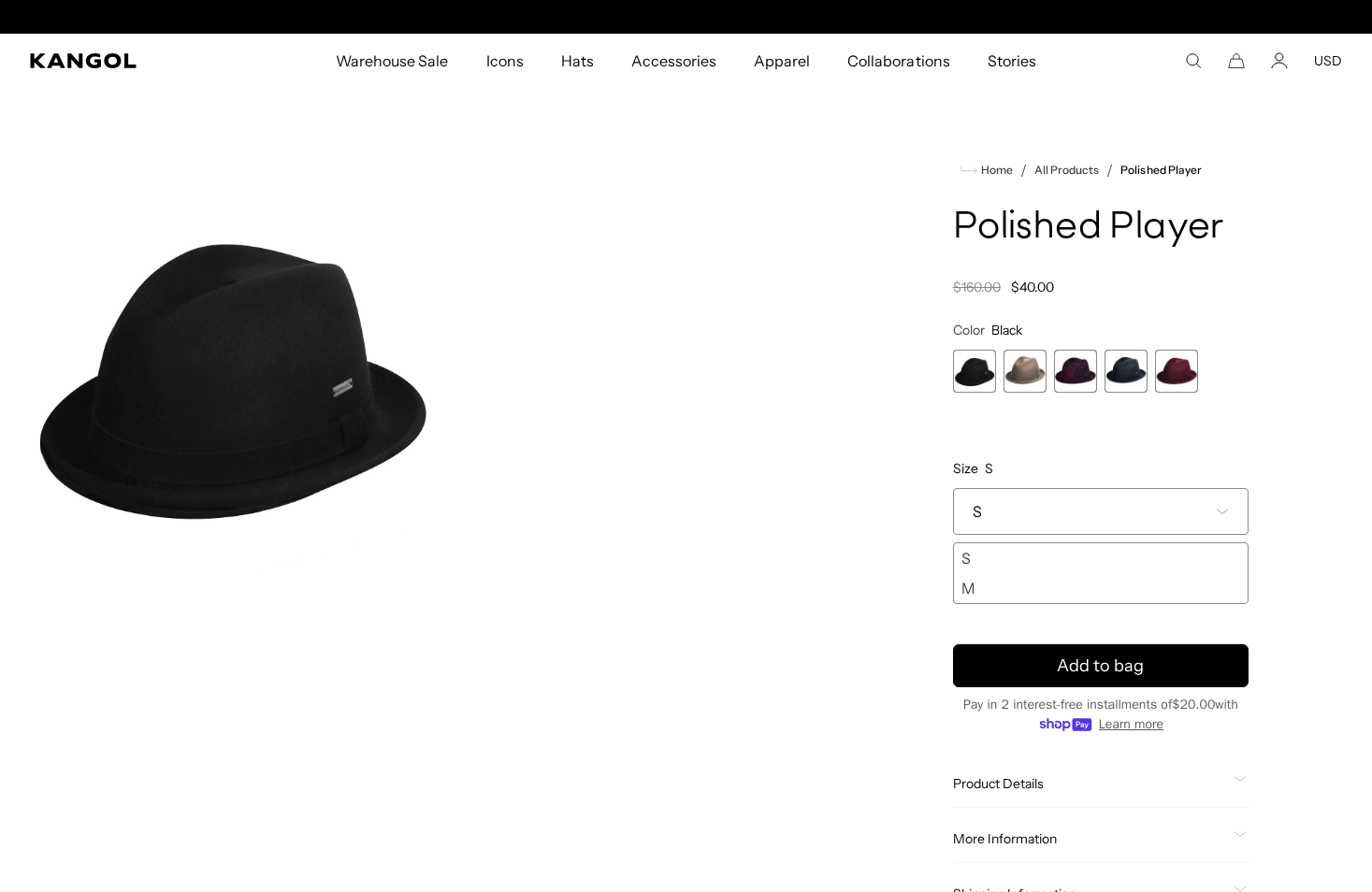 scroll, scrollTop: 0, scrollLeft: 385, axis: horizontal 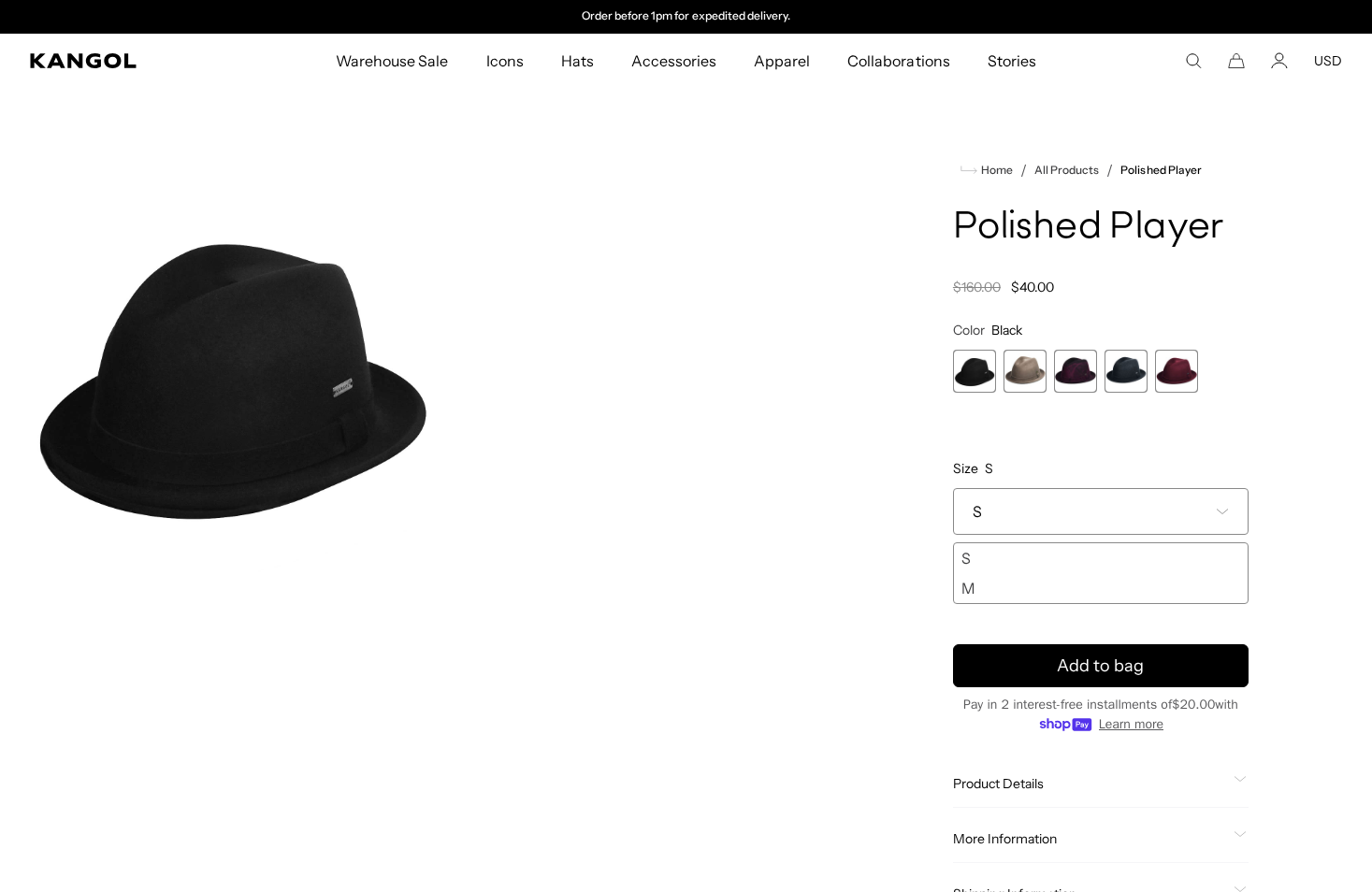click at bounding box center (975, 371) 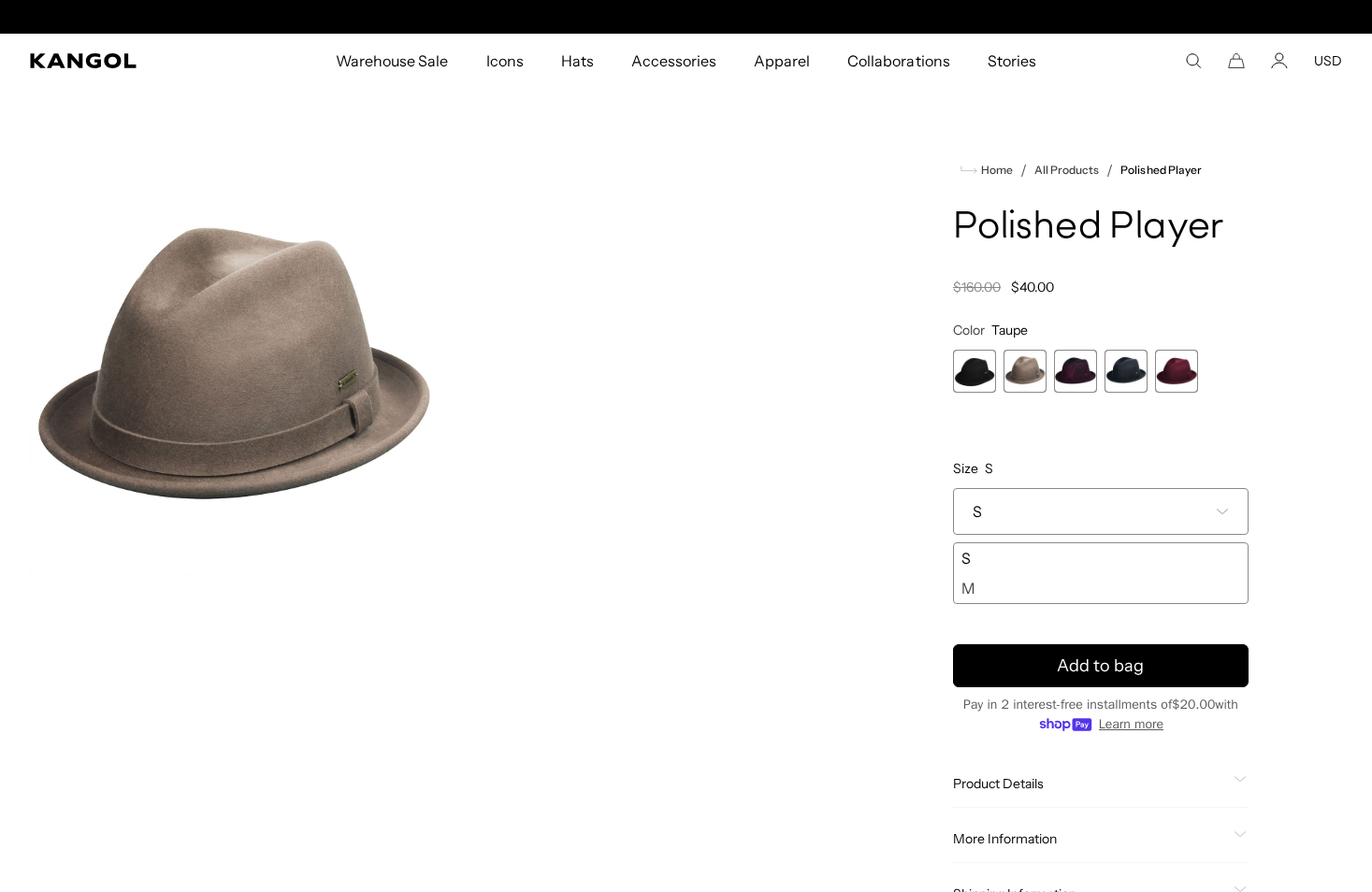 scroll, scrollTop: 0, scrollLeft: 385, axis: horizontal 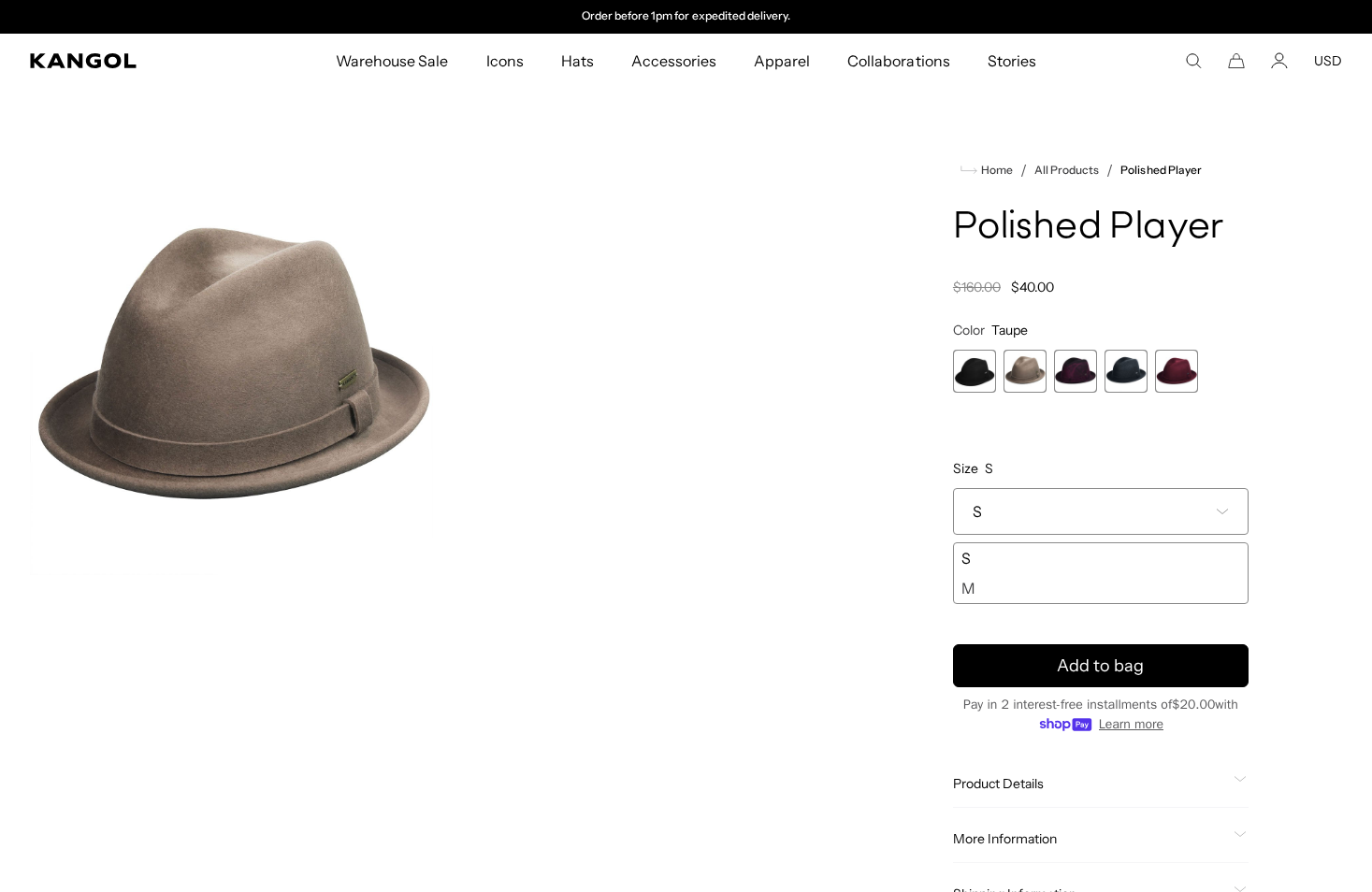 click at bounding box center (1076, 371) 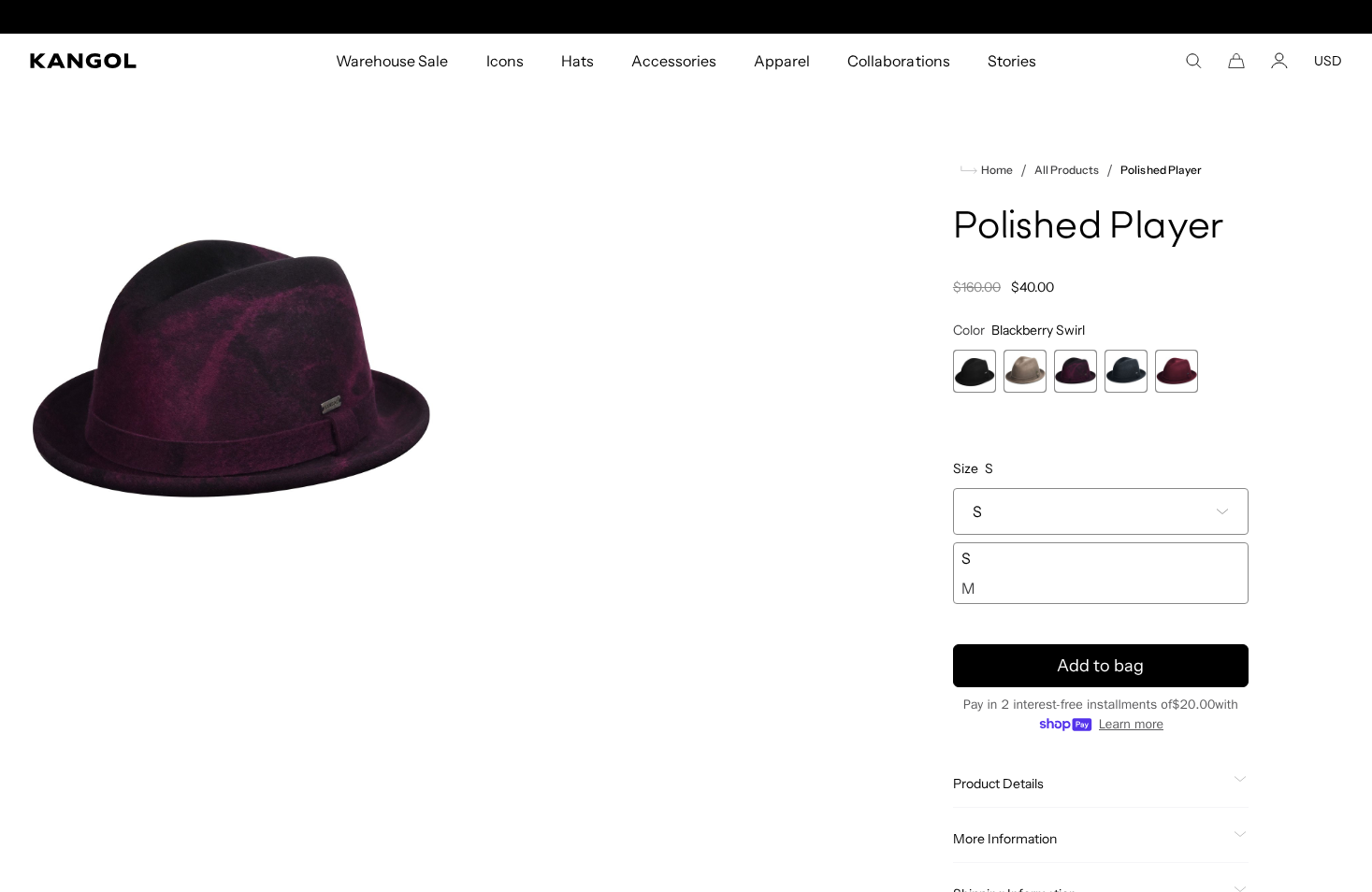 scroll, scrollTop: 0, scrollLeft: 0, axis: both 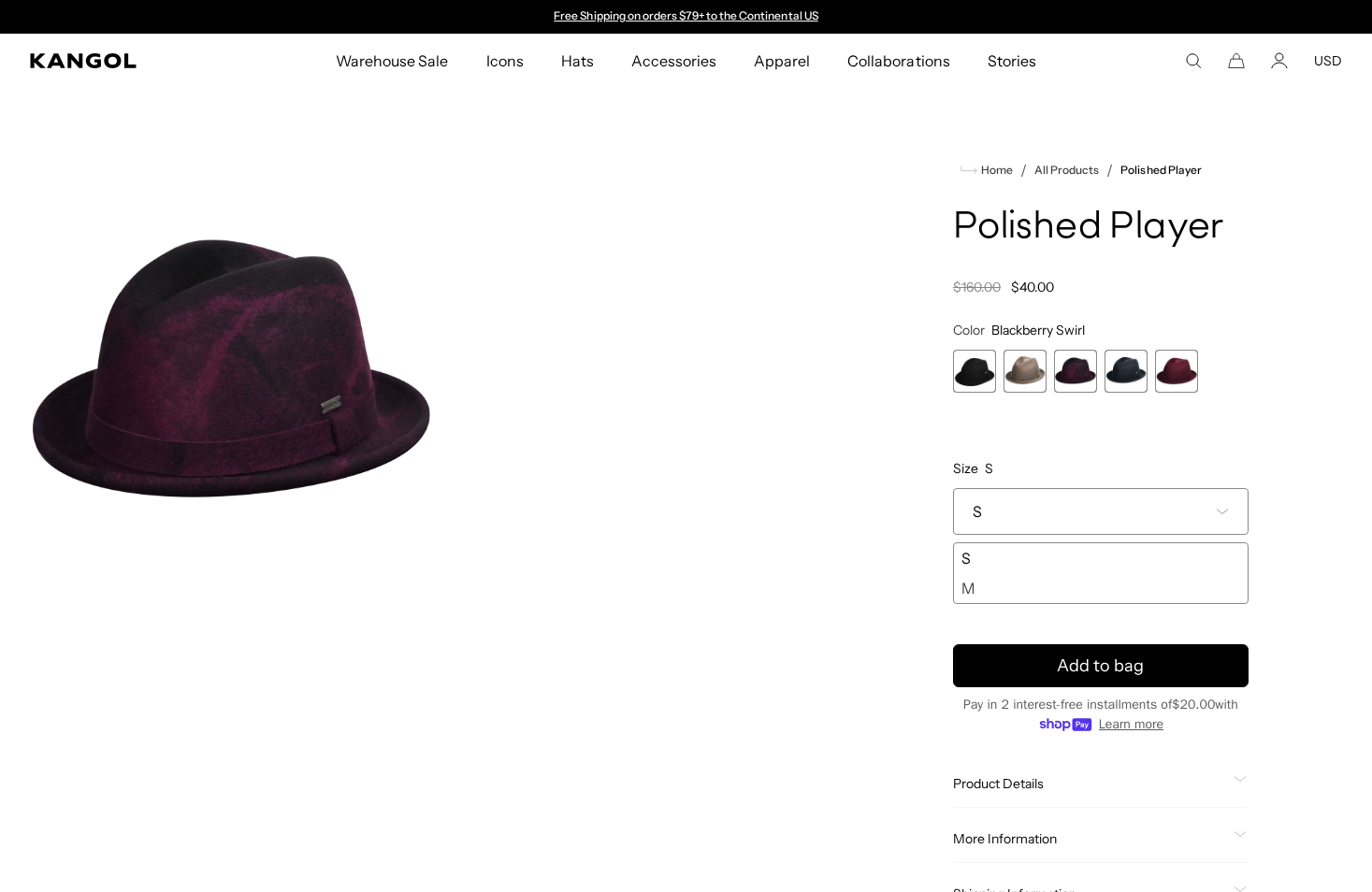 click at bounding box center (1126, 371) 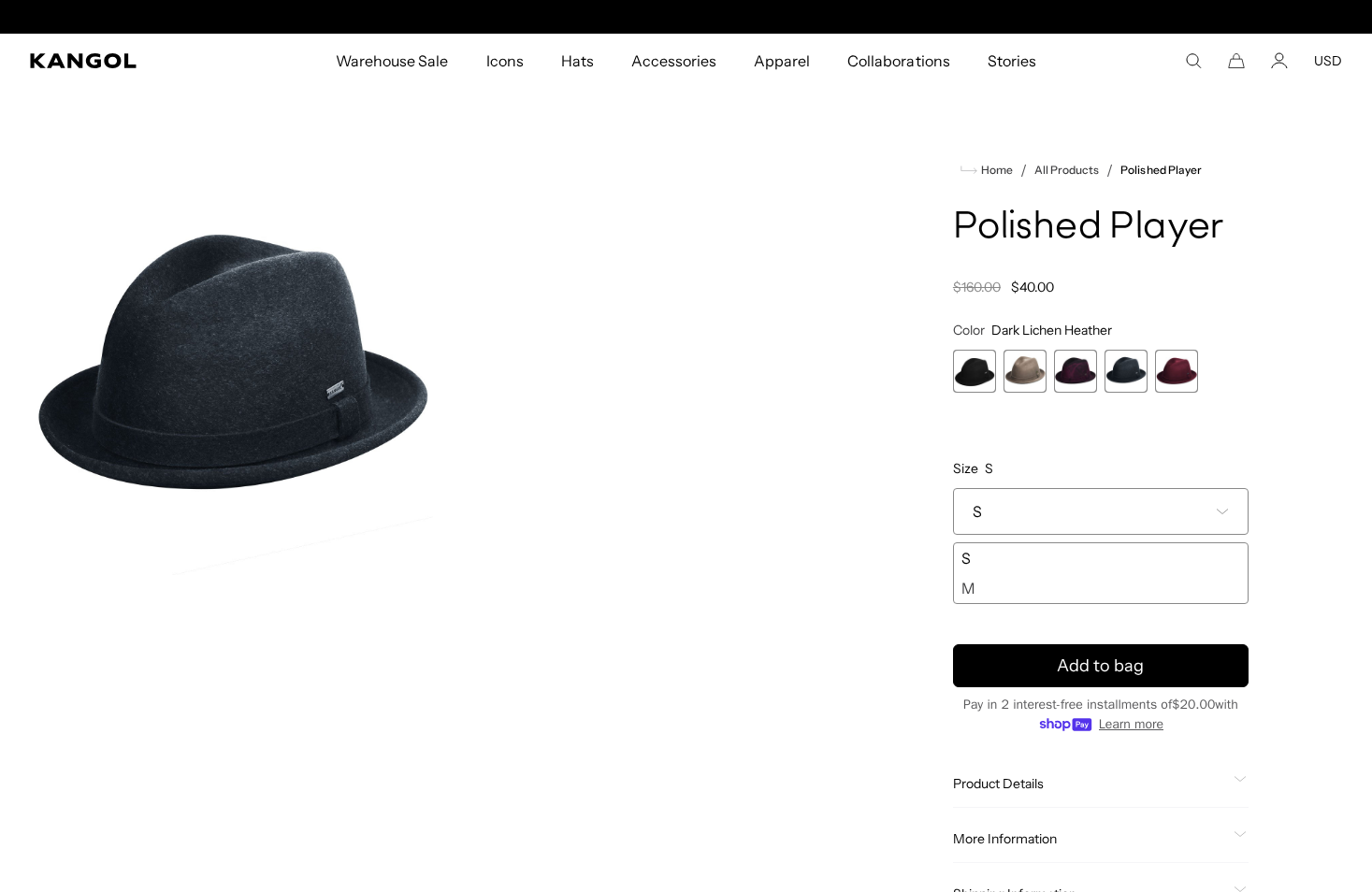 scroll, scrollTop: 0, scrollLeft: 385, axis: horizontal 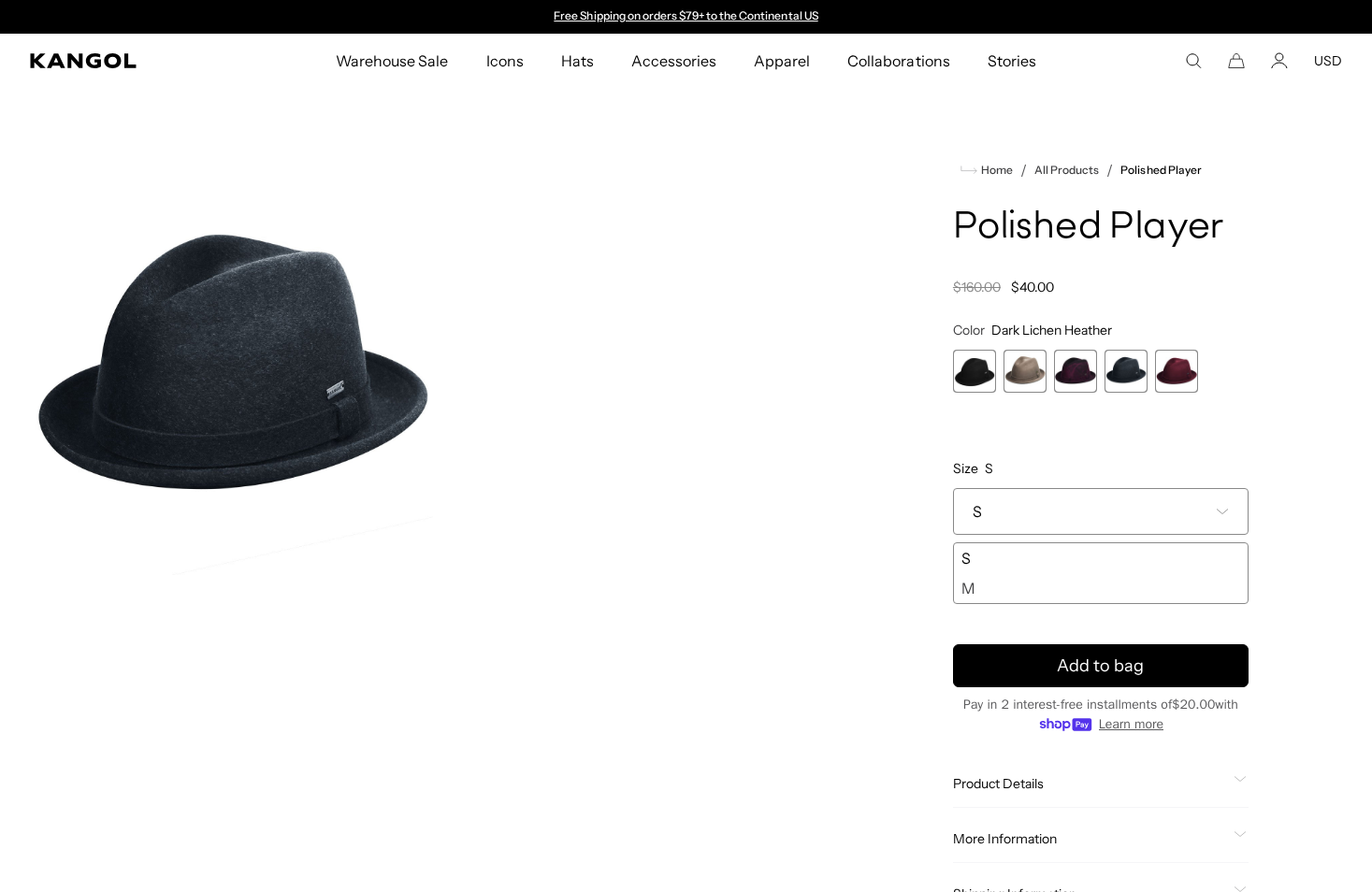click on "M" at bounding box center [1101, 588] 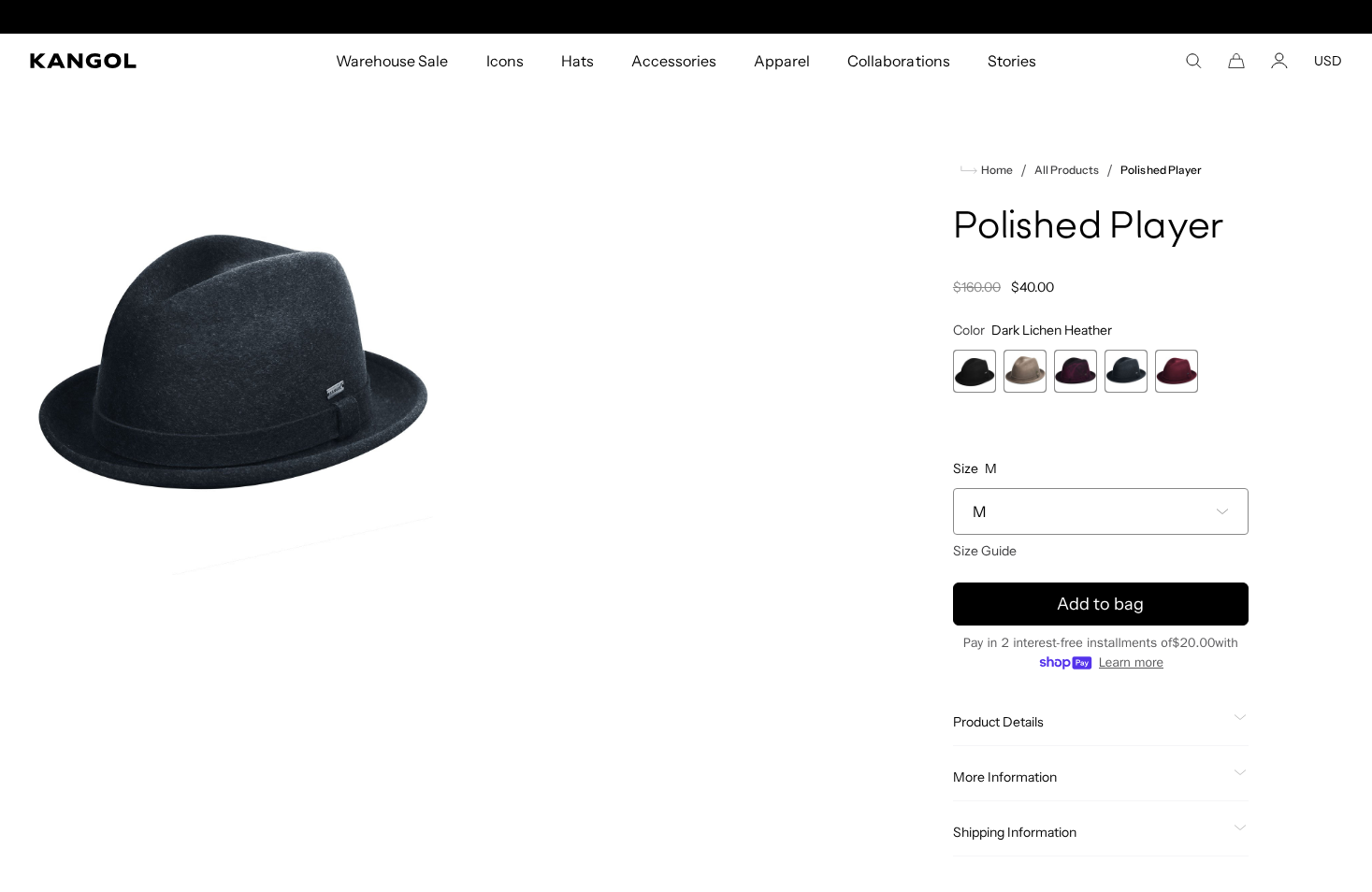 scroll, scrollTop: 0, scrollLeft: 385, axis: horizontal 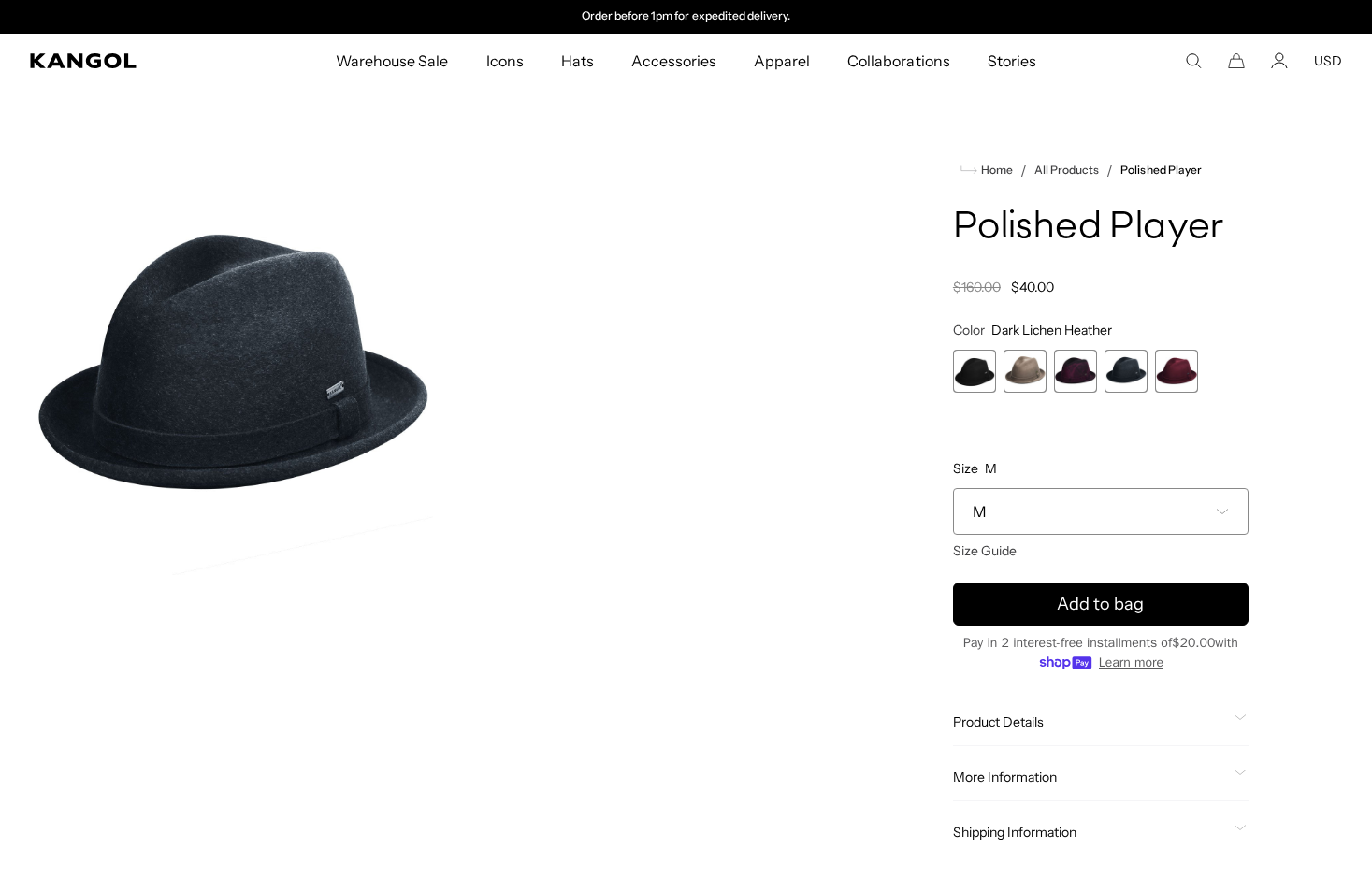 click at bounding box center (1177, 371) 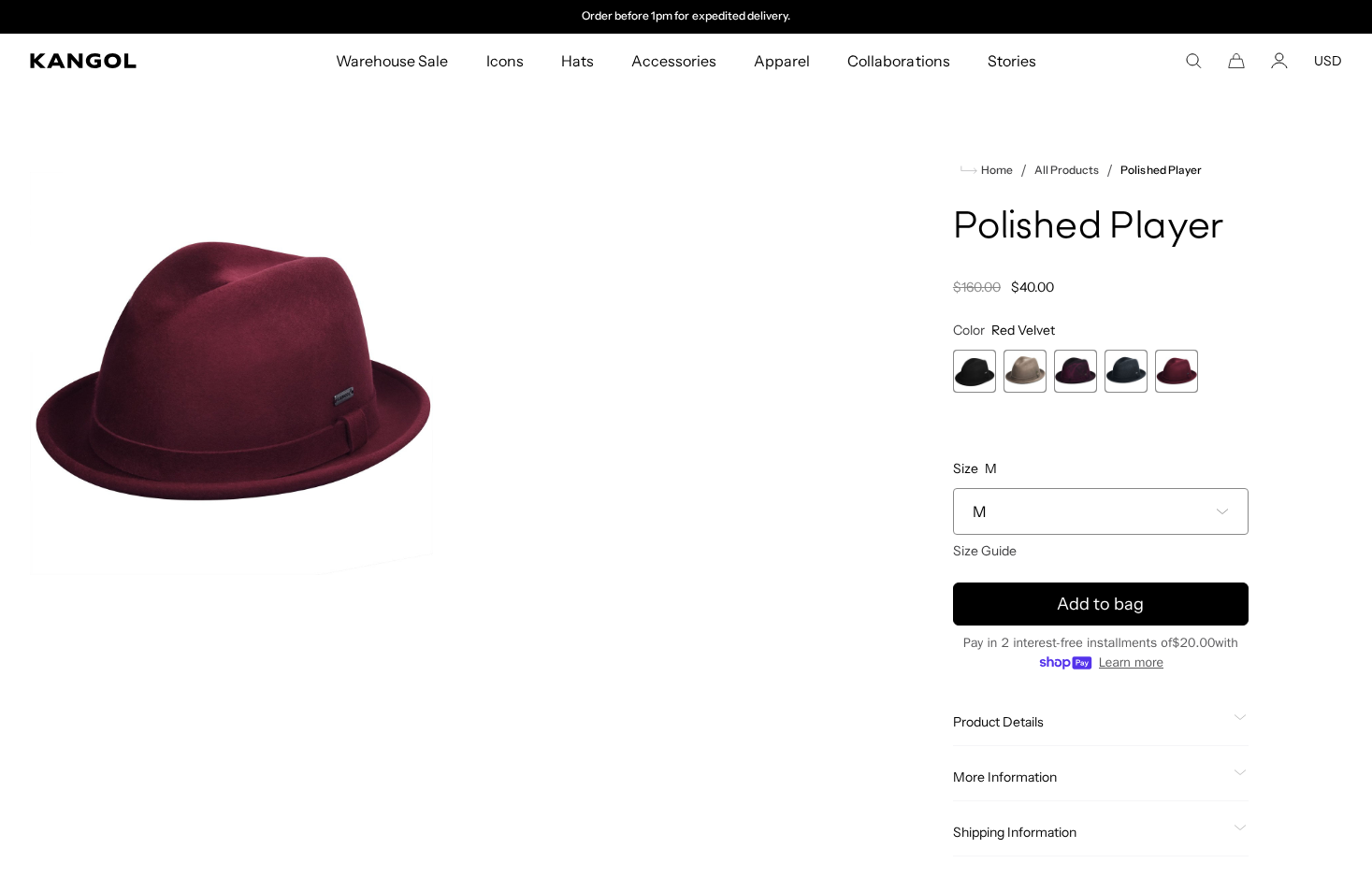 click on "M" at bounding box center [979, 511] 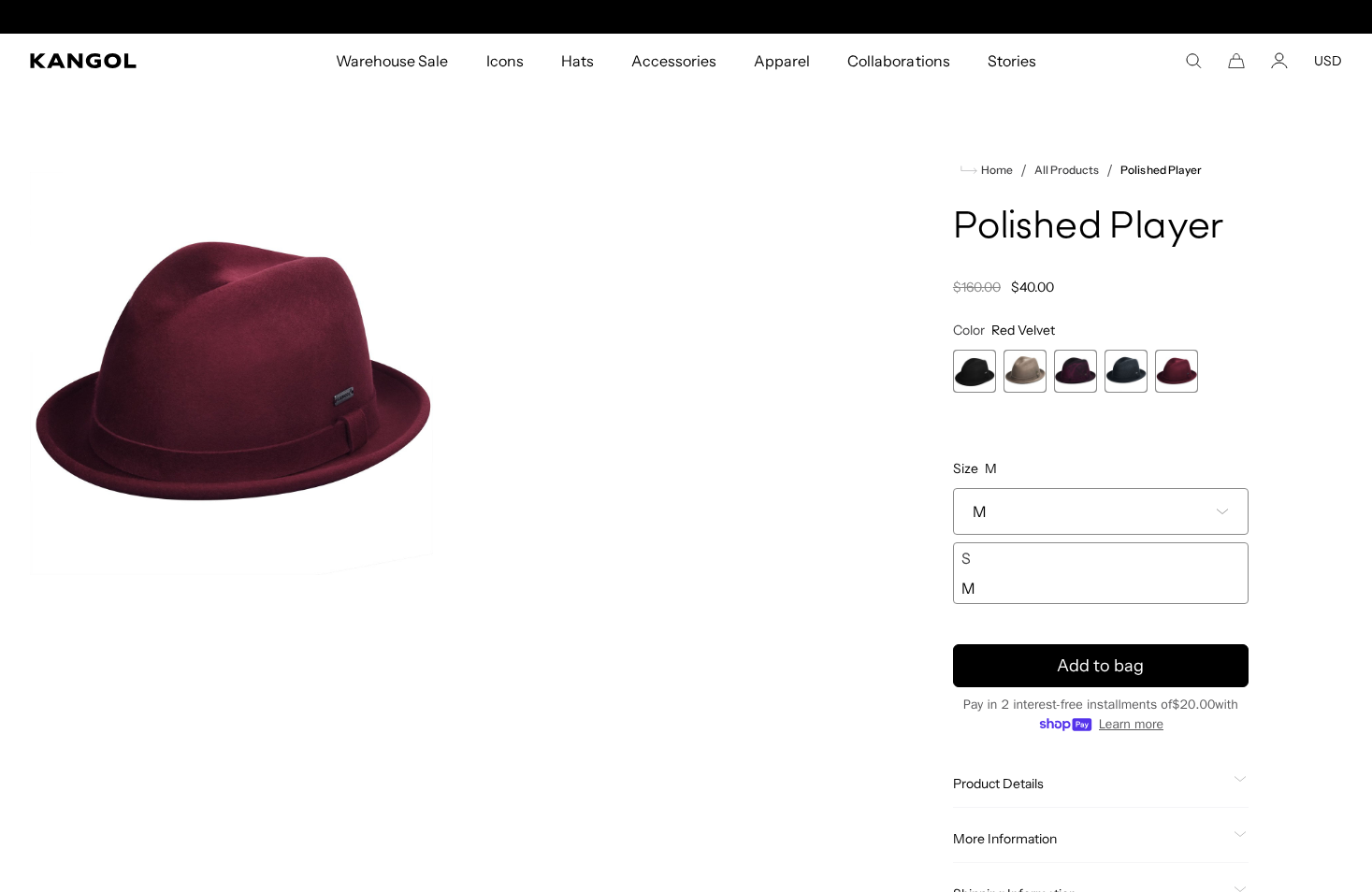 scroll, scrollTop: 0, scrollLeft: 385, axis: horizontal 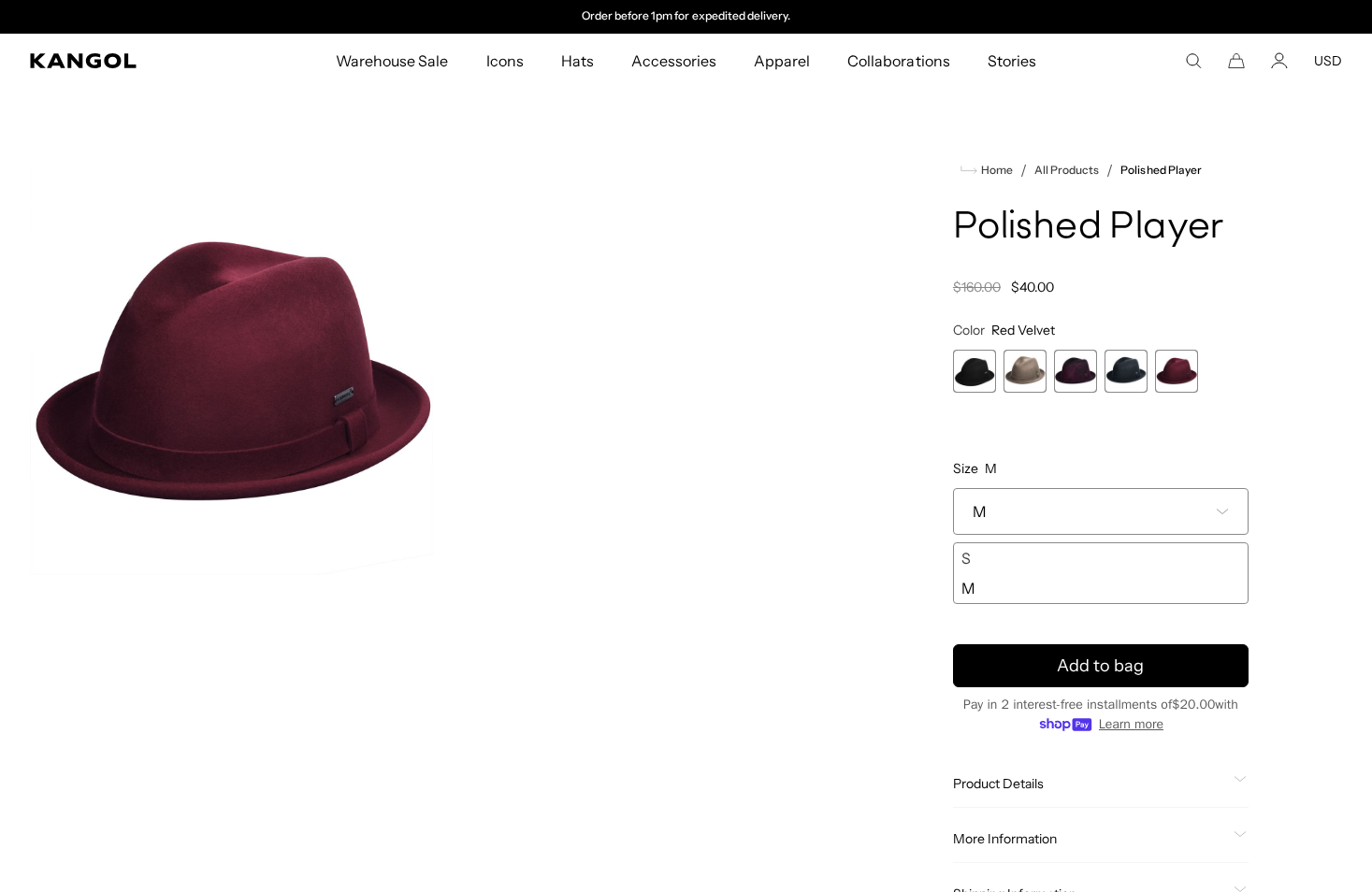 click at bounding box center (1126, 371) 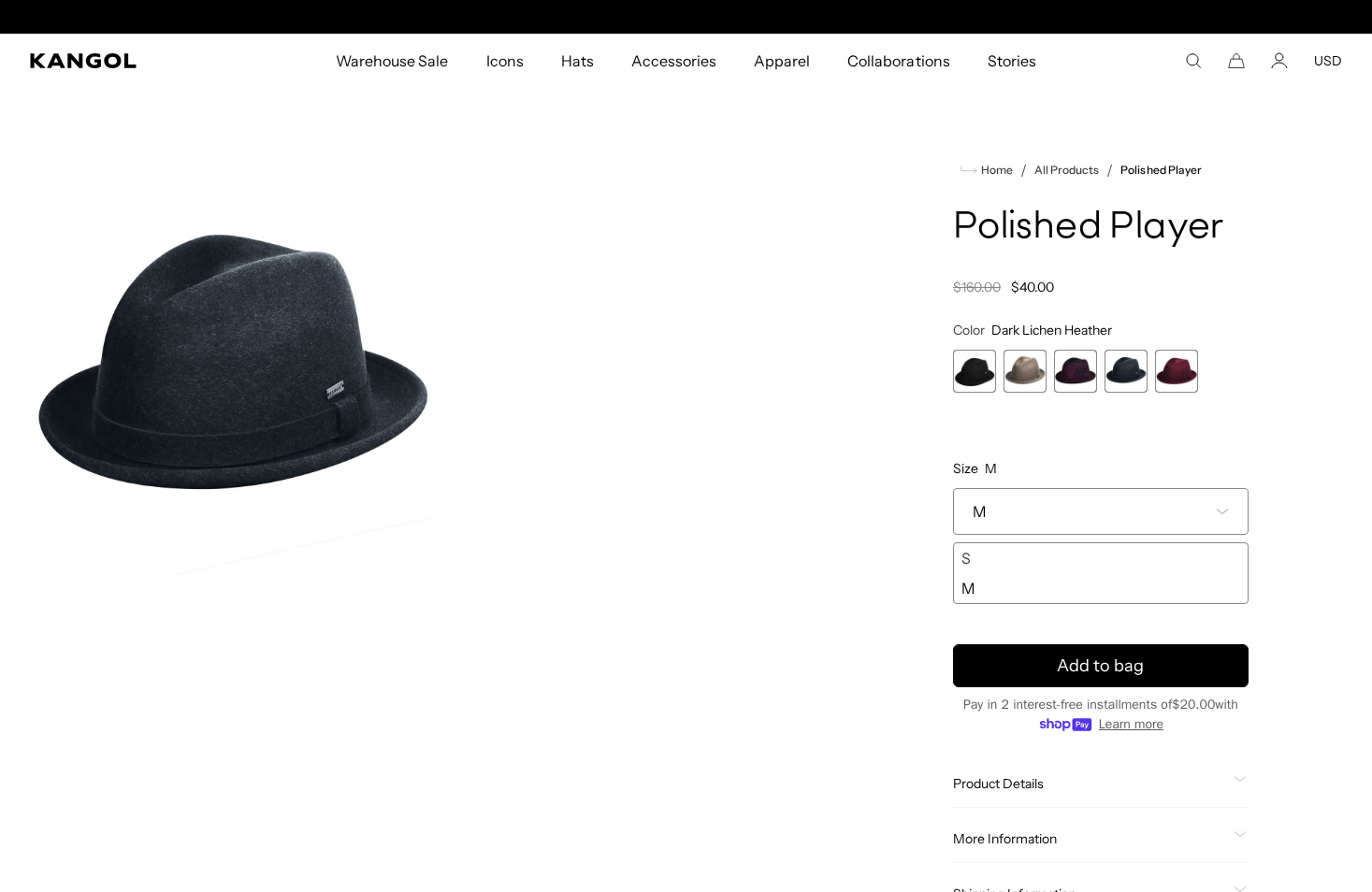 scroll, scrollTop: 0, scrollLeft: 0, axis: both 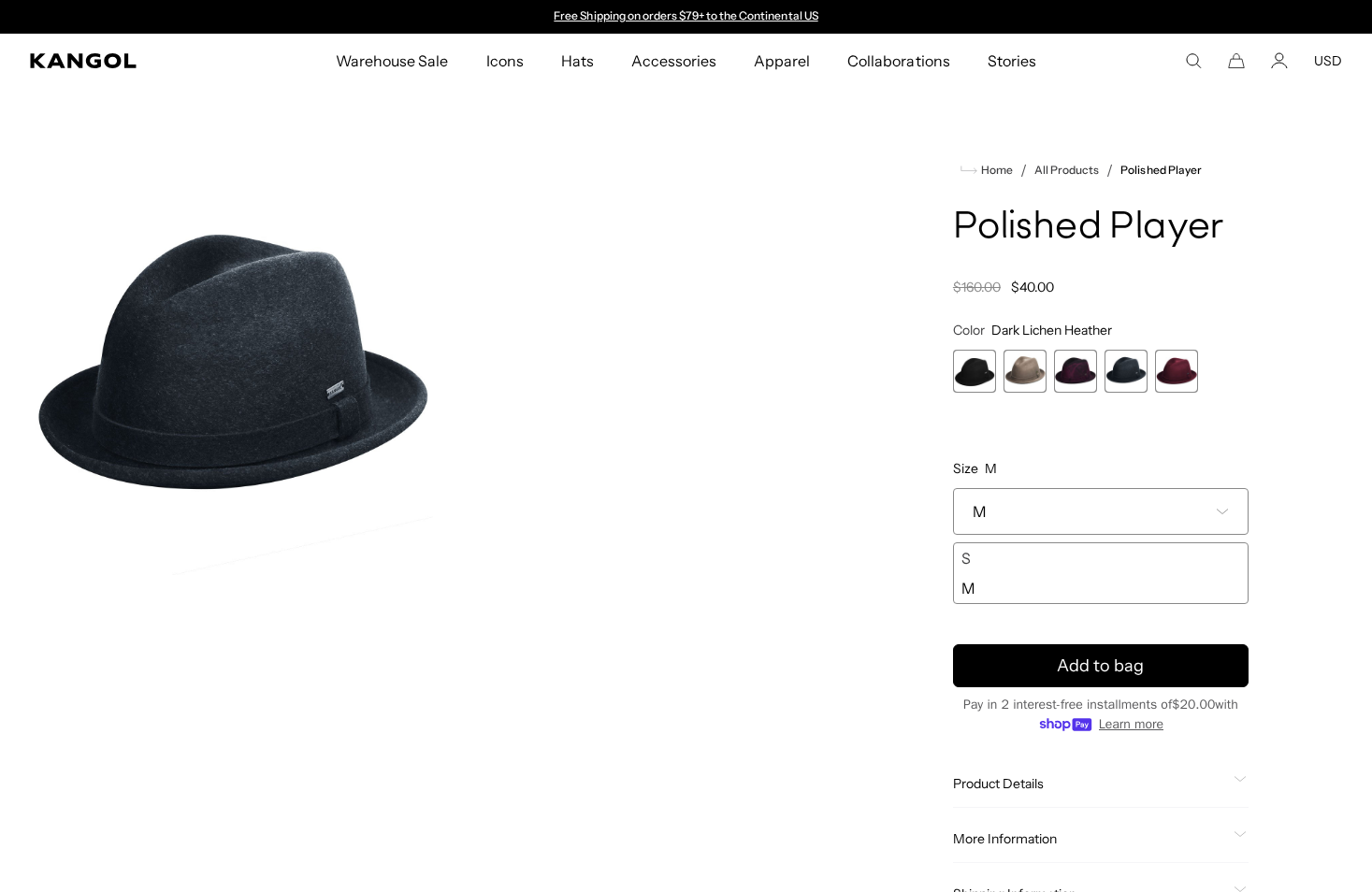 click on "M" at bounding box center [1101, 588] 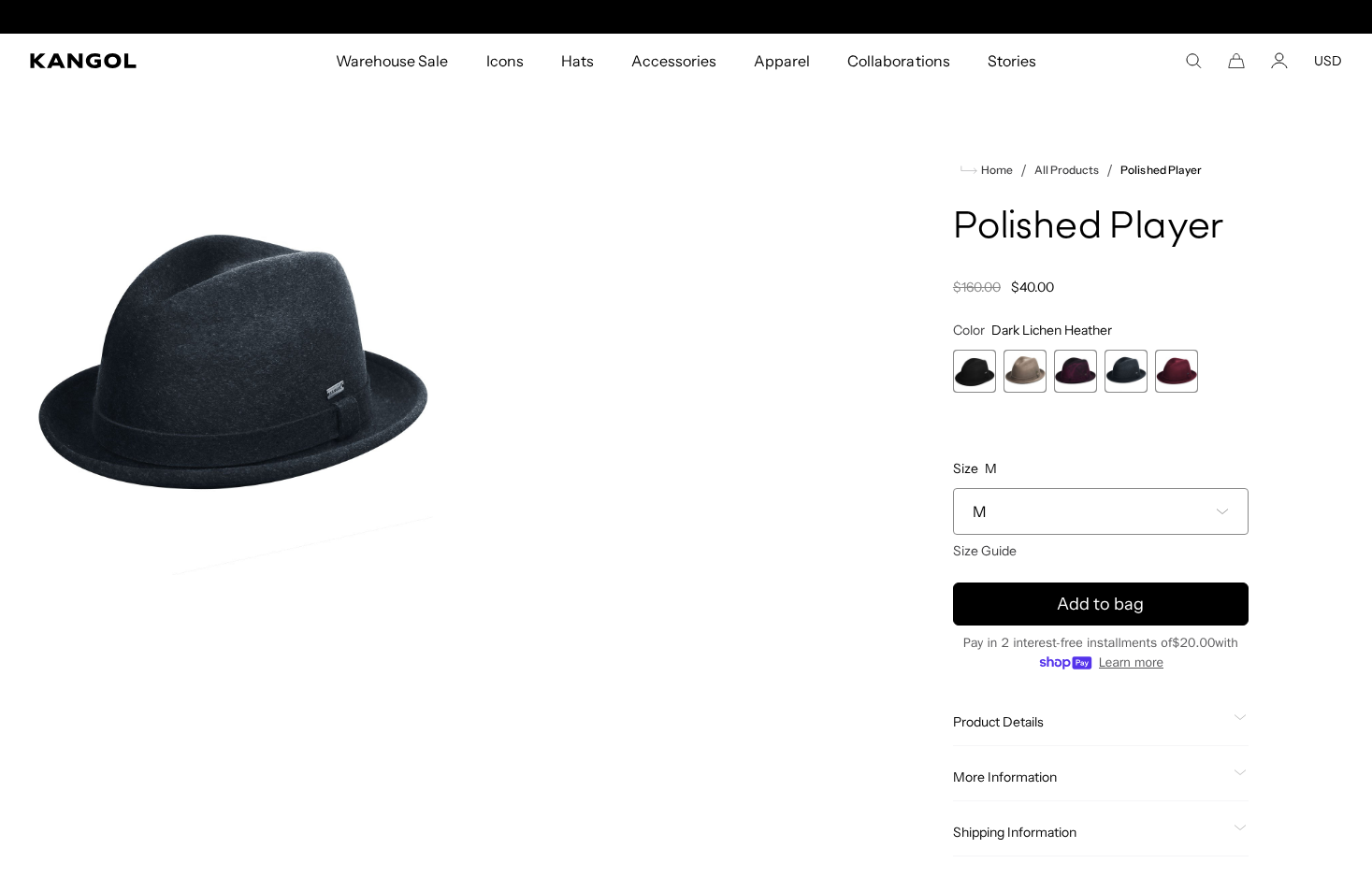 scroll, scrollTop: 0, scrollLeft: 385, axis: horizontal 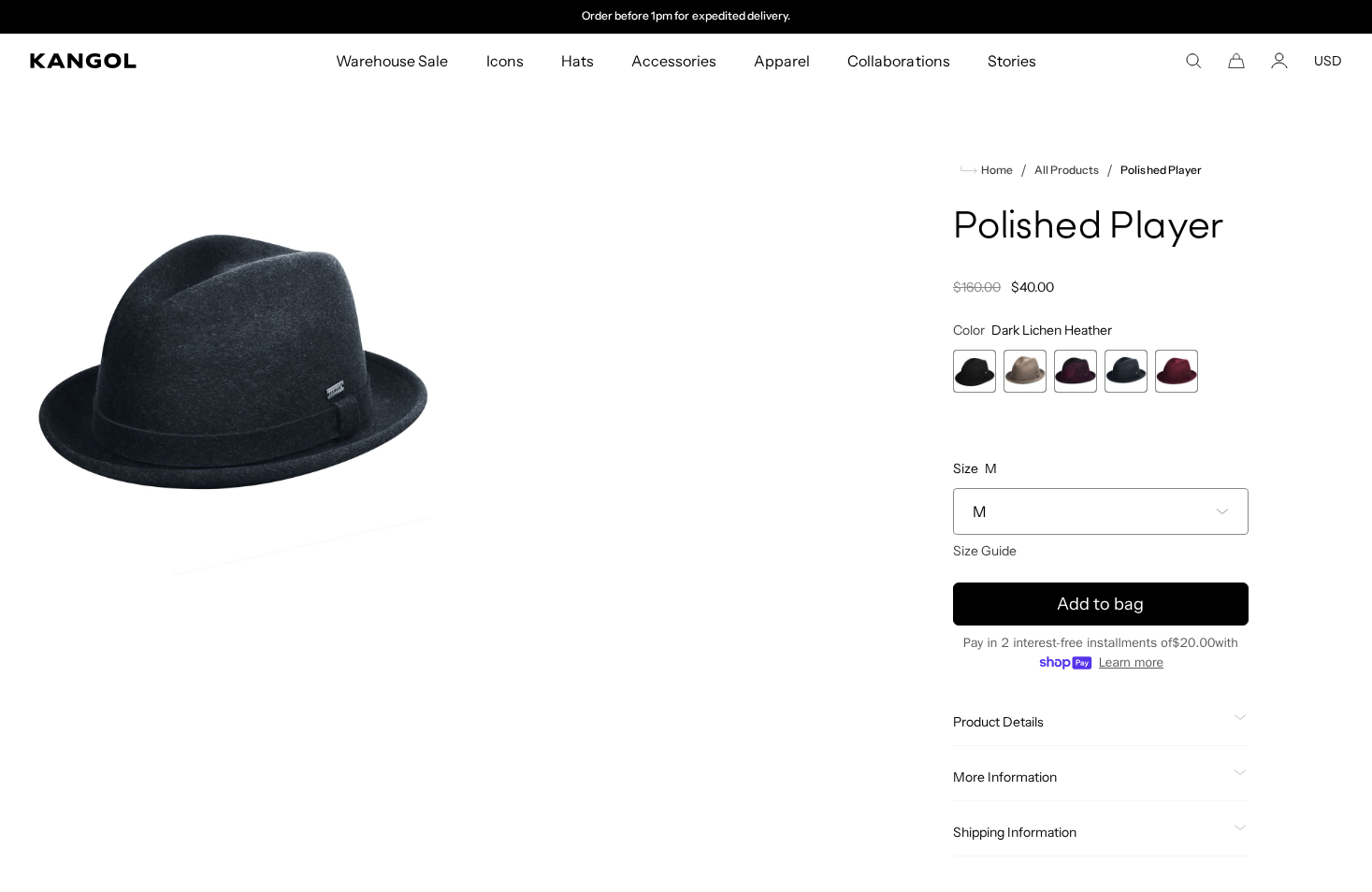 click at bounding box center (1076, 371) 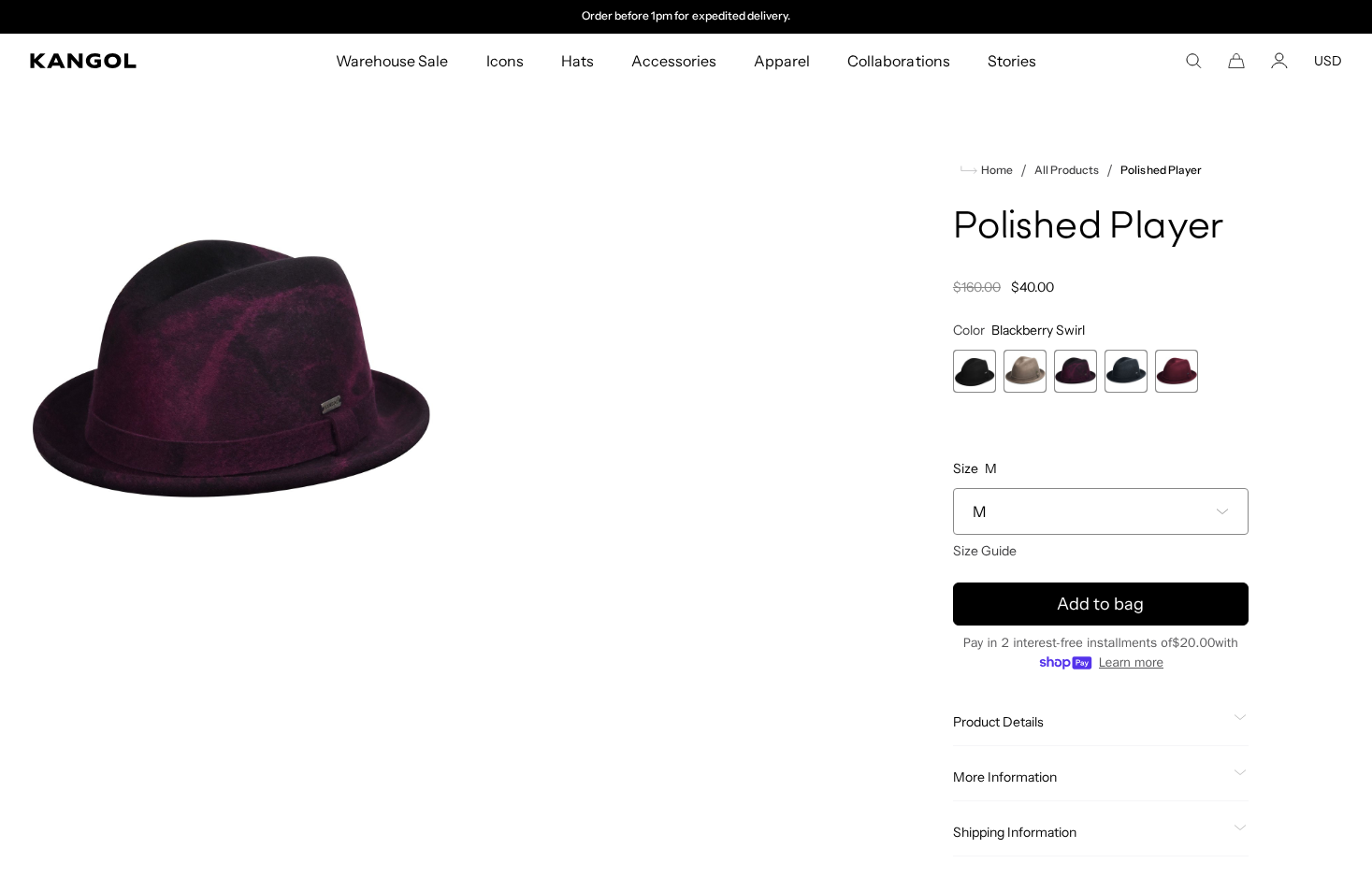 click on "M" at bounding box center [1101, 511] 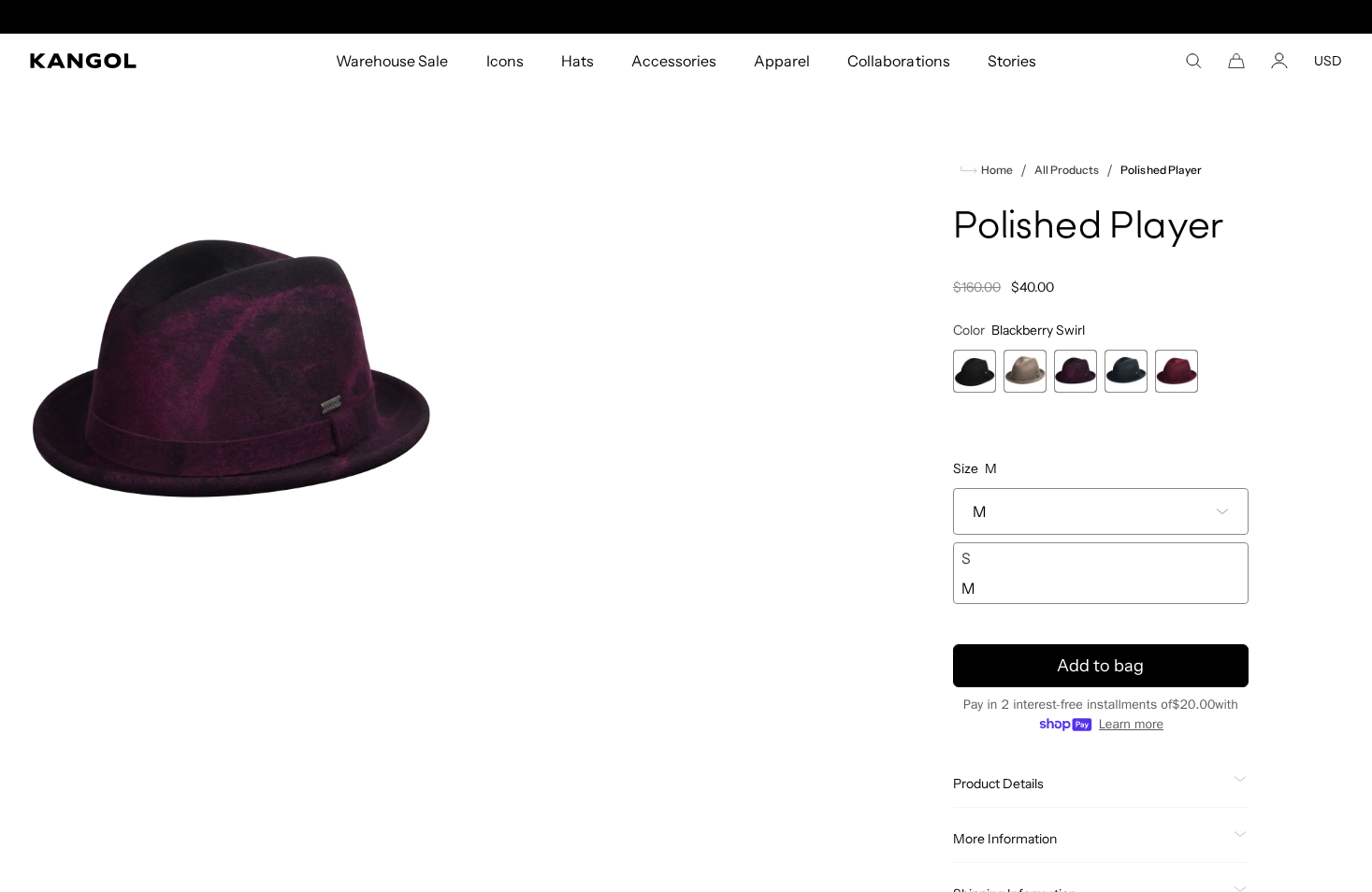 scroll, scrollTop: 0, scrollLeft: 385, axis: horizontal 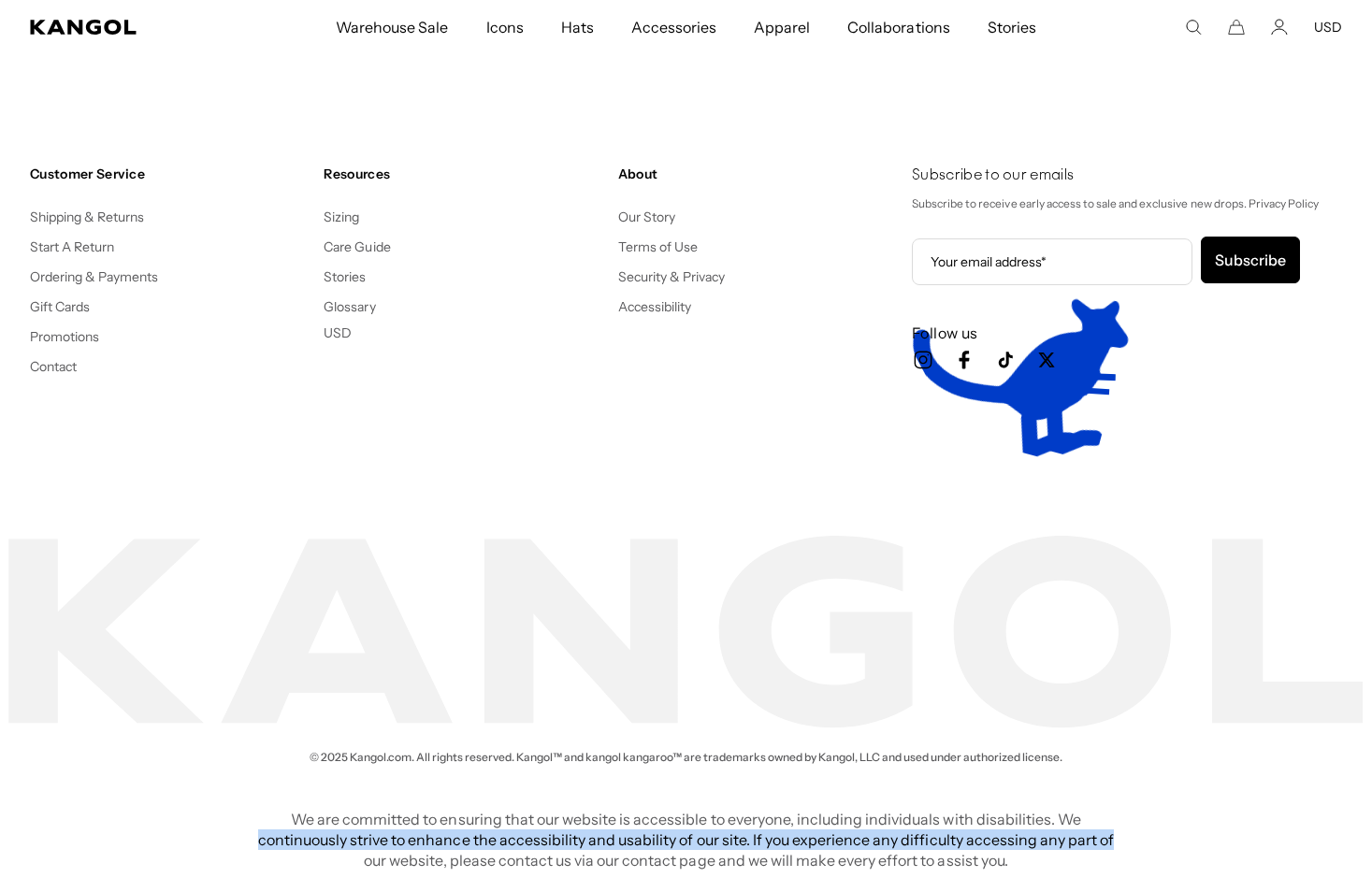 drag, startPoint x: 1371, startPoint y: 842, endPoint x: 1379, endPoint y: 823, distance: 20.615528 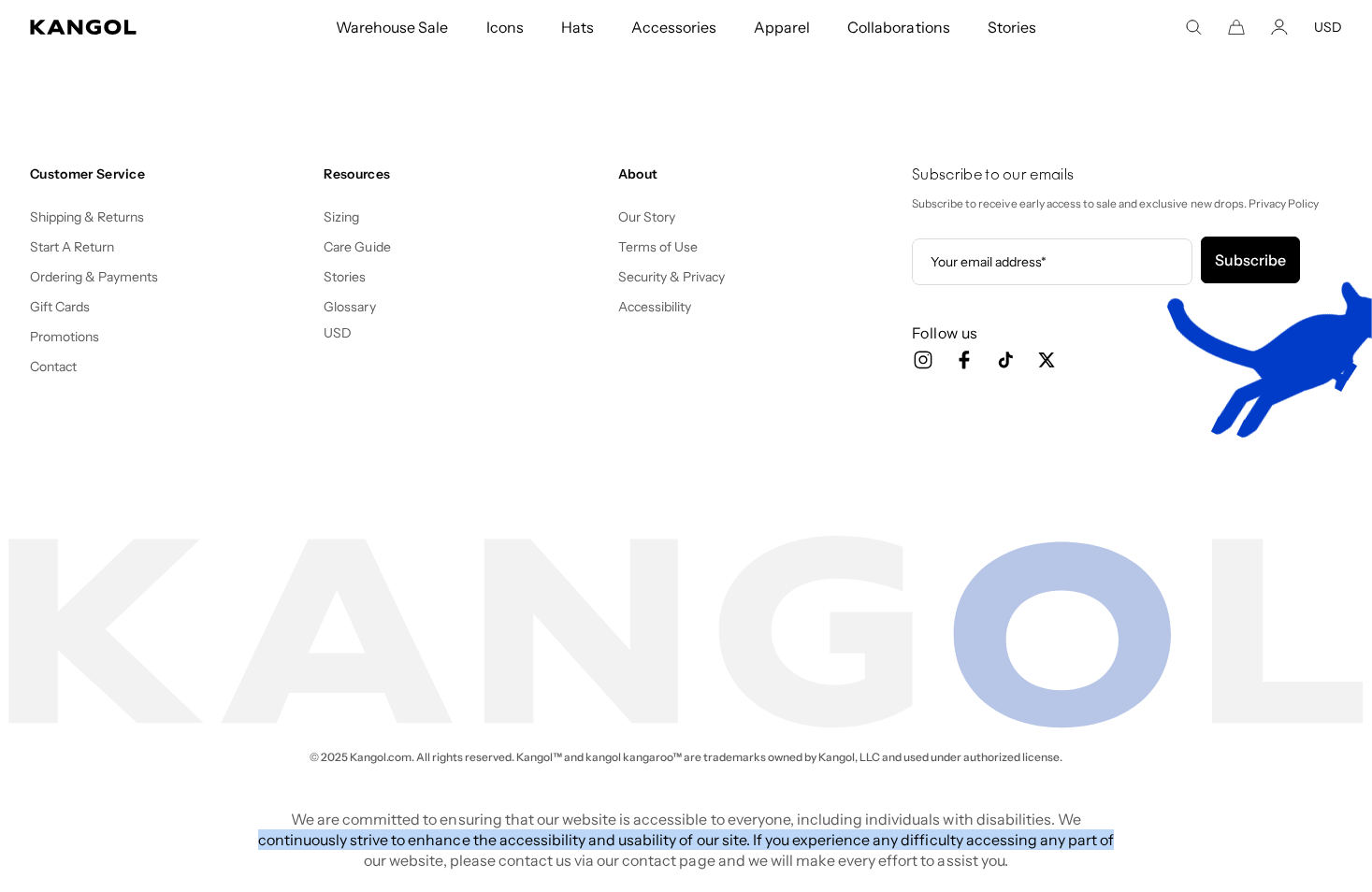 scroll, scrollTop: 0, scrollLeft: 0, axis: both 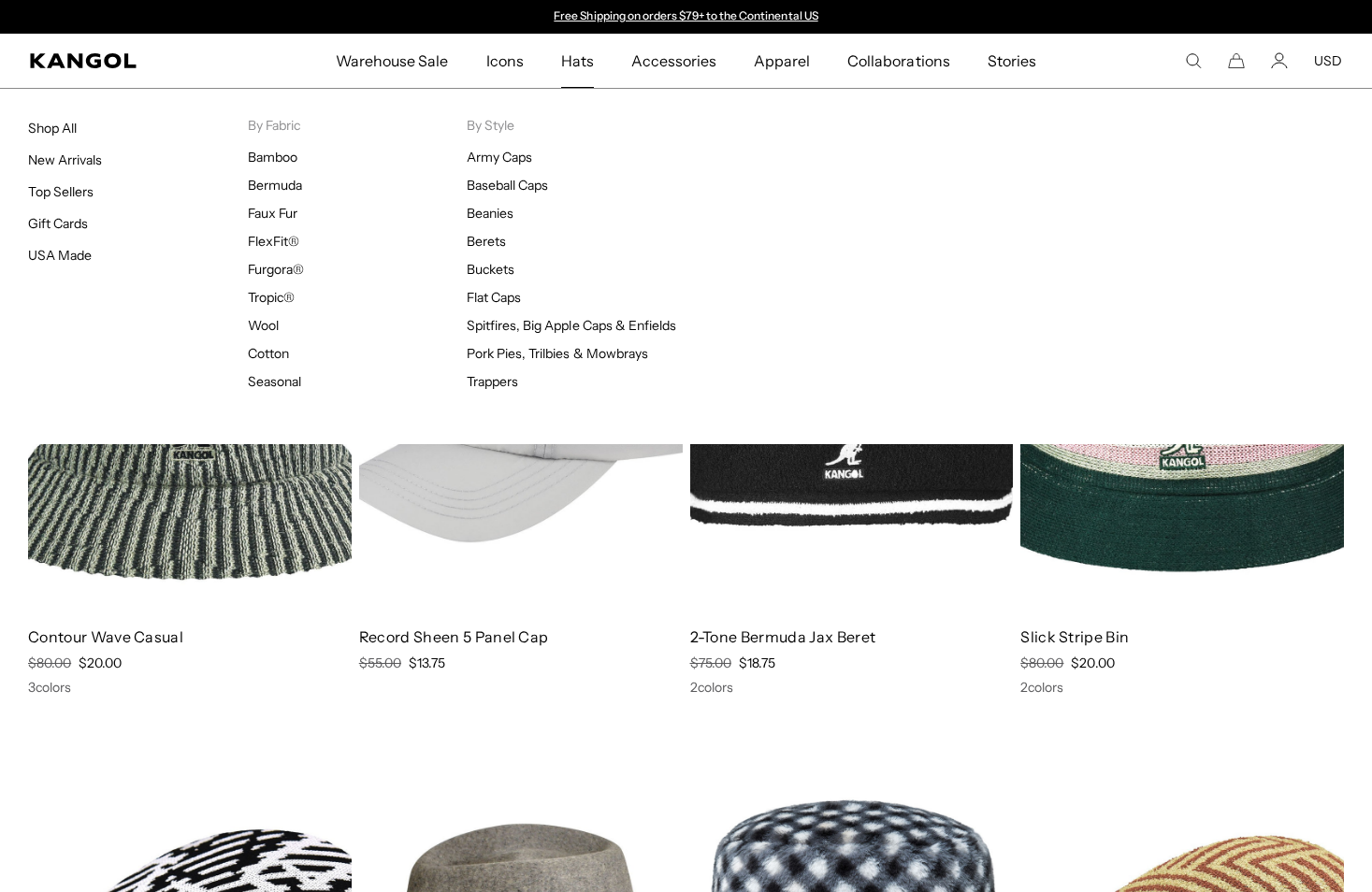click on "Hats" at bounding box center (577, 61) 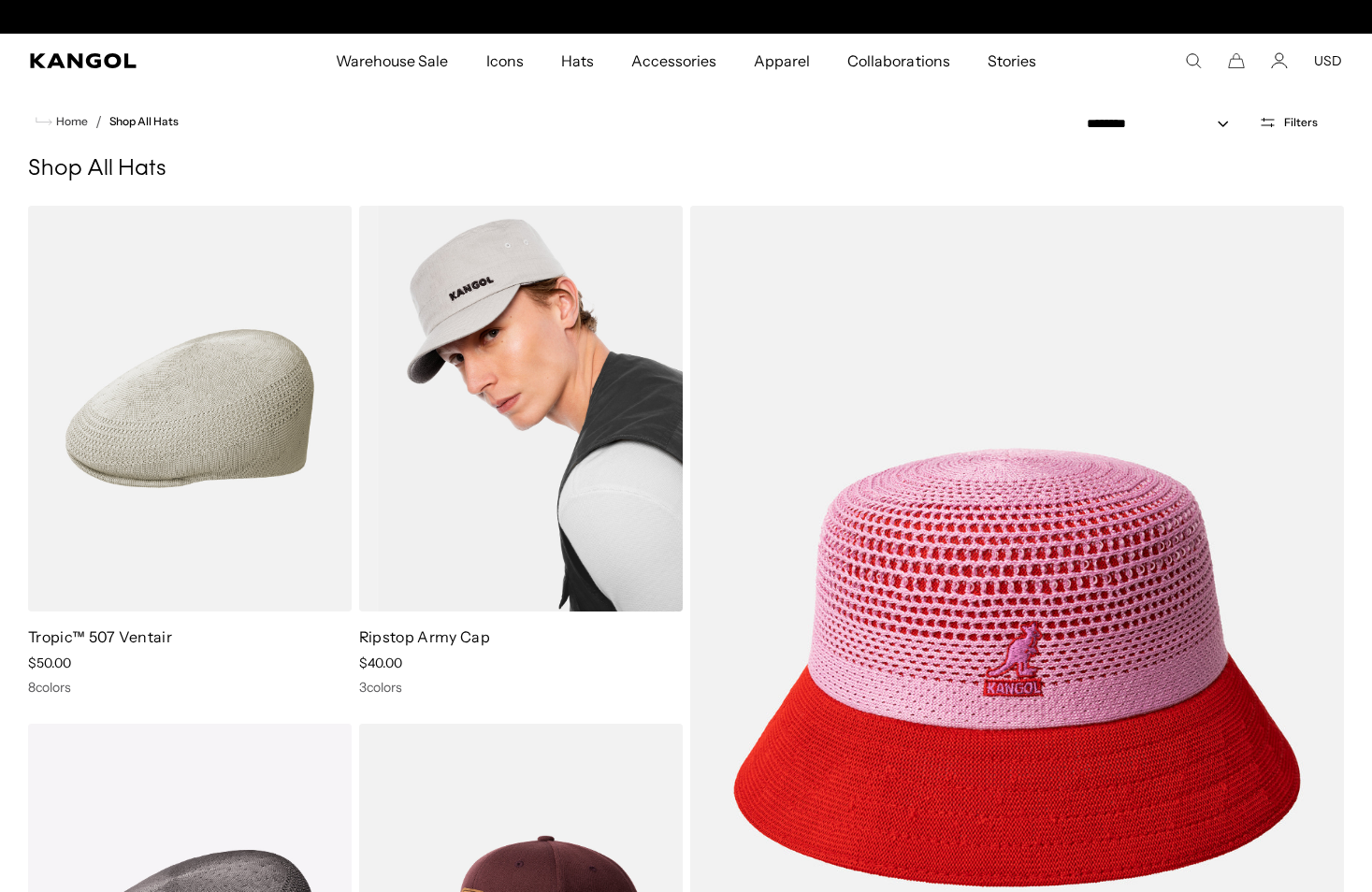 scroll, scrollTop: 0, scrollLeft: 0, axis: both 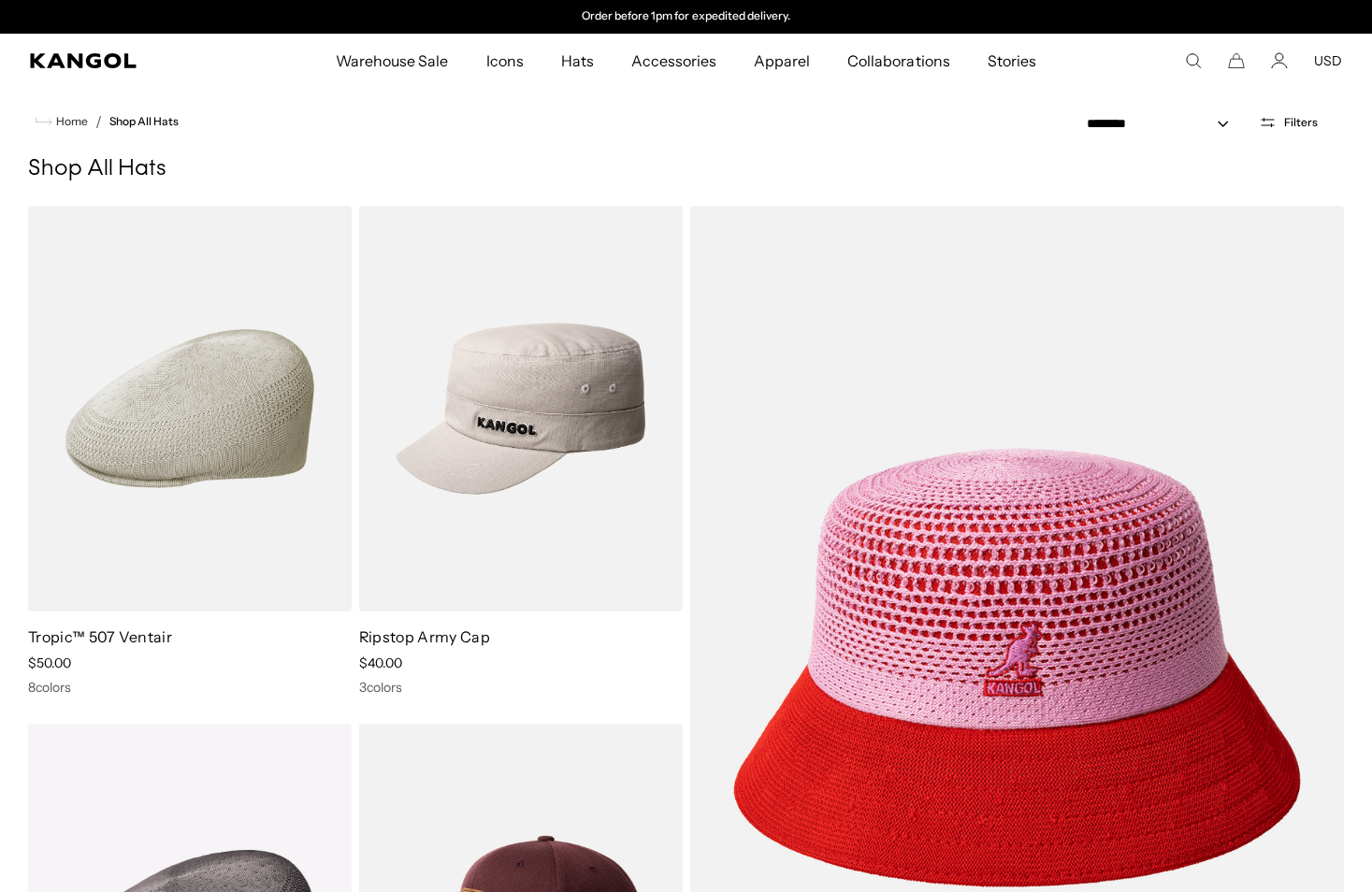 click 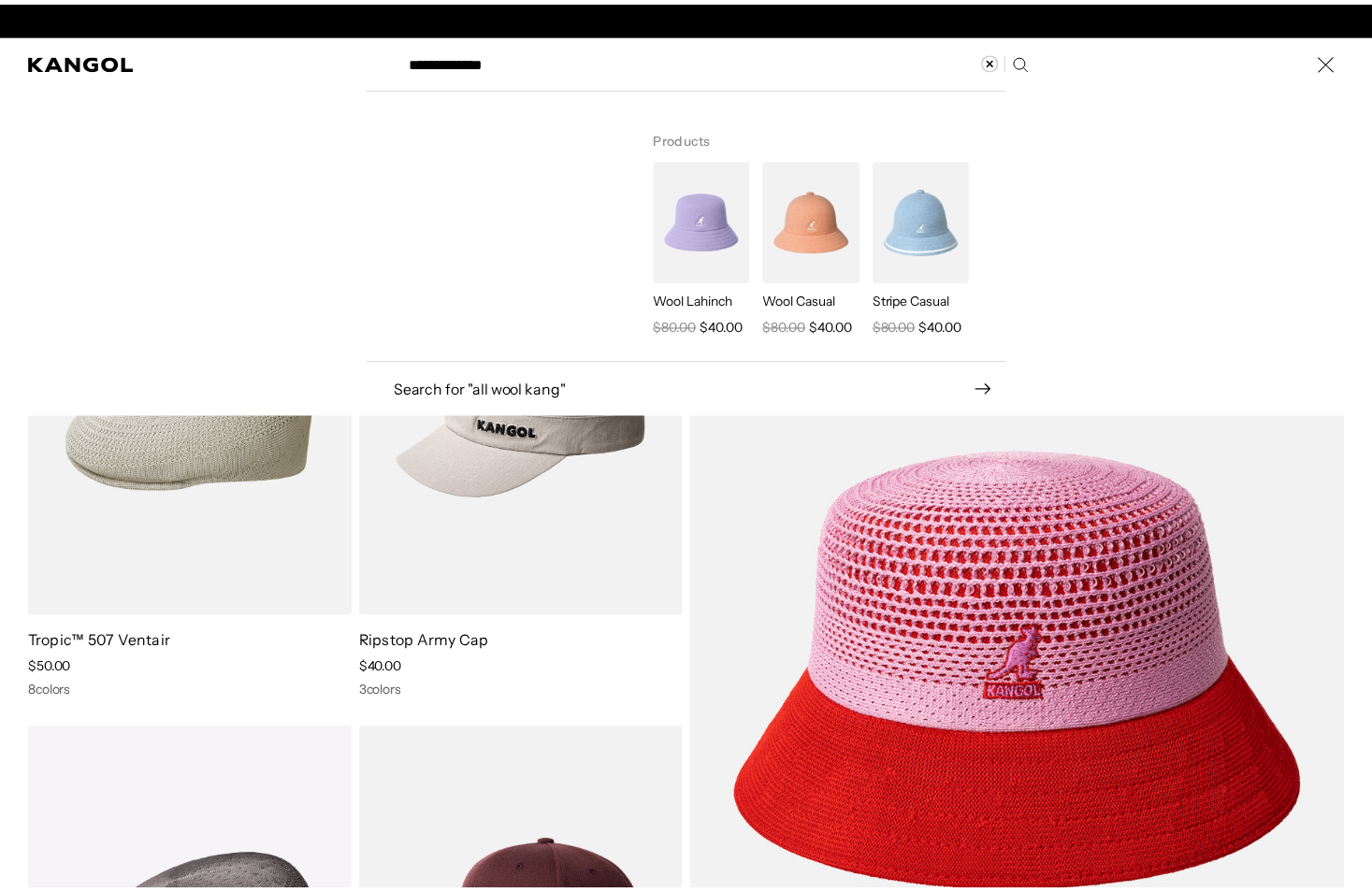 scroll, scrollTop: 0, scrollLeft: 0, axis: both 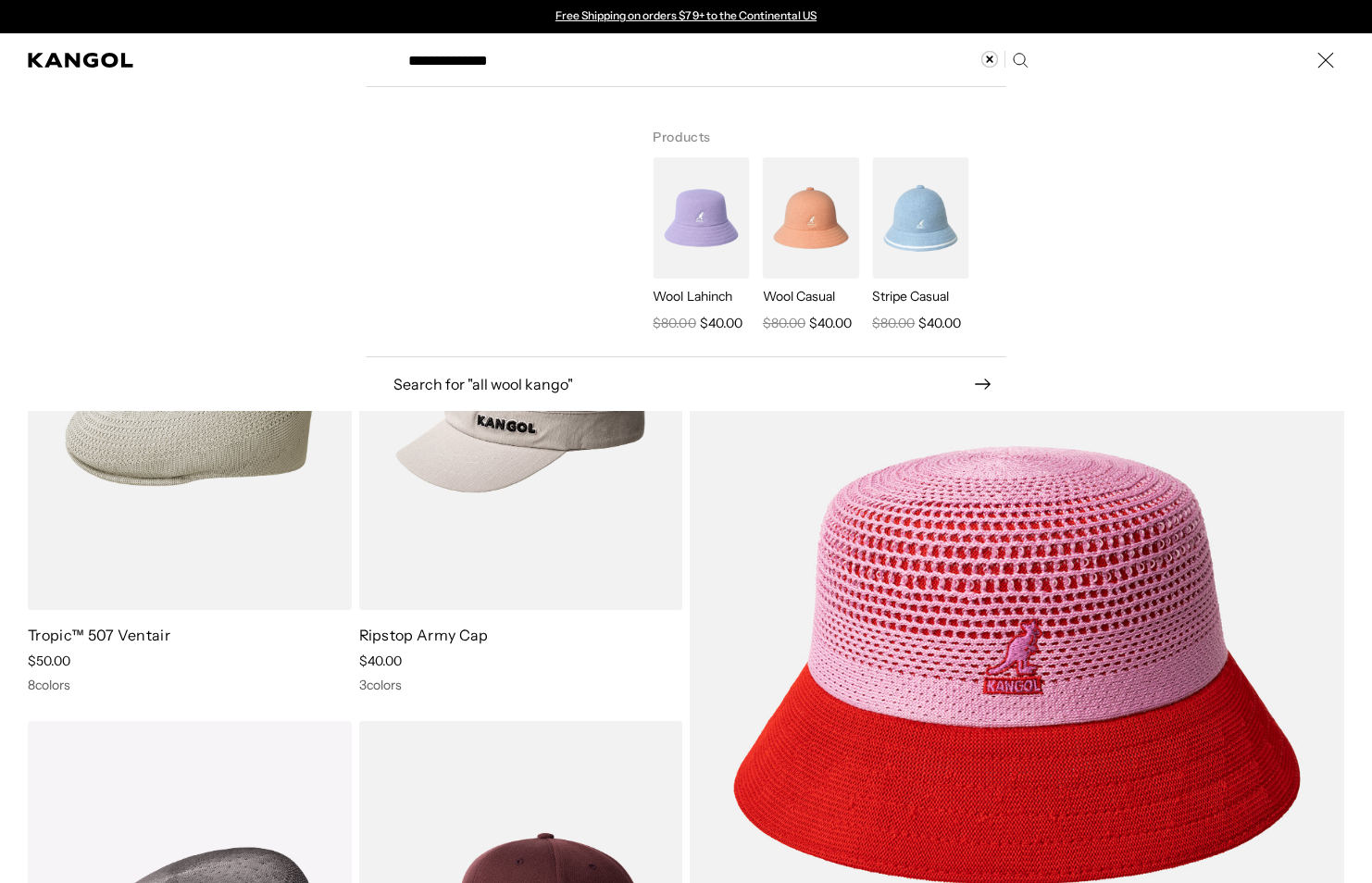type on "**********" 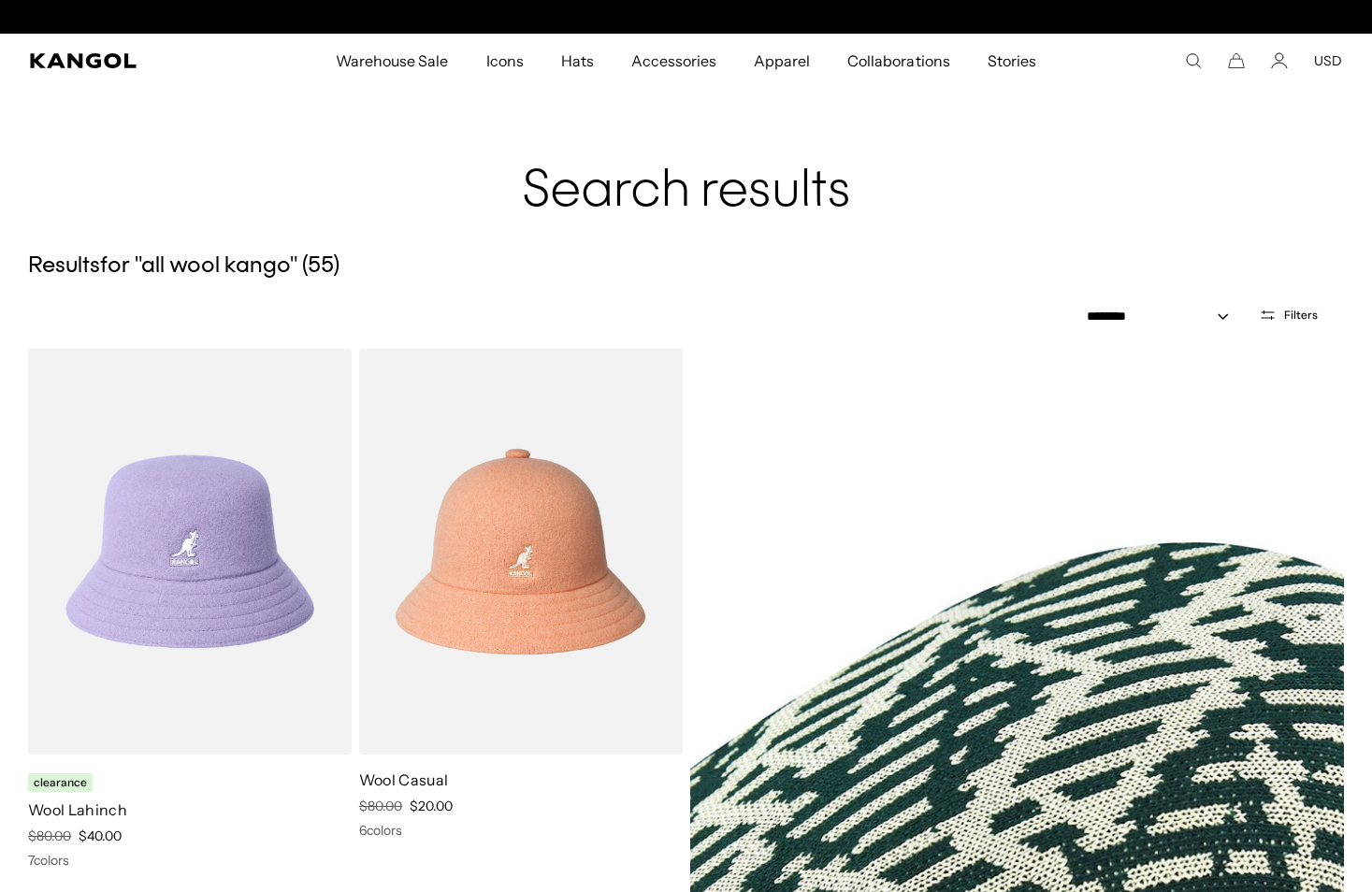 scroll, scrollTop: 0, scrollLeft: 0, axis: both 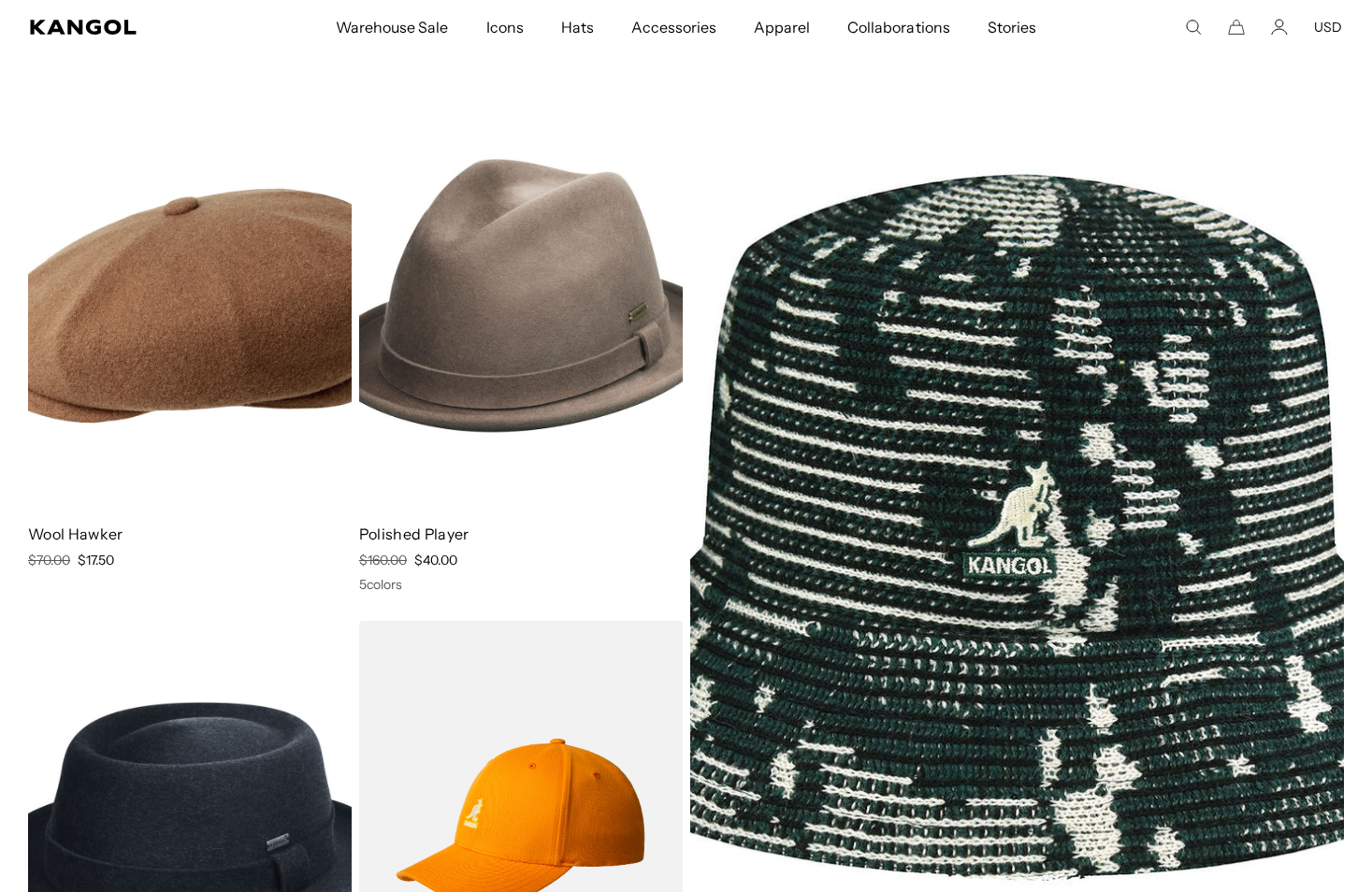 click at bounding box center (521, 306) 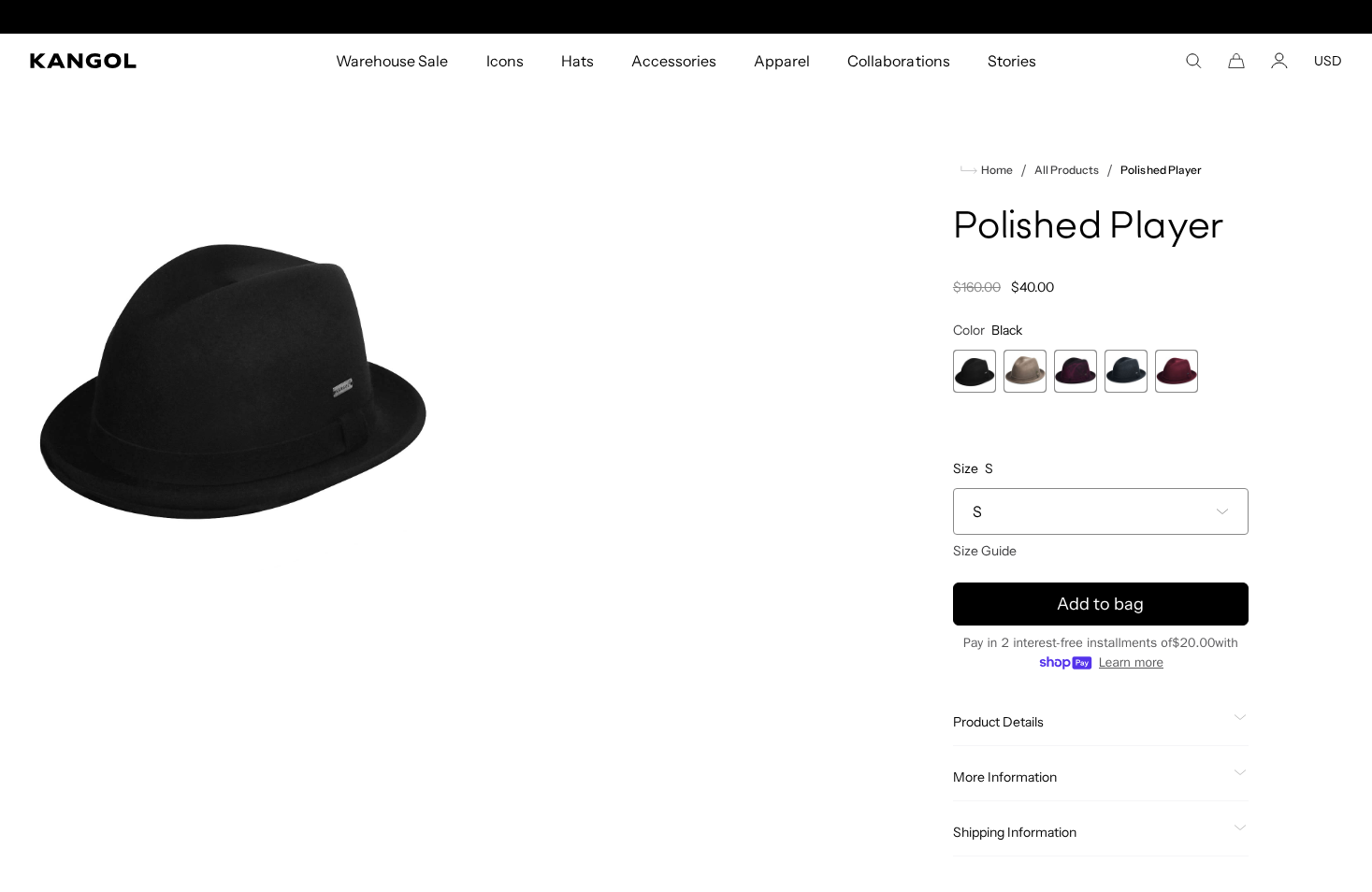 scroll, scrollTop: 47, scrollLeft: 0, axis: vertical 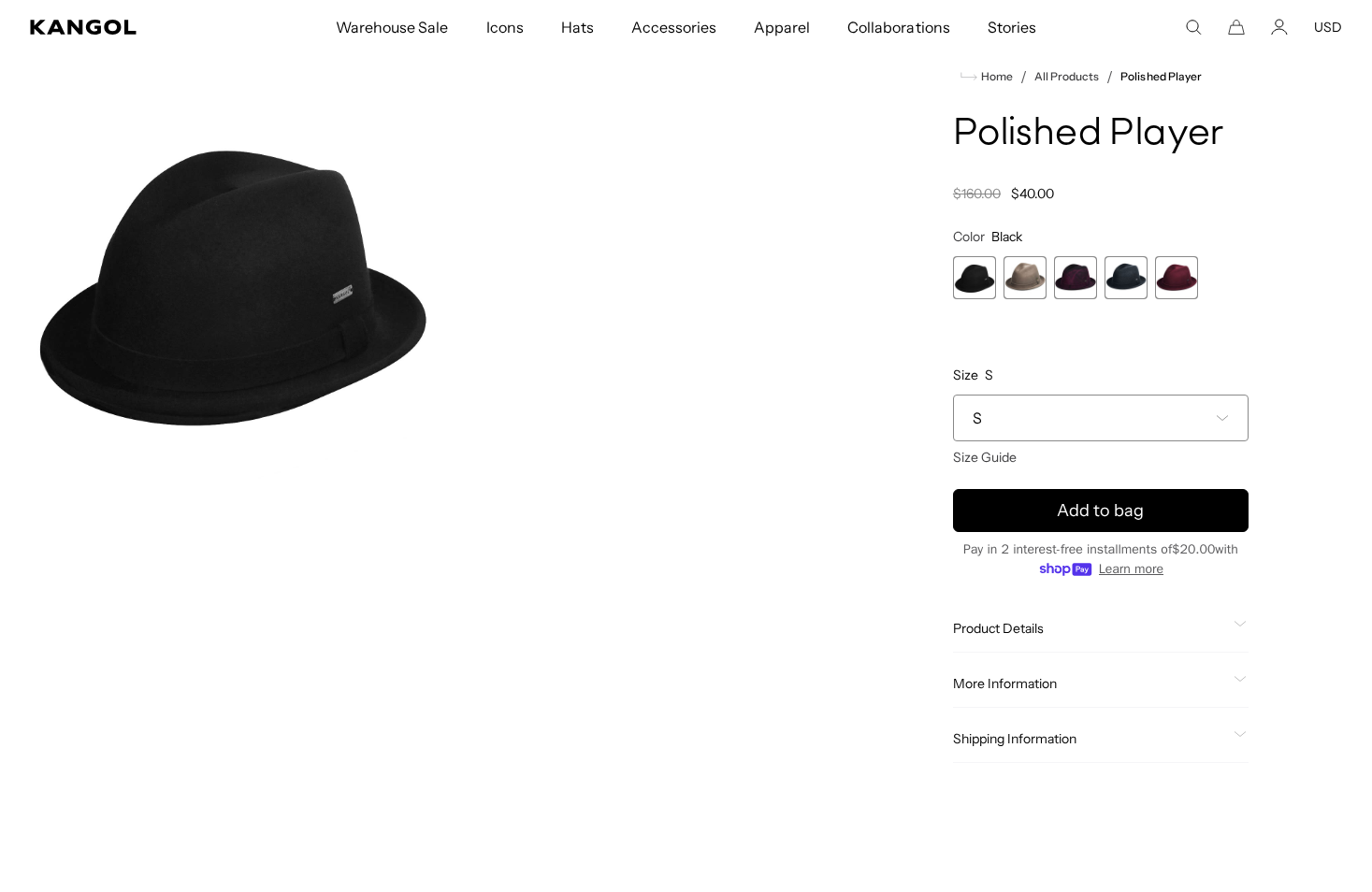click on "S" at bounding box center [977, 418] 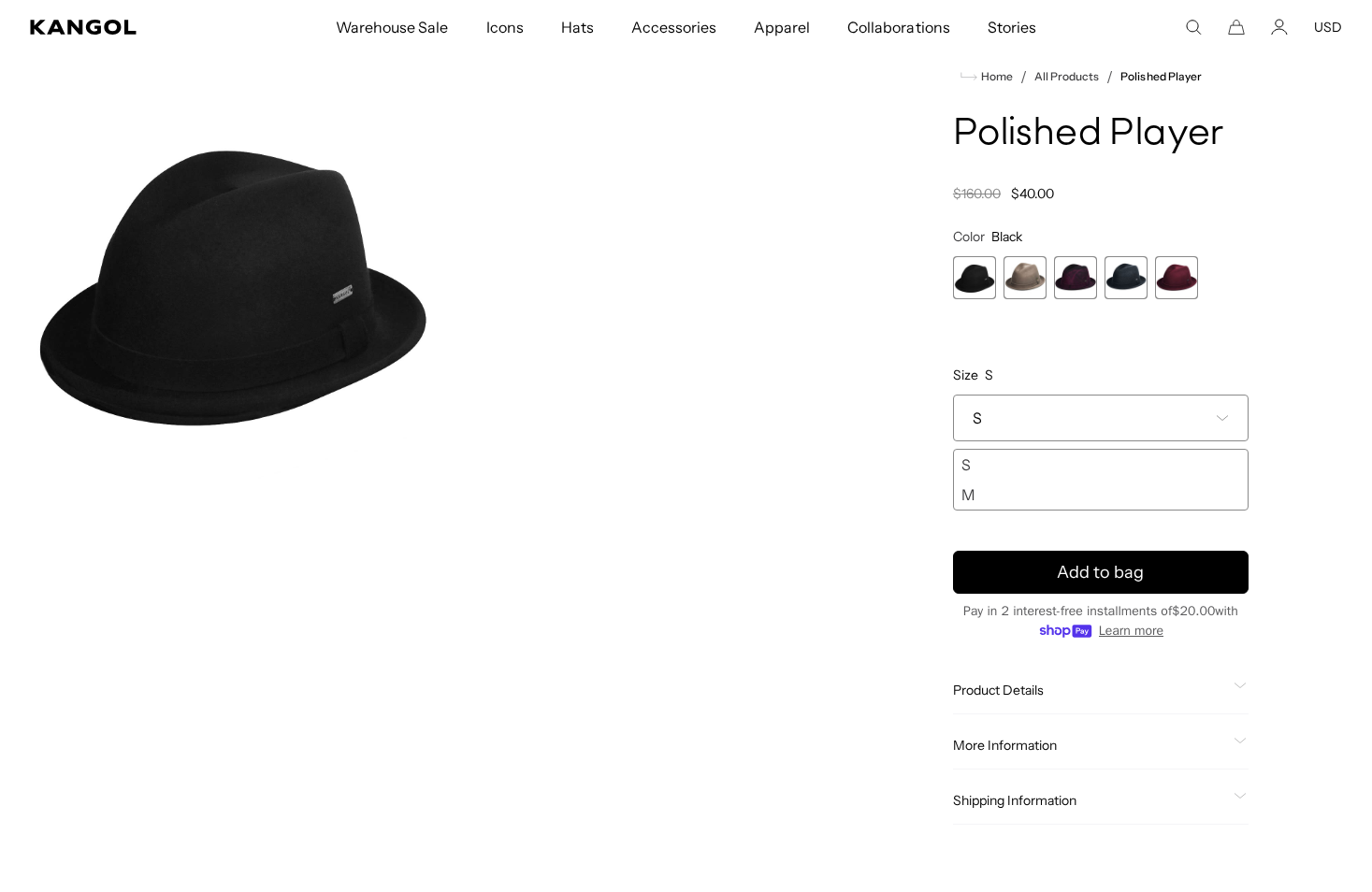 scroll, scrollTop: 0, scrollLeft: 385, axis: horizontal 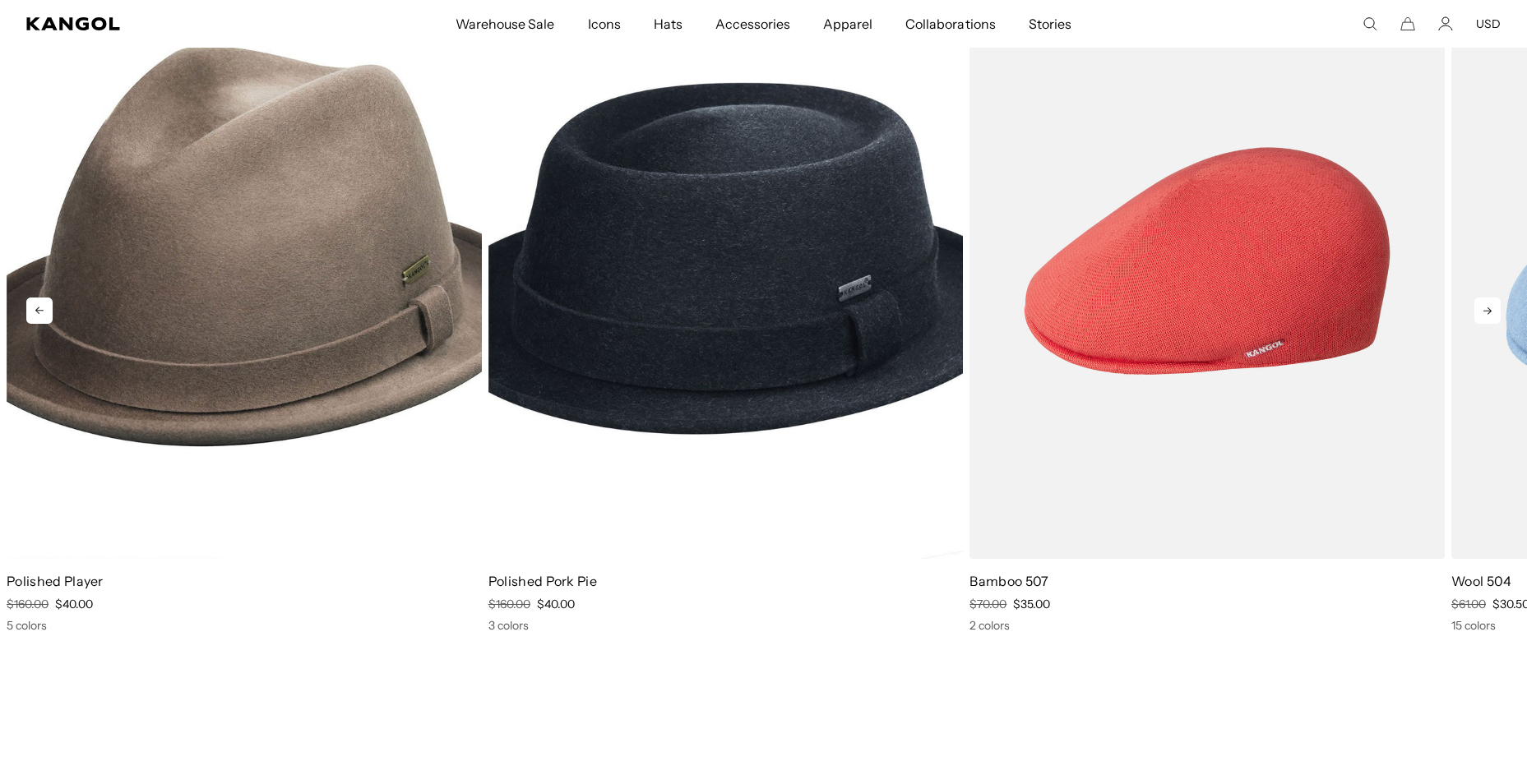 click at bounding box center (244, 261) 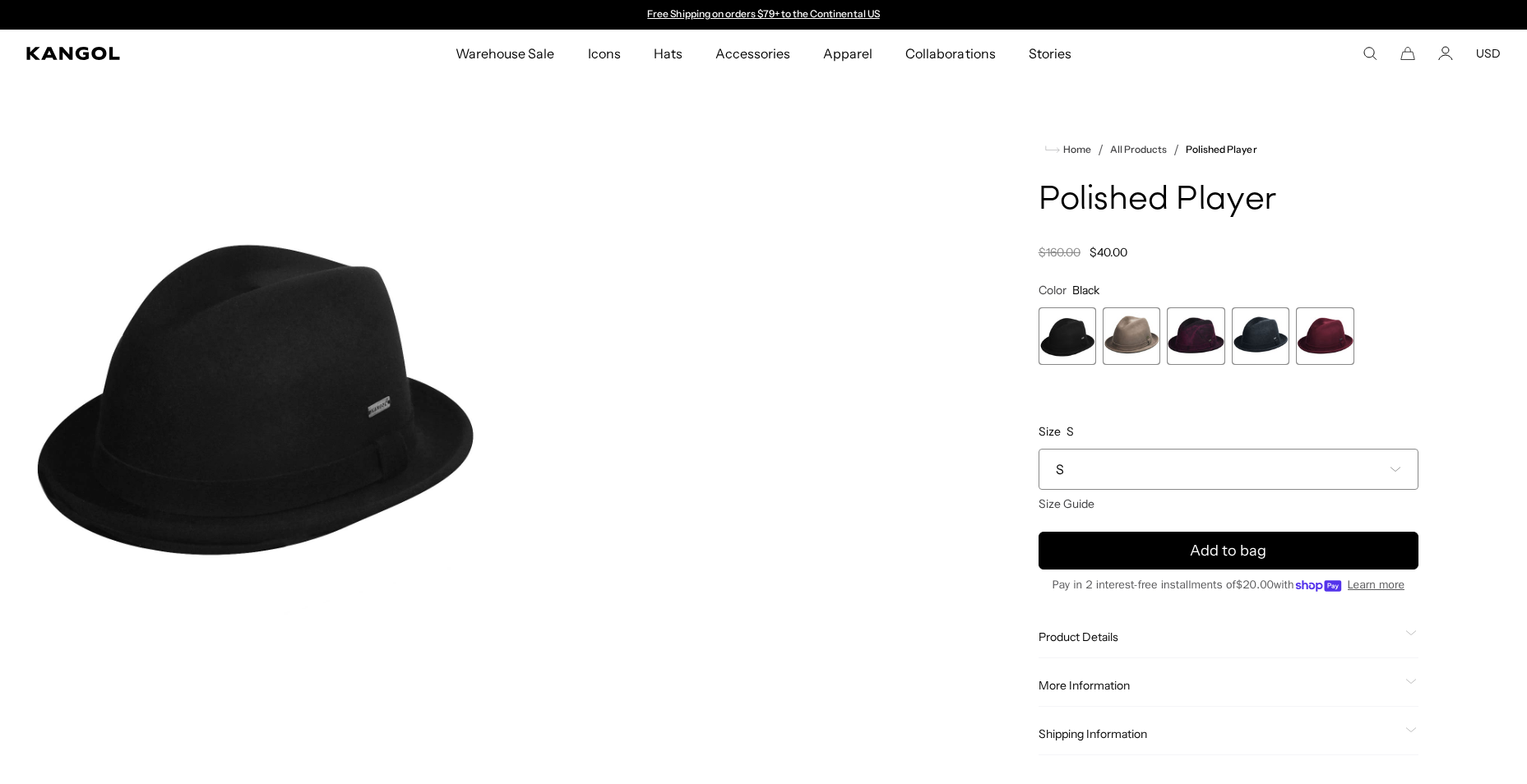 scroll, scrollTop: 0, scrollLeft: 0, axis: both 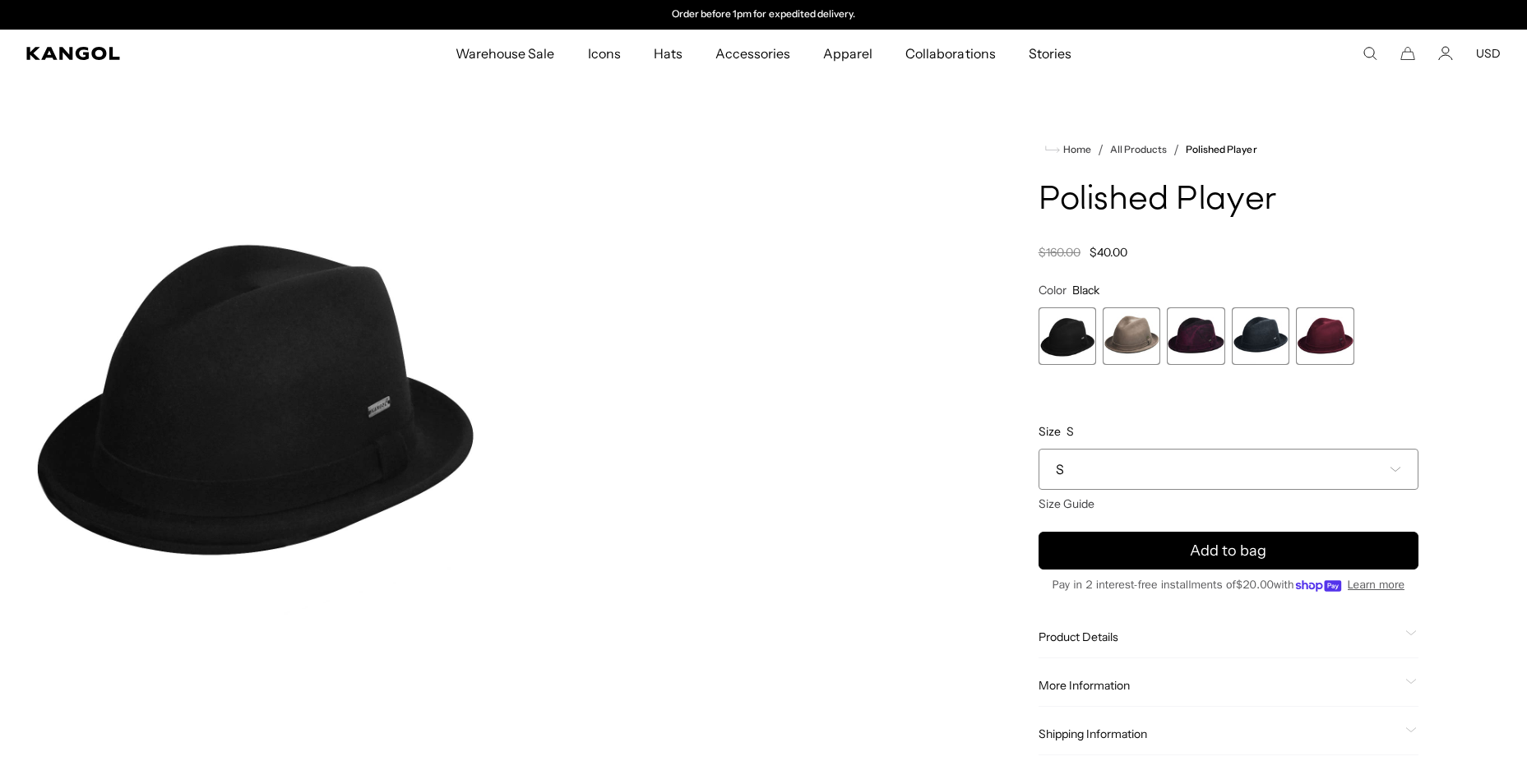 click on "S" at bounding box center (1060, 469) 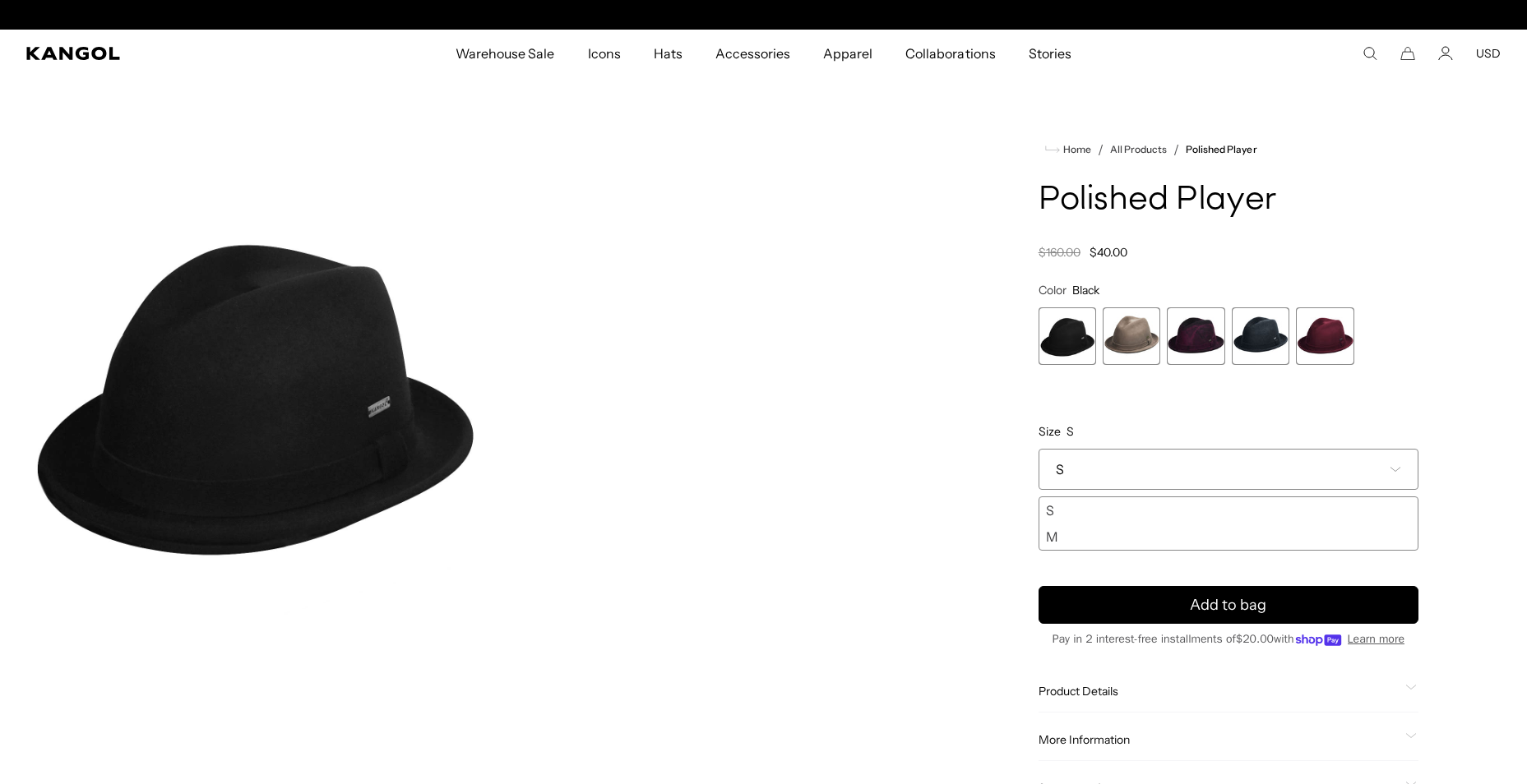 scroll, scrollTop: 0, scrollLeft: 0, axis: both 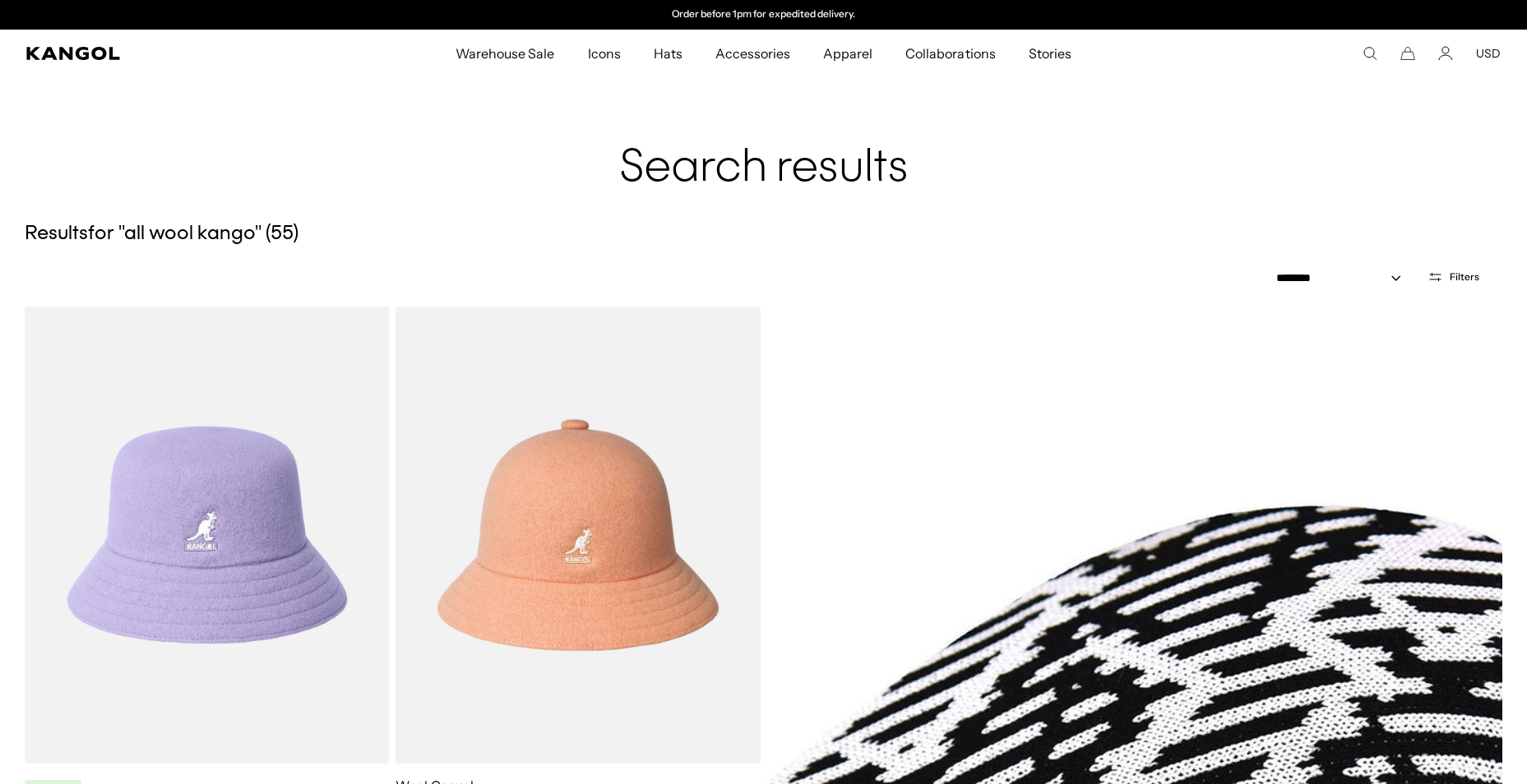 click 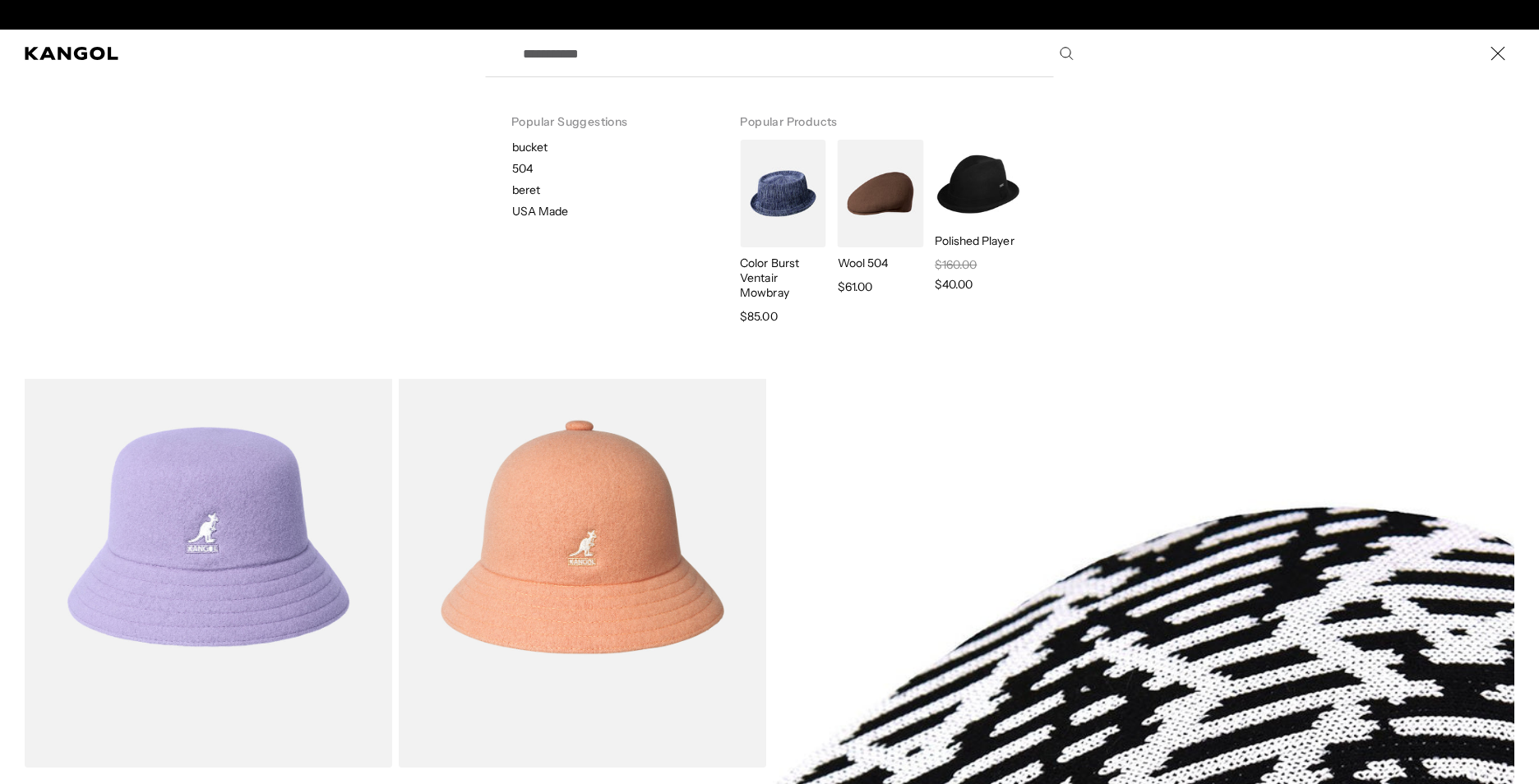 scroll, scrollTop: 0, scrollLeft: 339, axis: horizontal 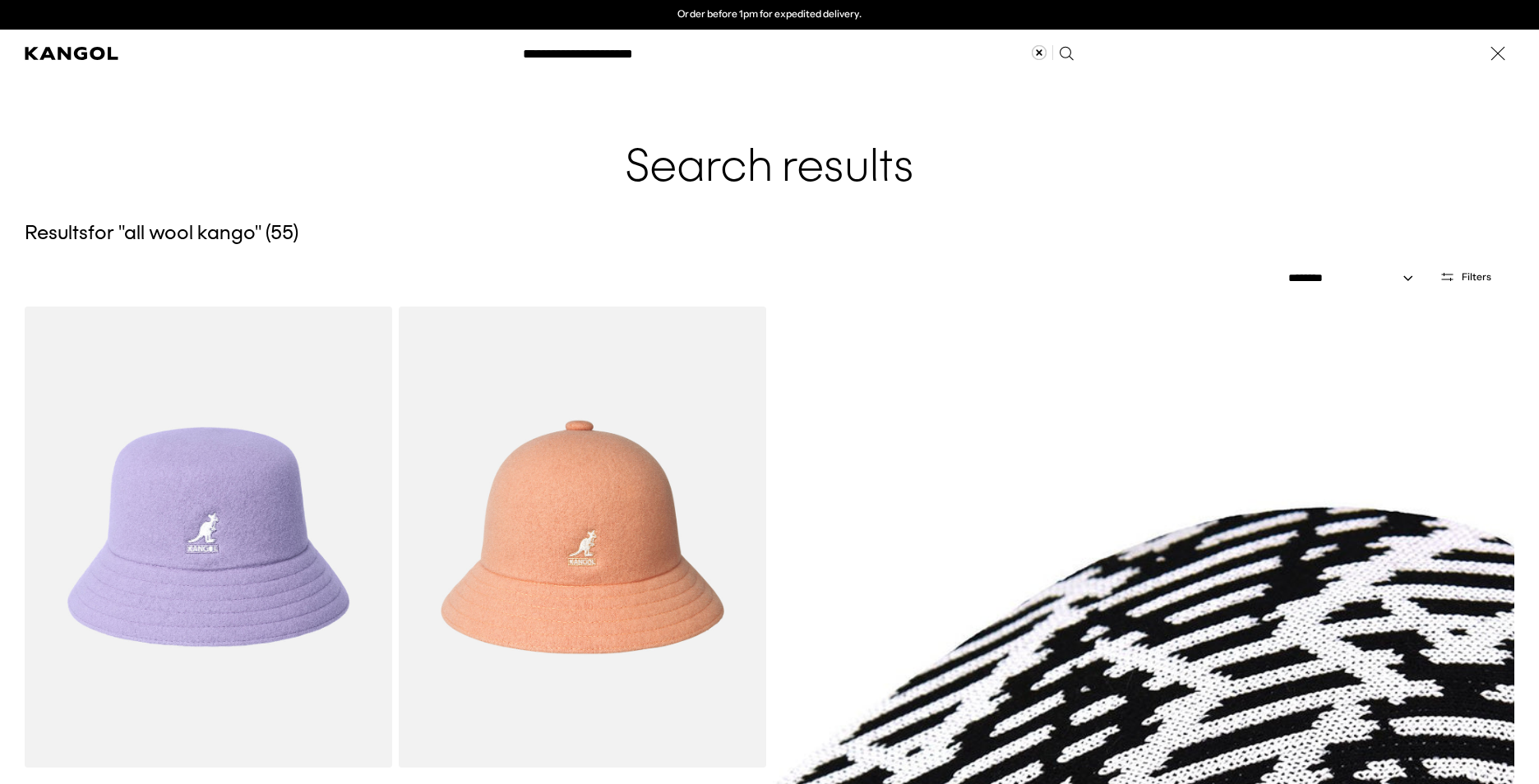 type on "**********" 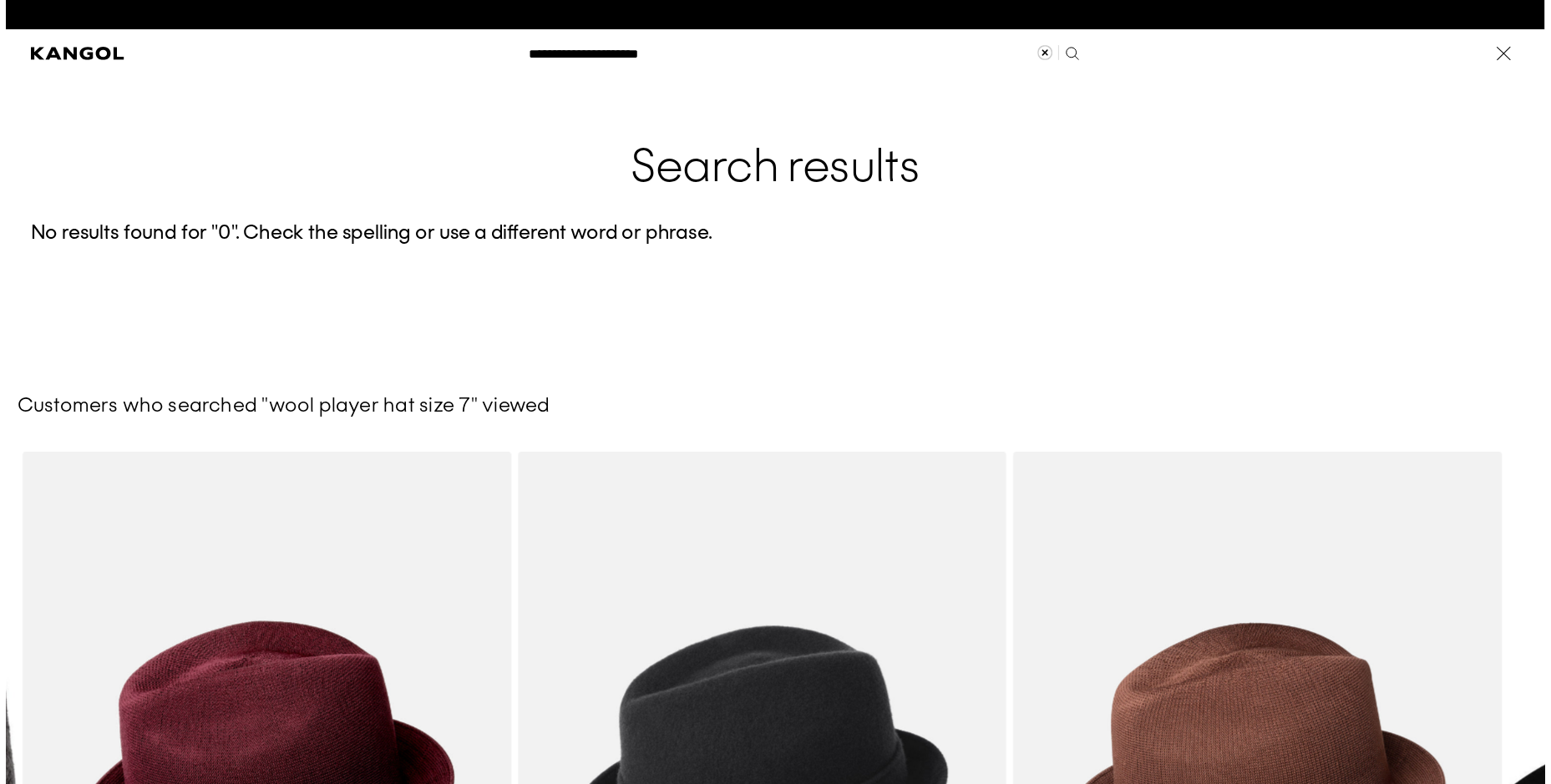 scroll, scrollTop: 0, scrollLeft: 0, axis: both 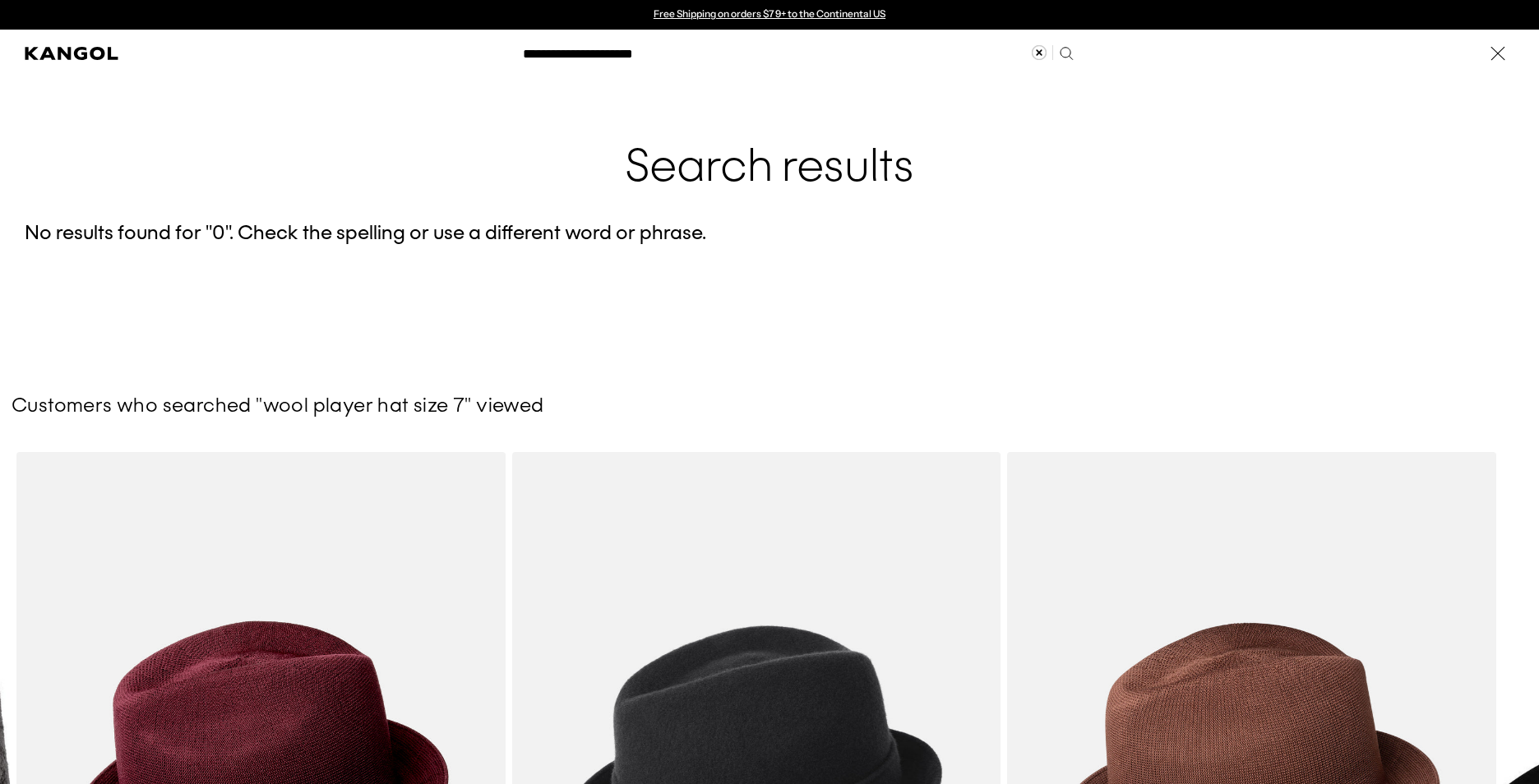click at bounding box center [0, 53] 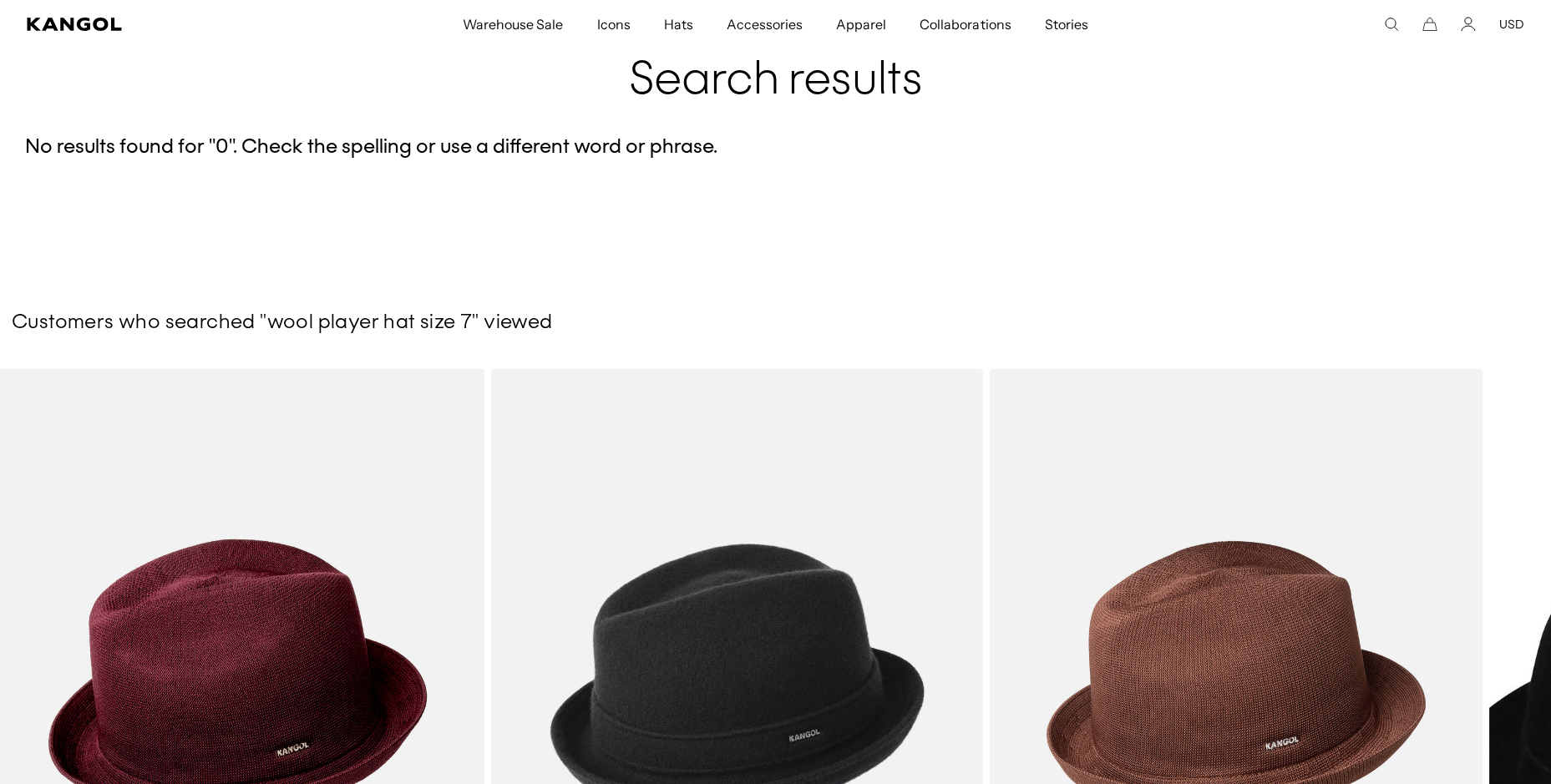scroll, scrollTop: 167, scrollLeft: 0, axis: vertical 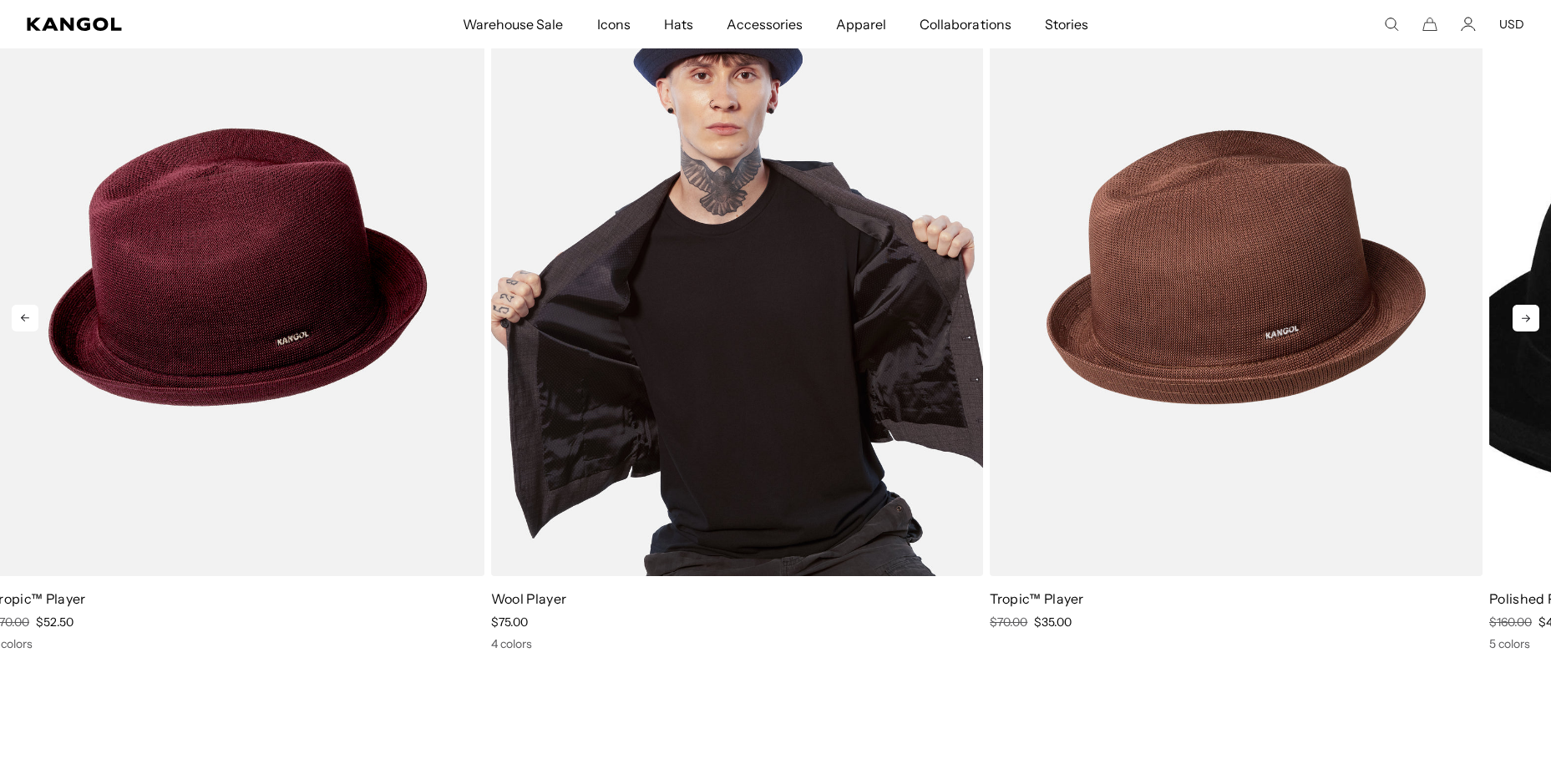 click at bounding box center (737, 267) 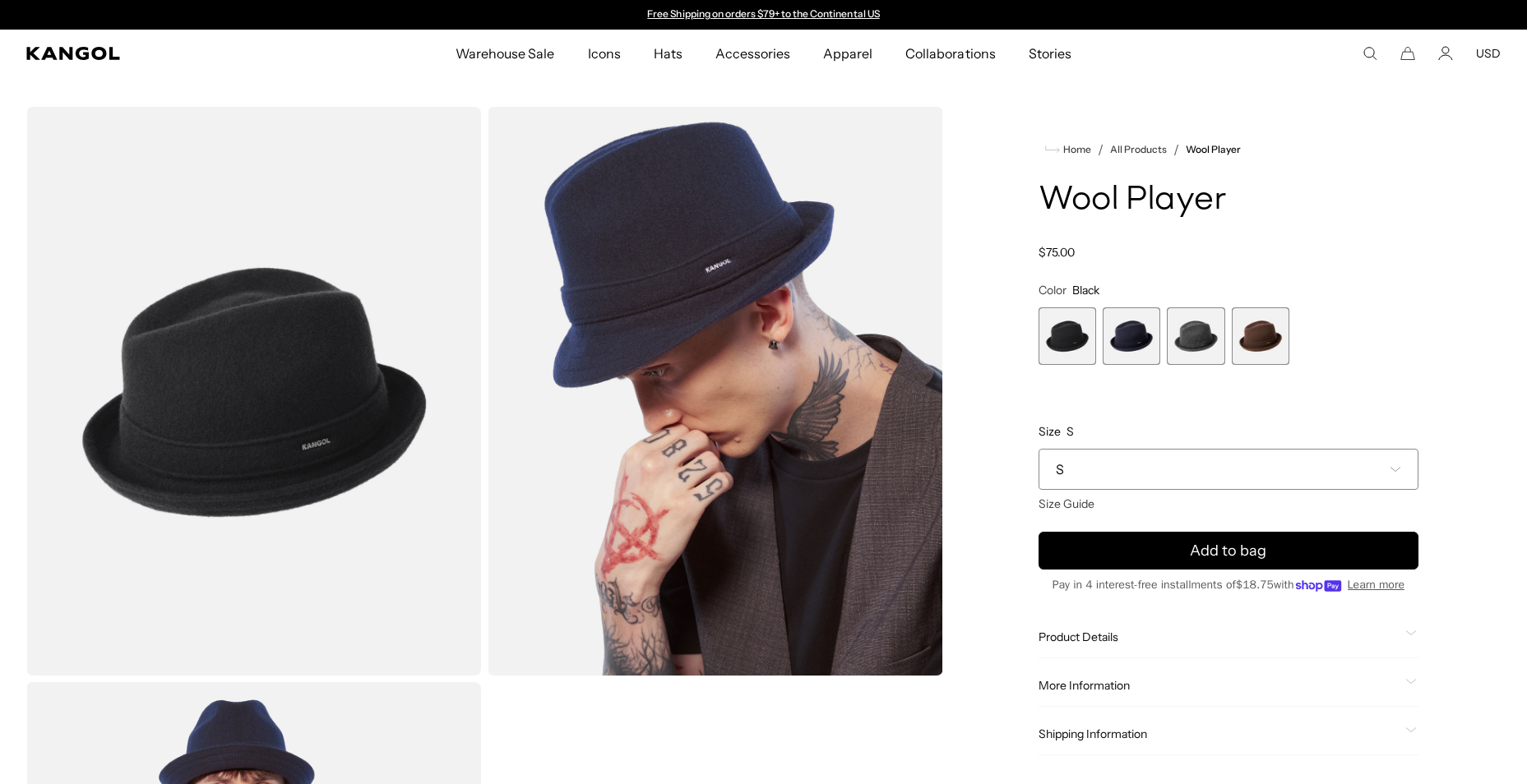 scroll, scrollTop: 0, scrollLeft: 0, axis: both 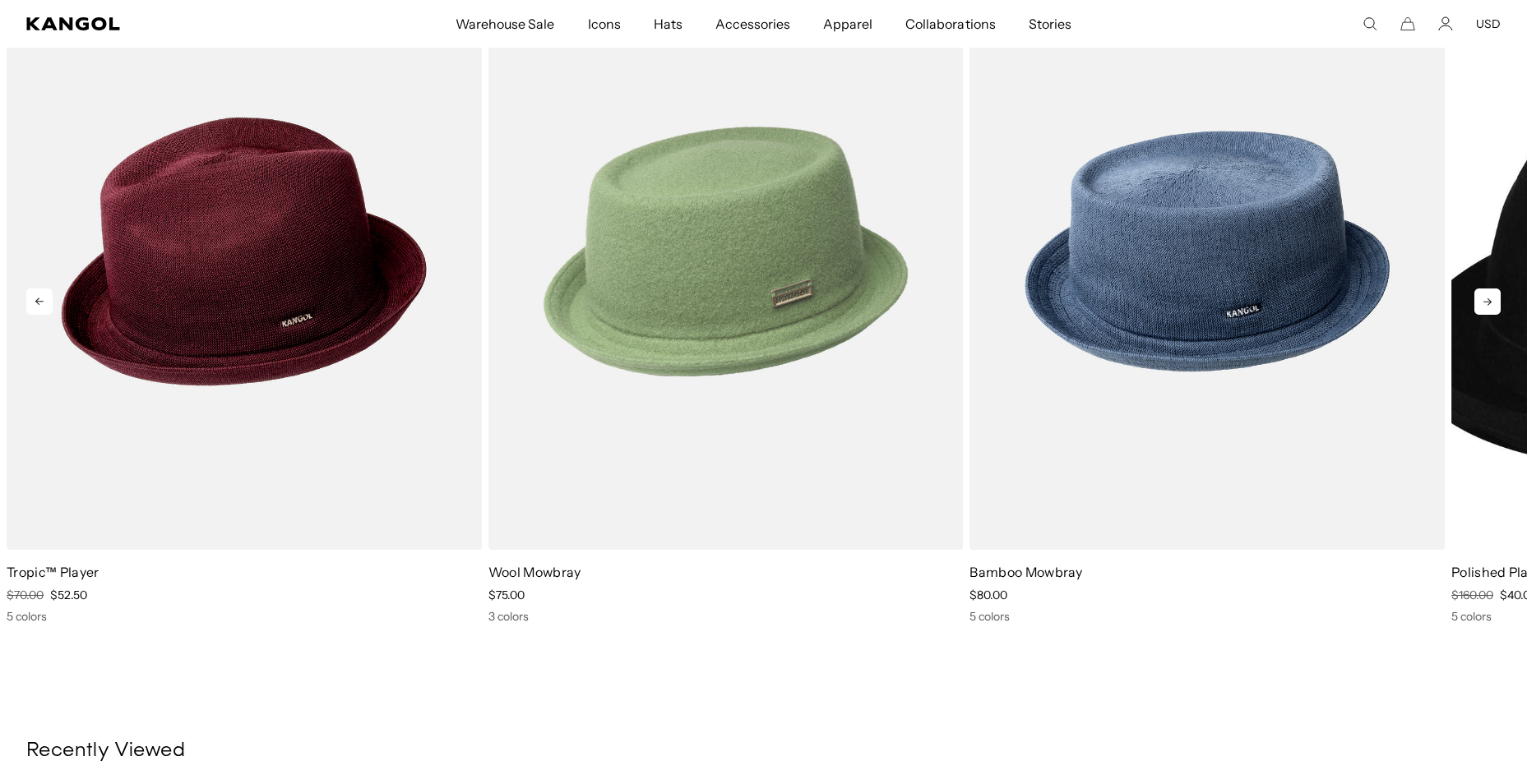 click at bounding box center (726, 251) 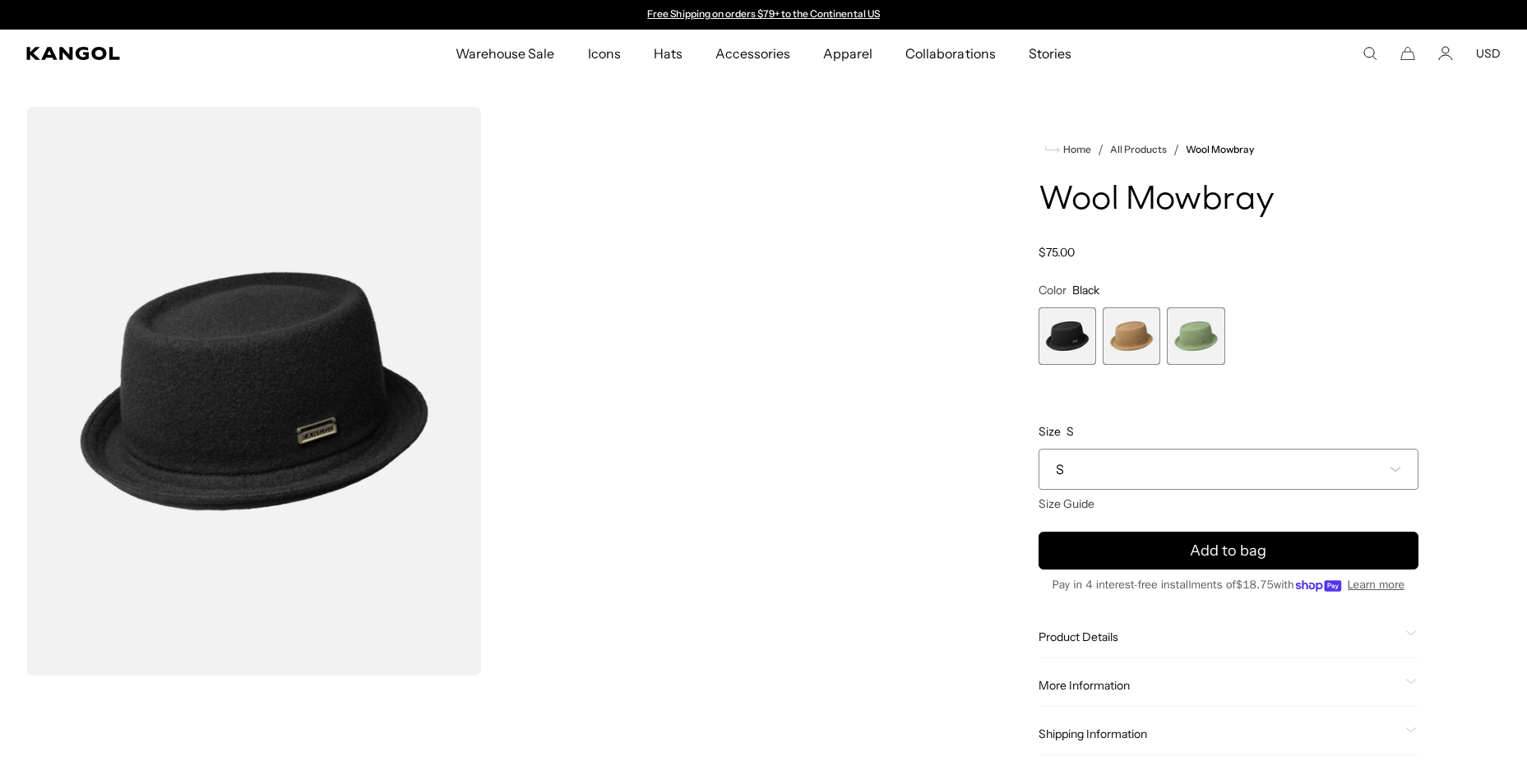 scroll, scrollTop: 0, scrollLeft: 0, axis: both 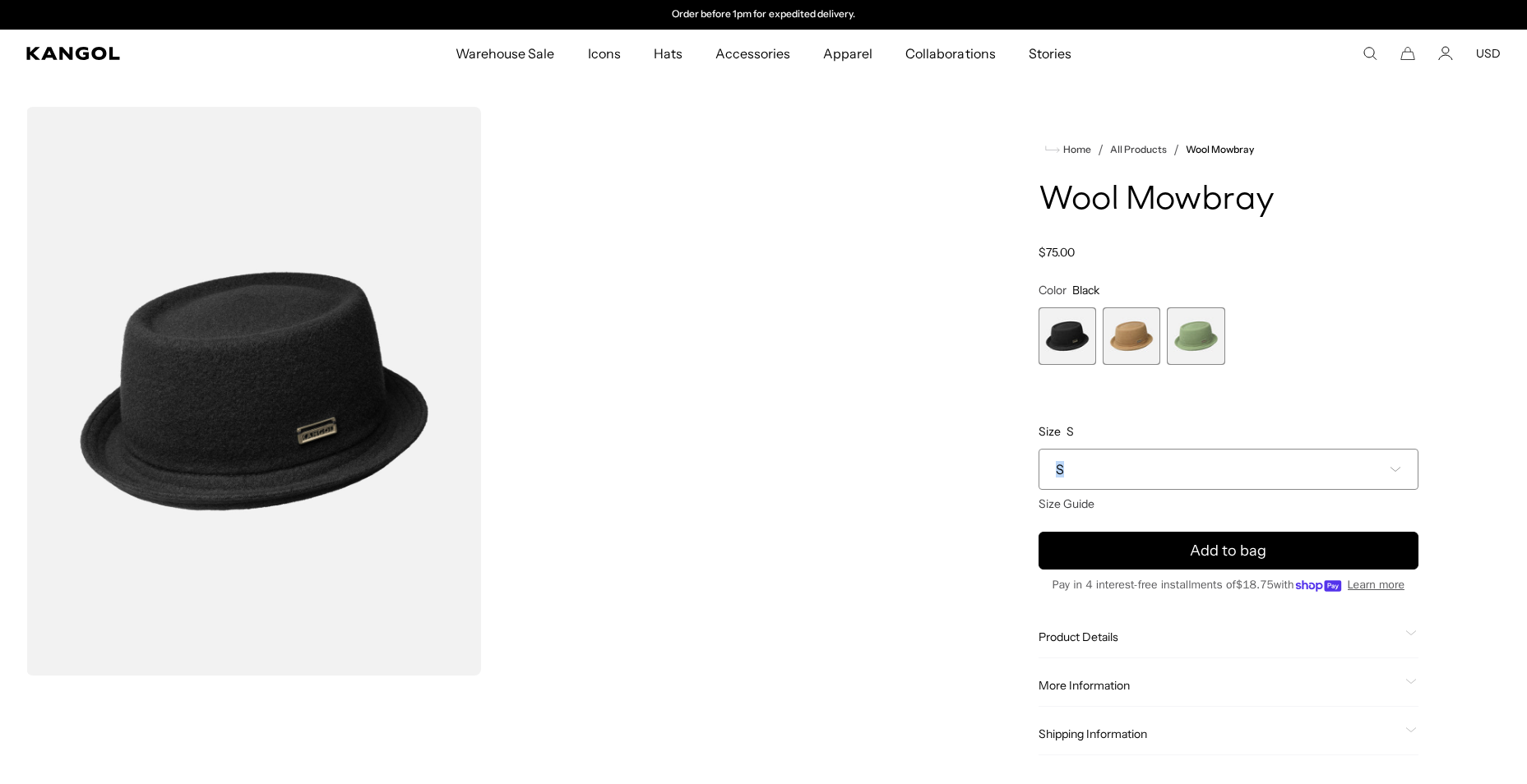click on "S" at bounding box center [1060, 469] 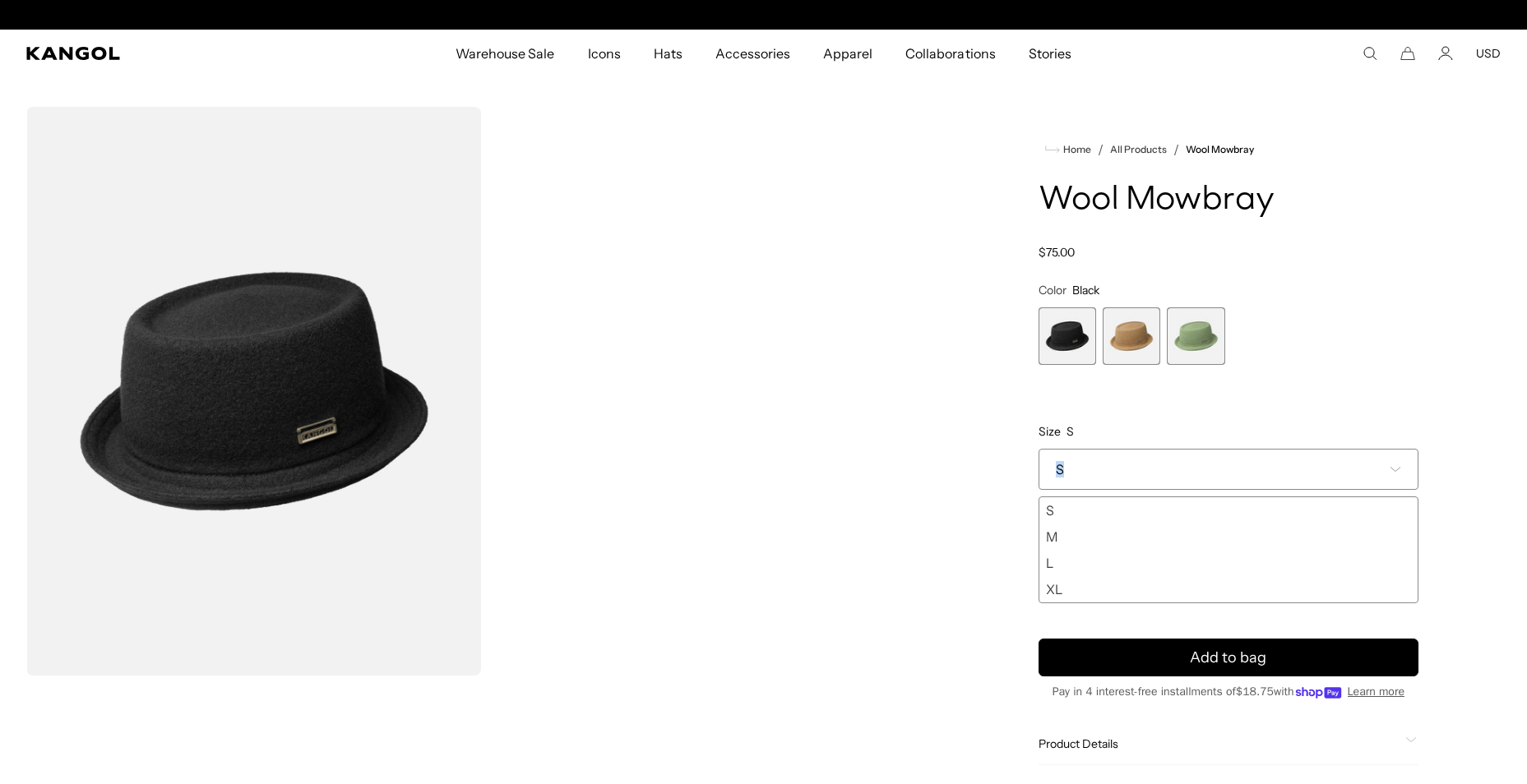 scroll, scrollTop: 0, scrollLeft: 339, axis: horizontal 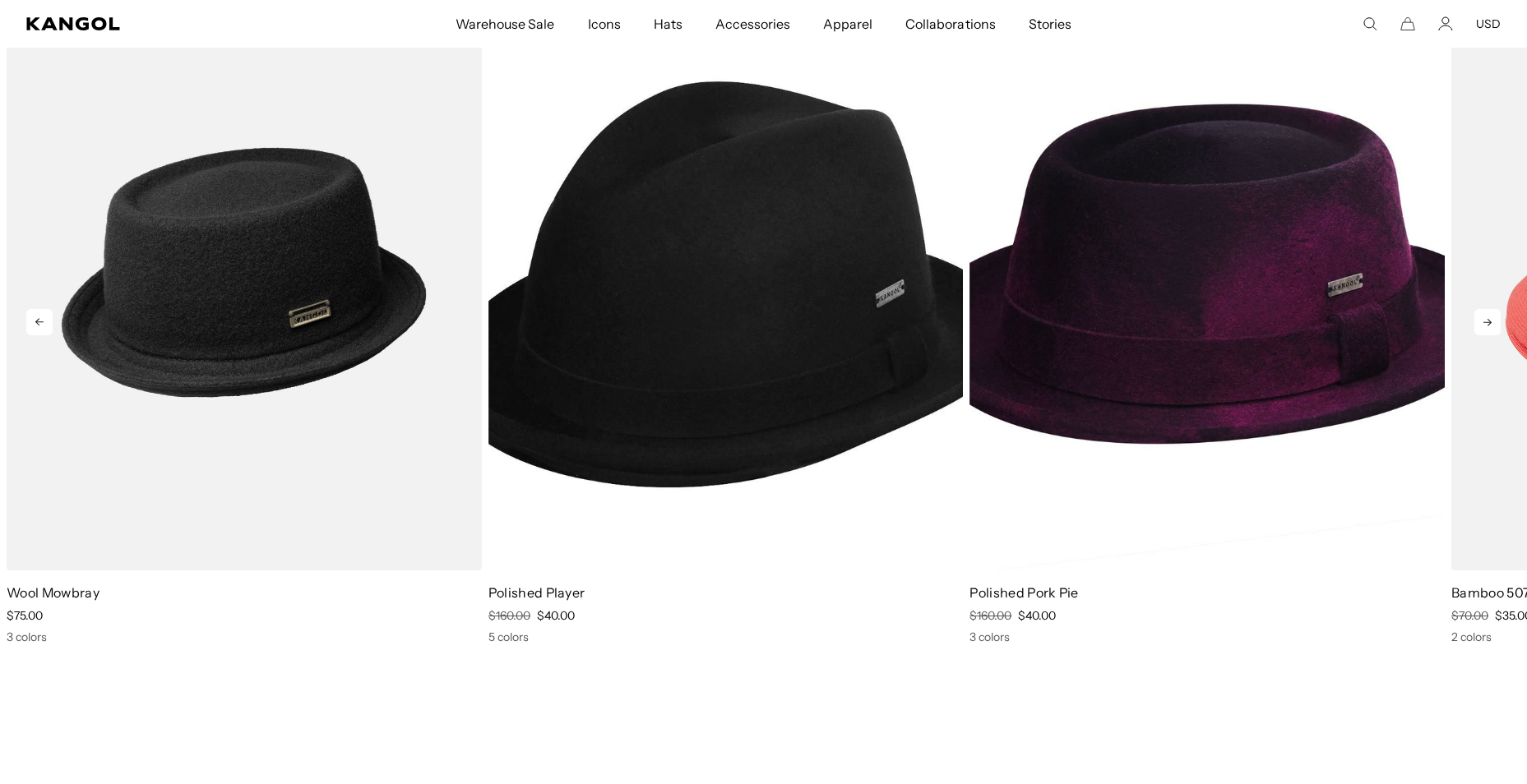click at bounding box center (1207, 272) 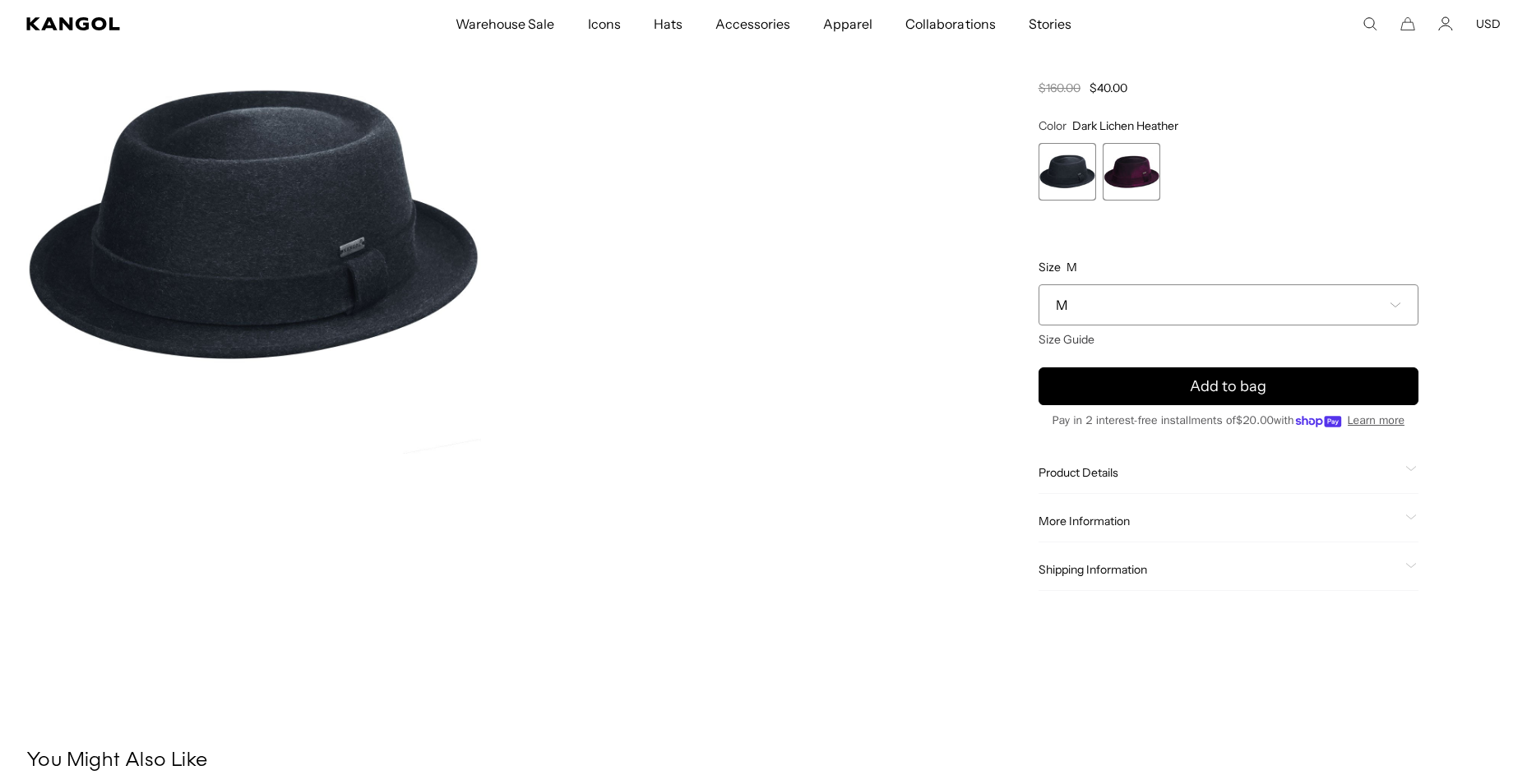 scroll, scrollTop: 0, scrollLeft: 0, axis: both 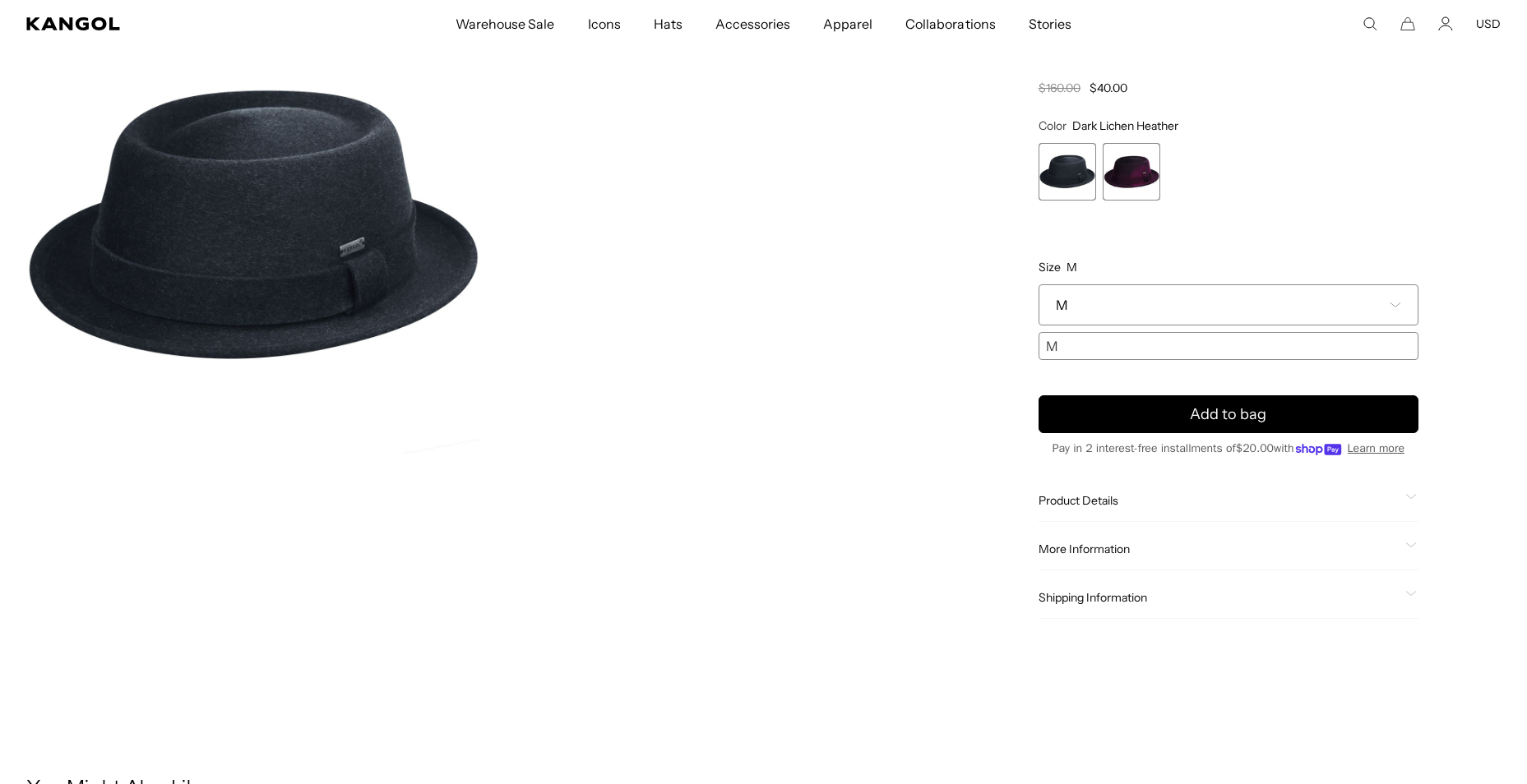 click at bounding box center (1131, 172) 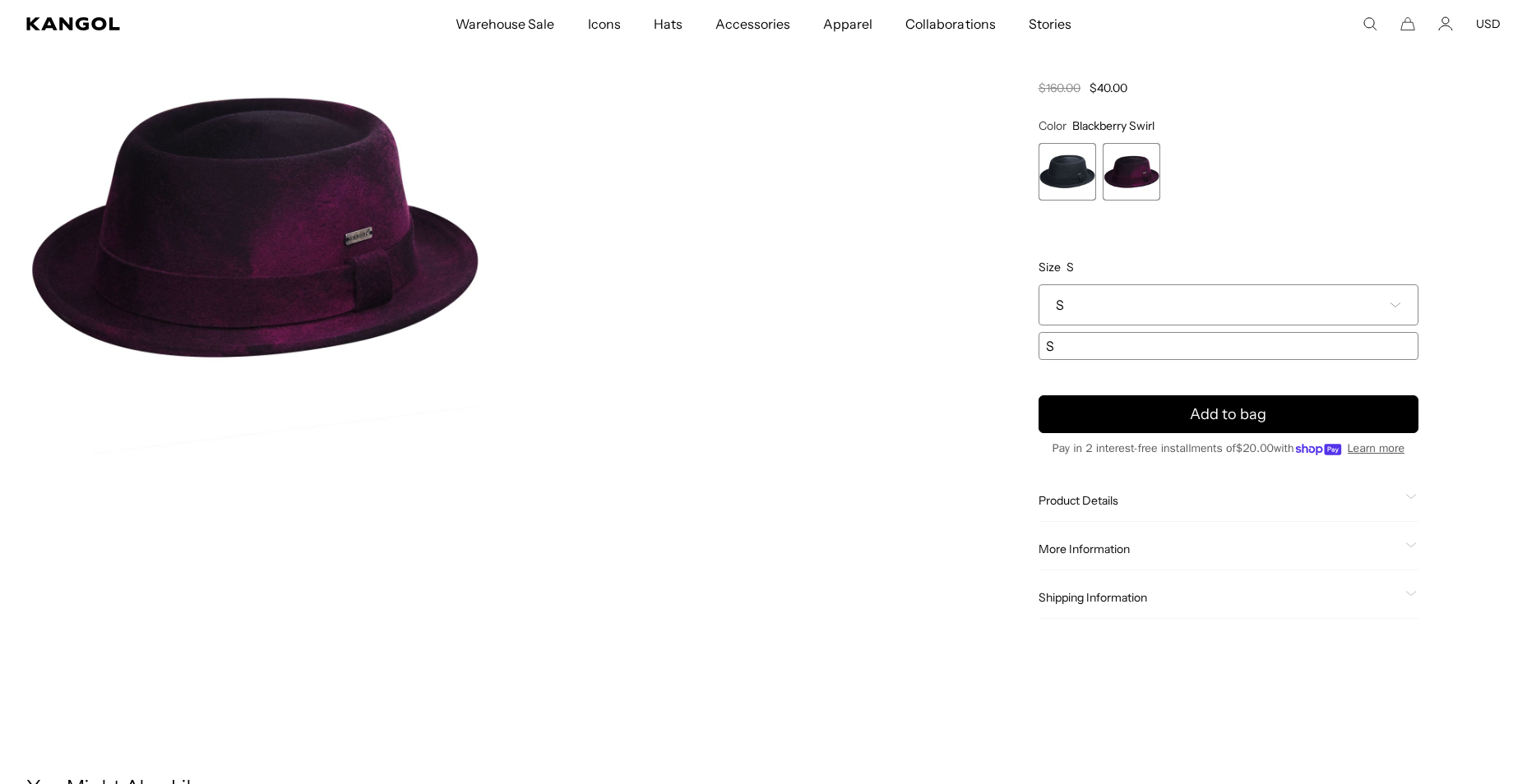 scroll, scrollTop: 0, scrollLeft: 339, axis: horizontal 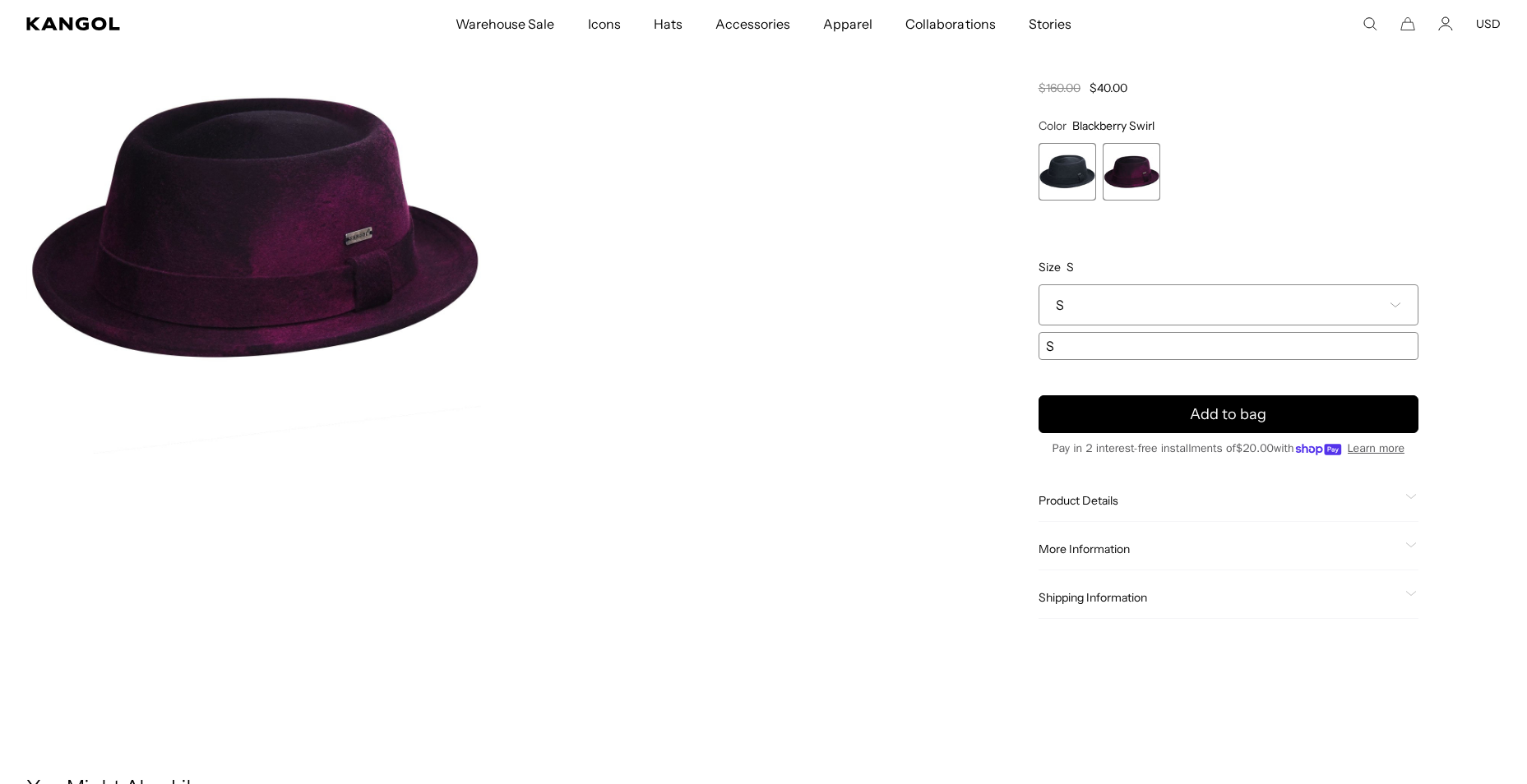 click on "S" at bounding box center (1060, 305) 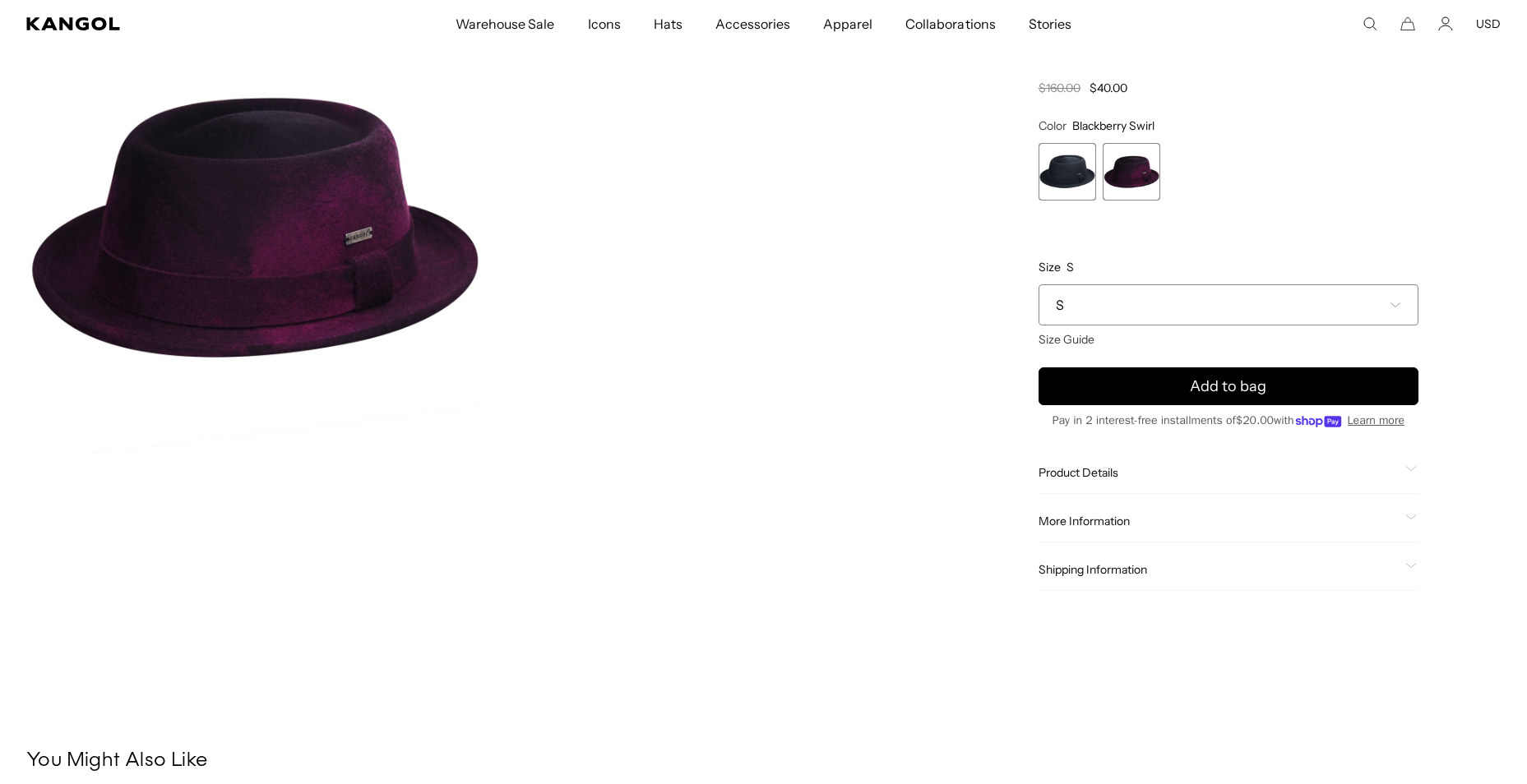 scroll, scrollTop: 0, scrollLeft: 0, axis: both 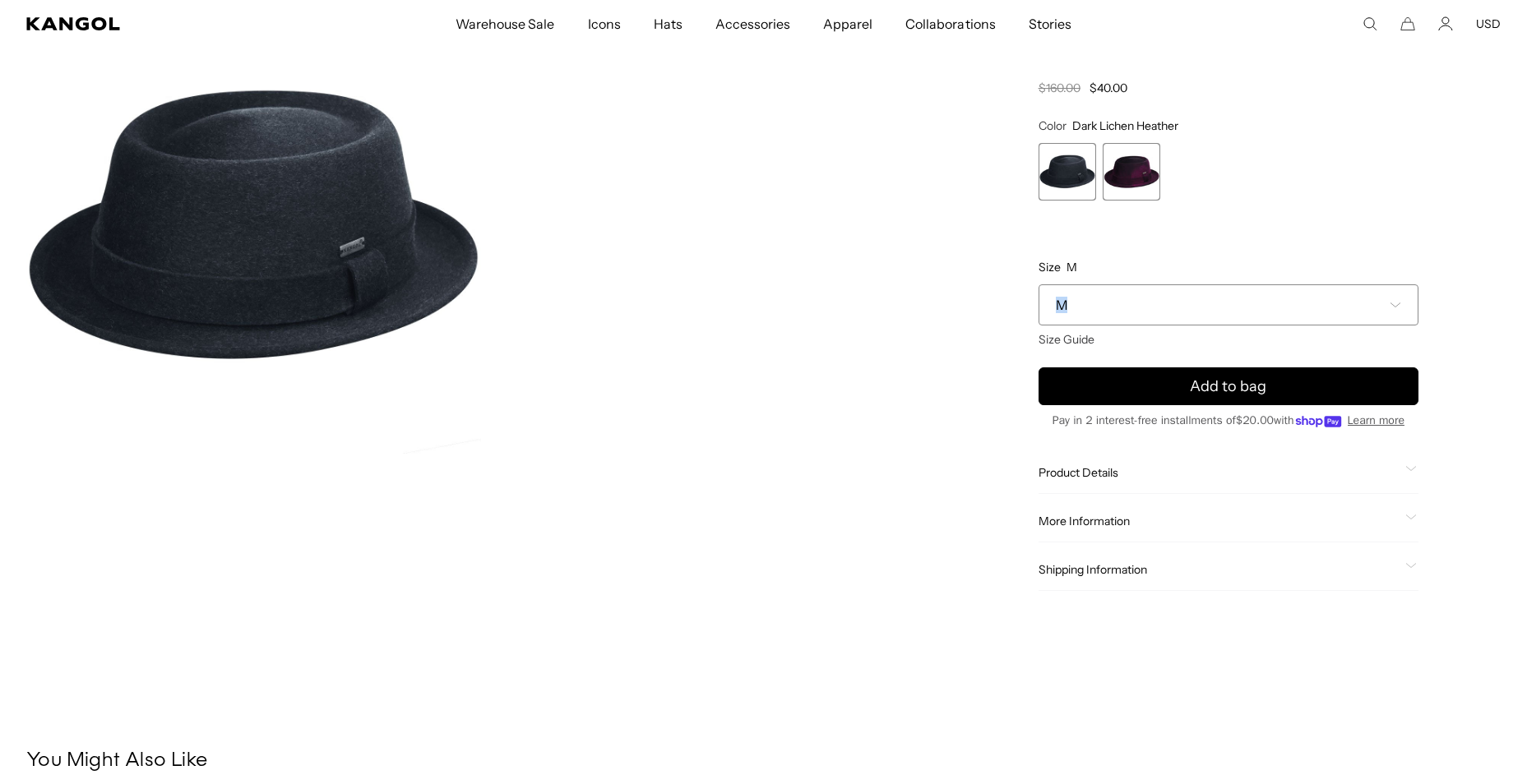 click on "M" at bounding box center (1062, 305) 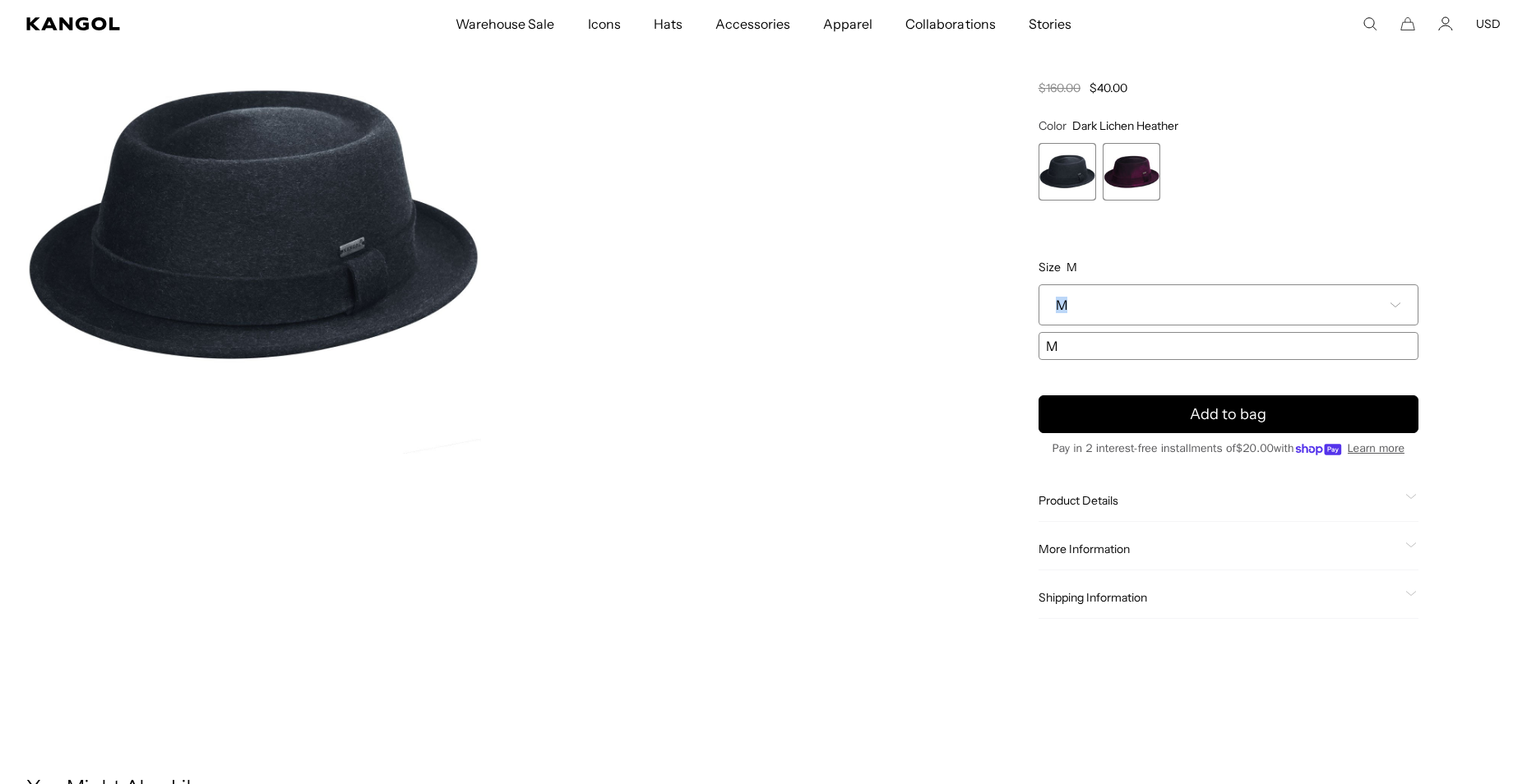 scroll, scrollTop: 0, scrollLeft: 0, axis: both 